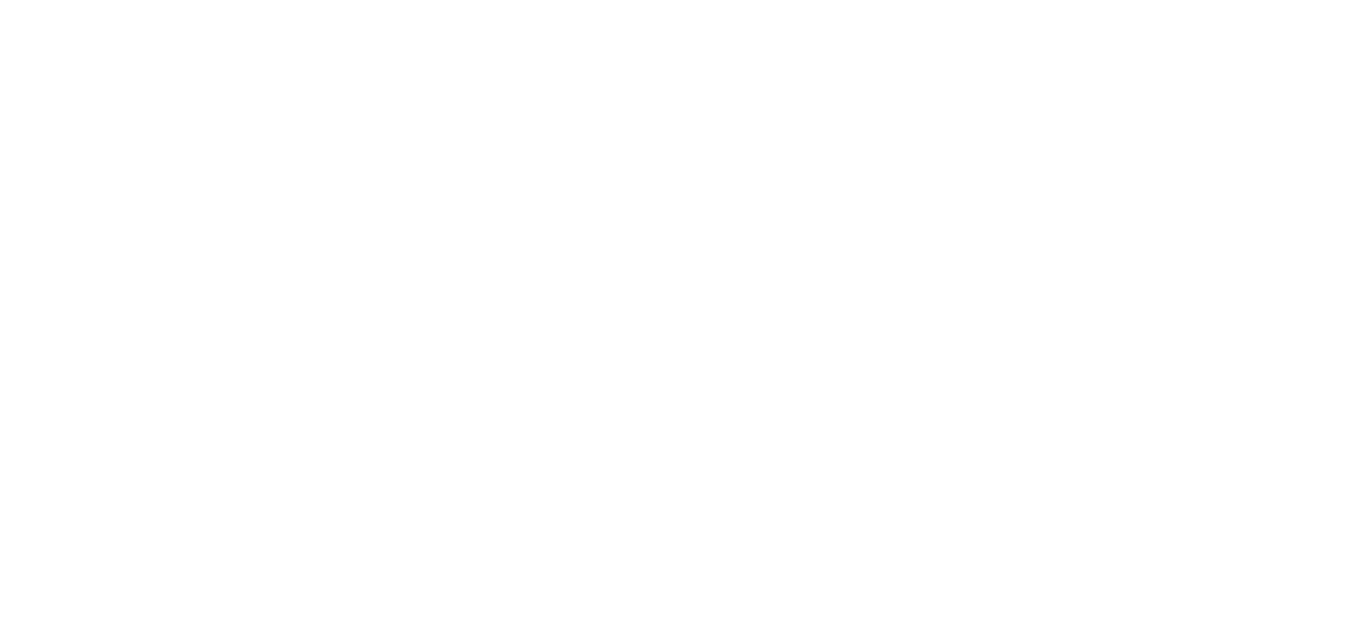 scroll, scrollTop: 0, scrollLeft: 0, axis: both 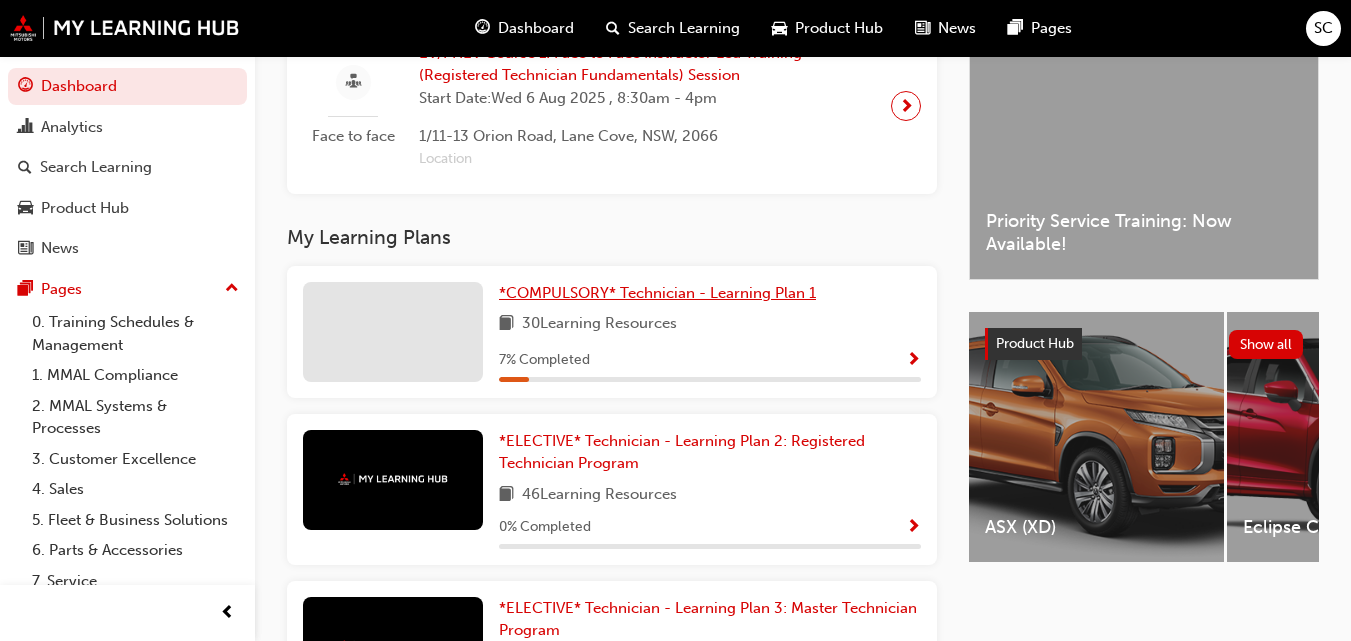 click on "*COMPULSORY* Technician - Learning Plan 1" at bounding box center [657, 293] 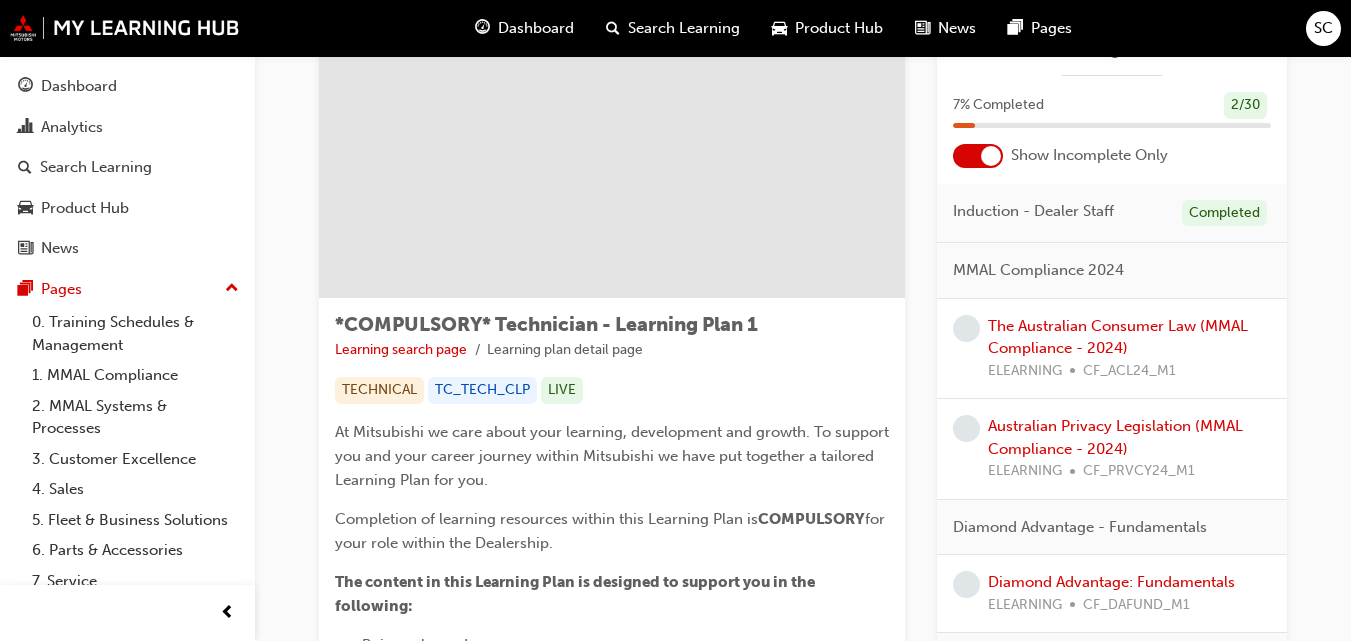 scroll, scrollTop: 108, scrollLeft: 0, axis: vertical 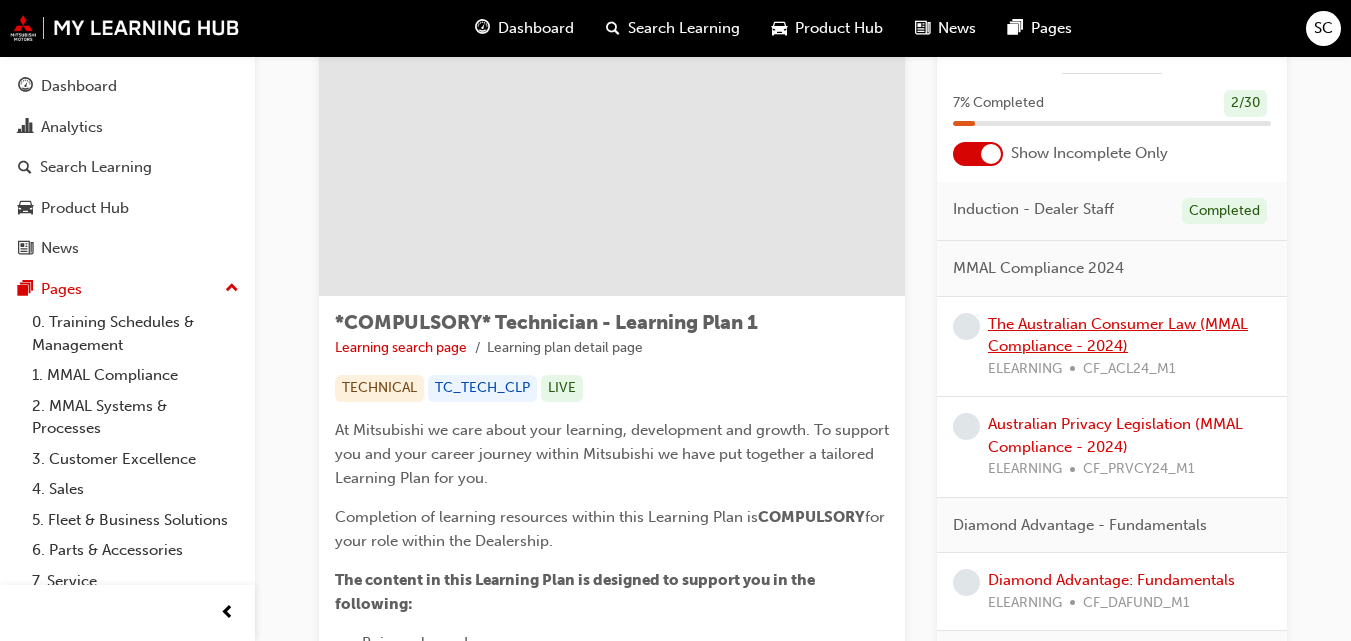 click on "The Australian Consumer Law (MMAL Compliance - 2024)" at bounding box center [1118, 335] 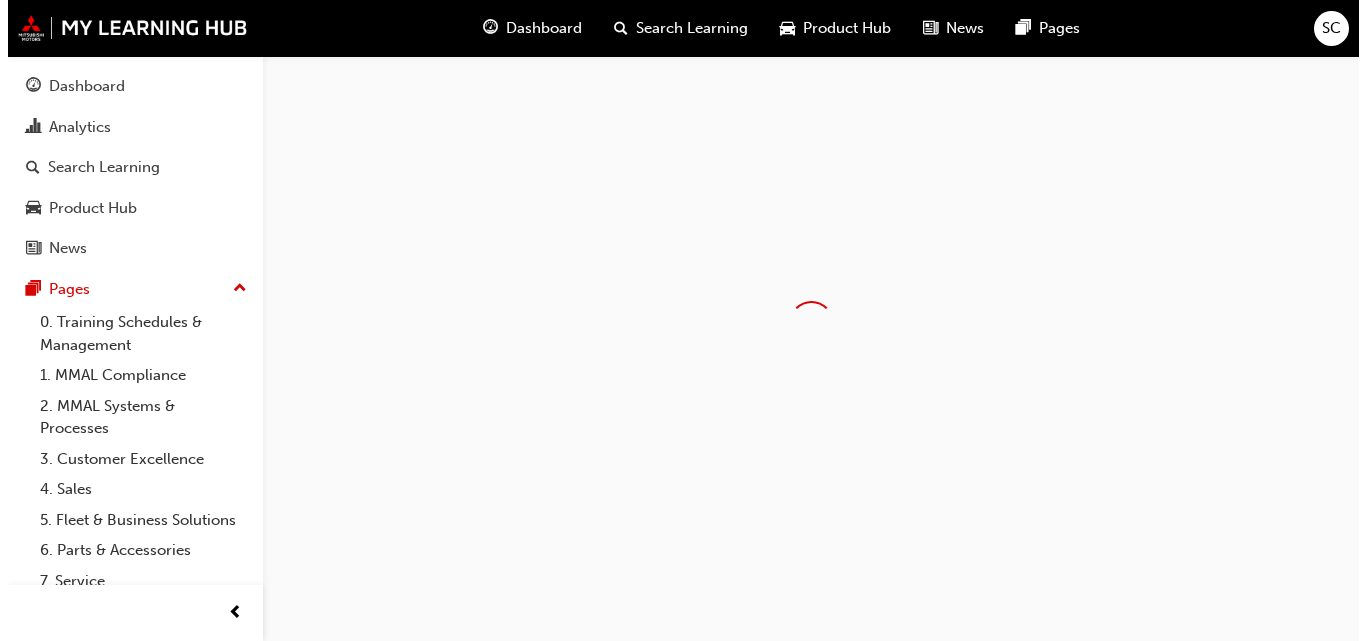 scroll, scrollTop: 0, scrollLeft: 0, axis: both 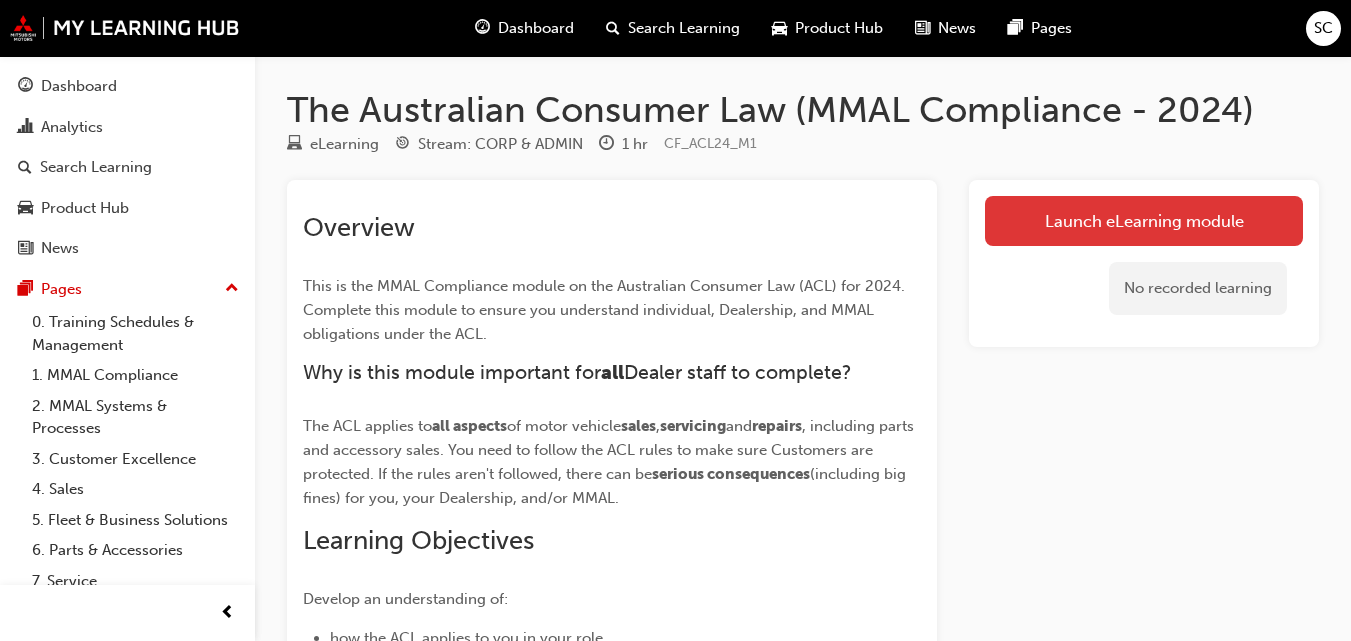 click on "Launch eLearning module" at bounding box center [1144, 221] 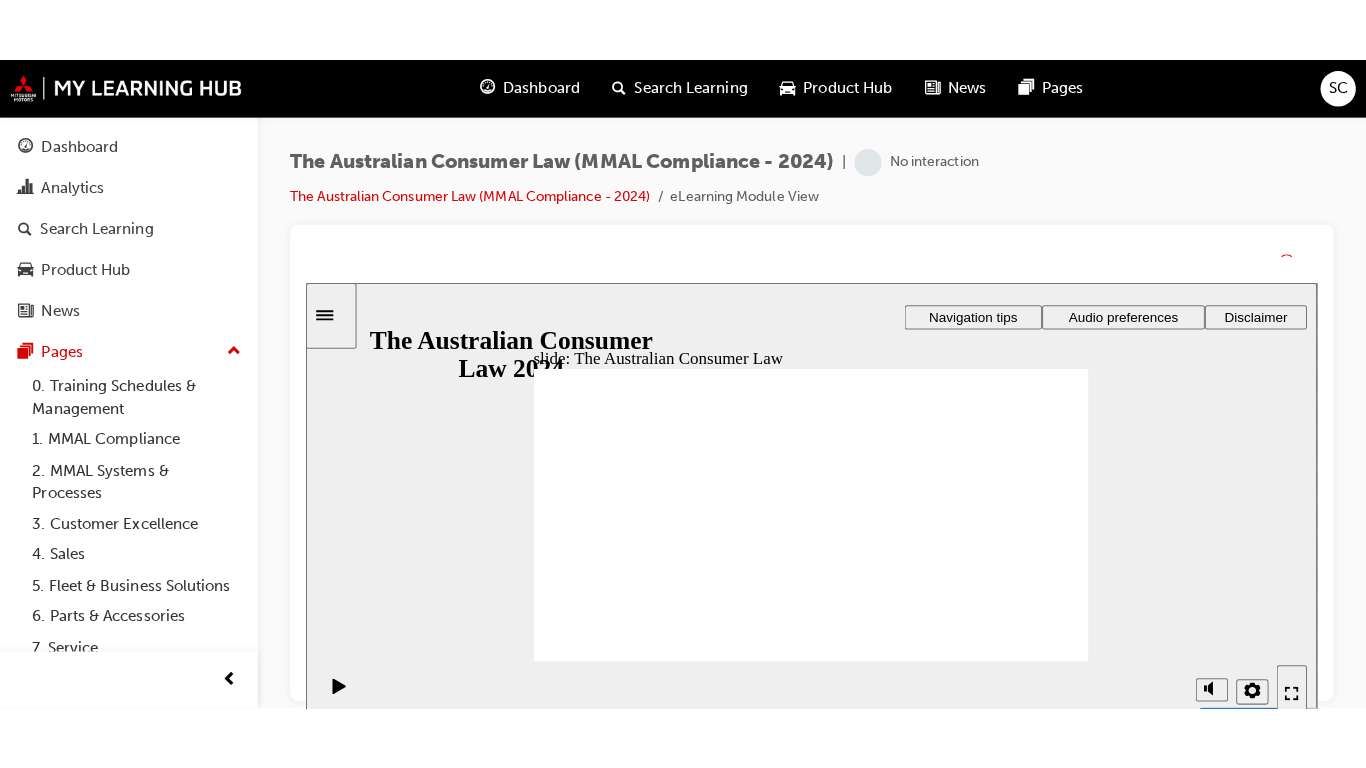 scroll, scrollTop: 0, scrollLeft: 0, axis: both 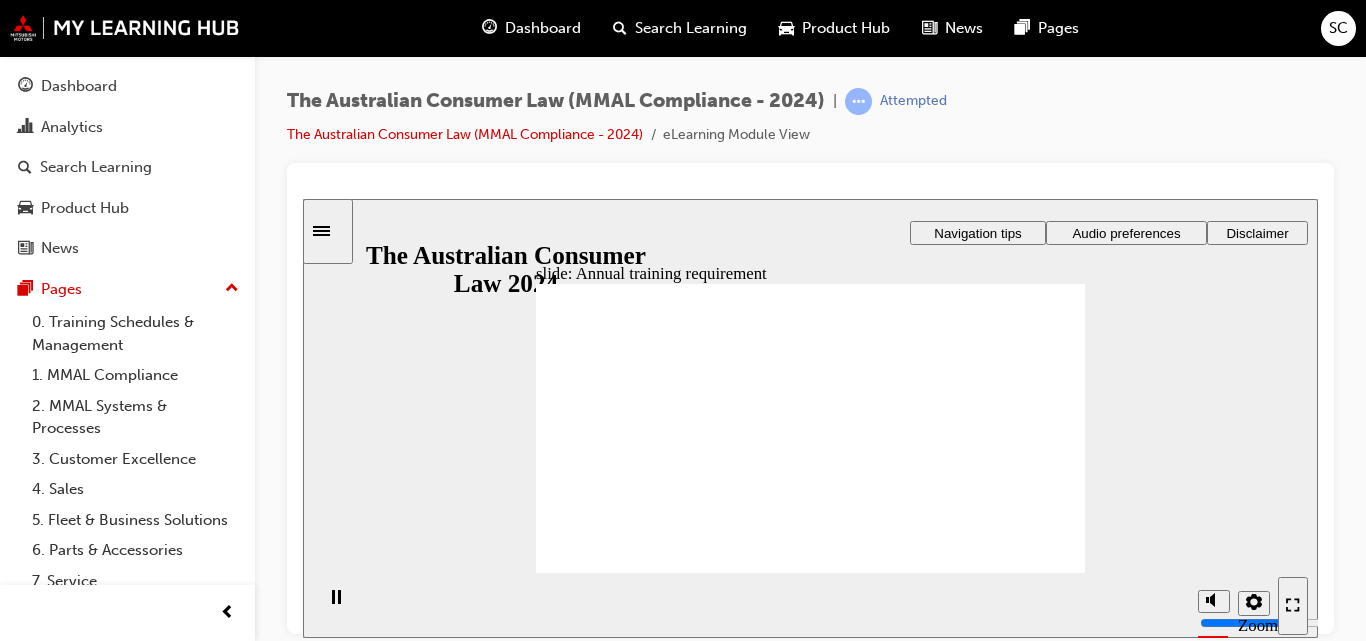 click 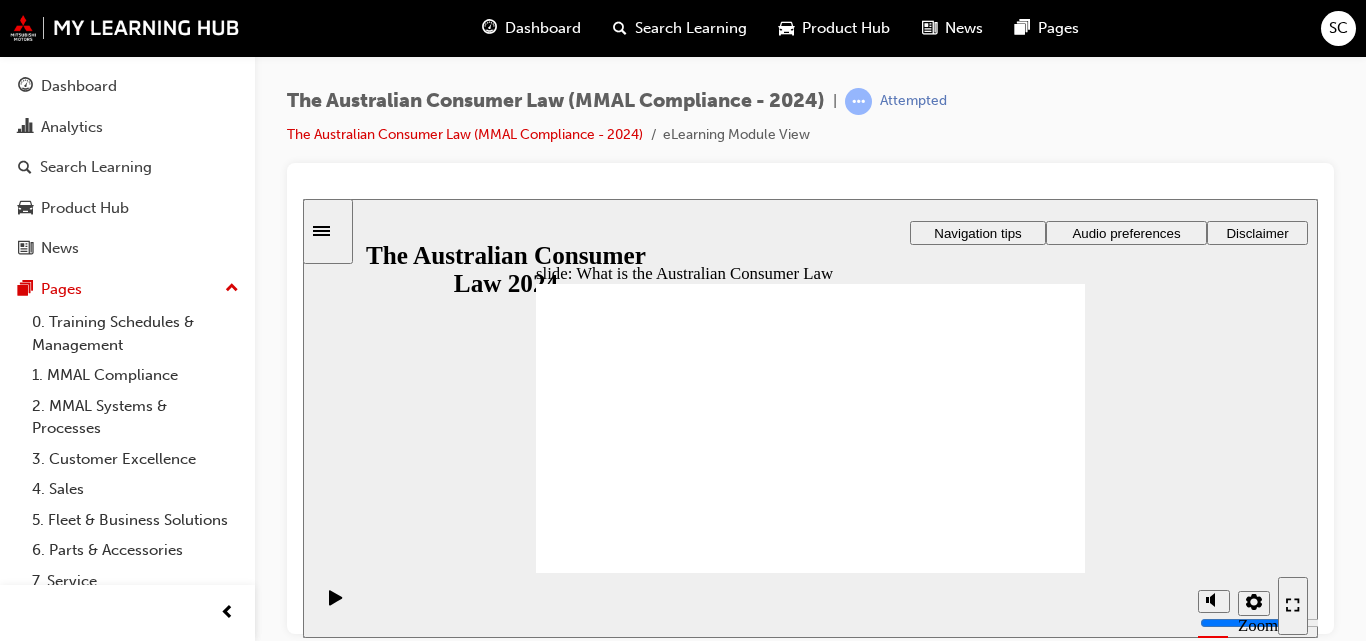 click on "Audio preferences" at bounding box center (1126, 232) 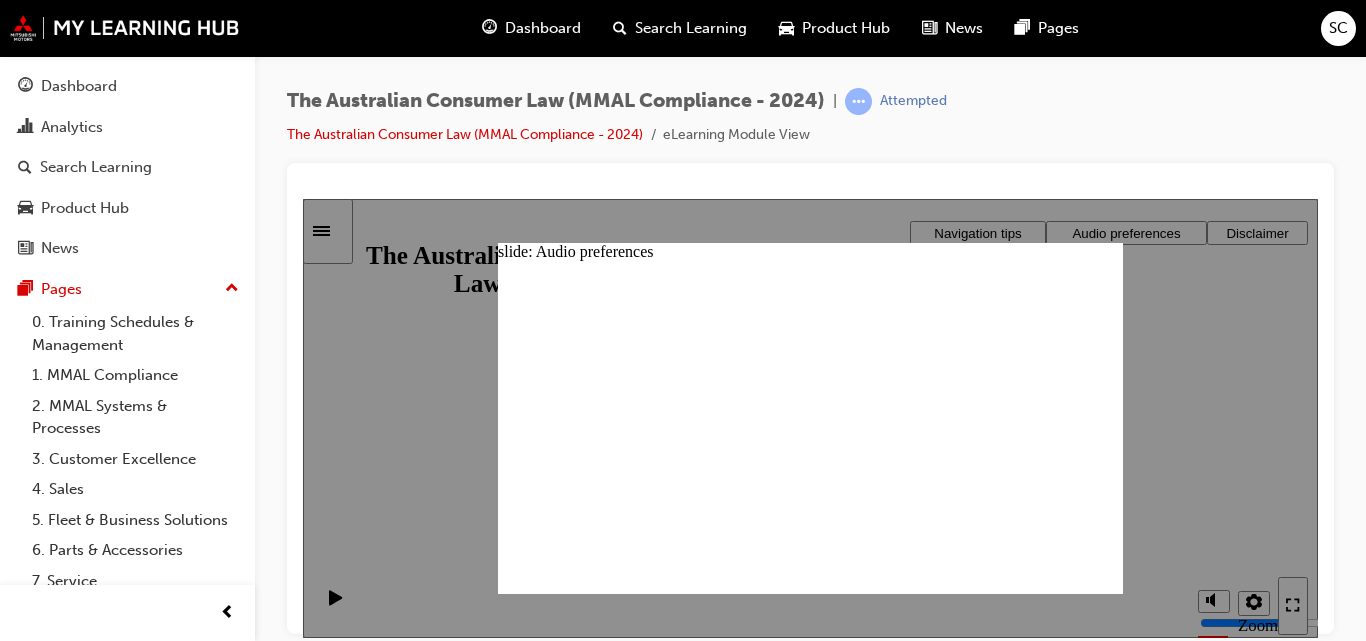 click 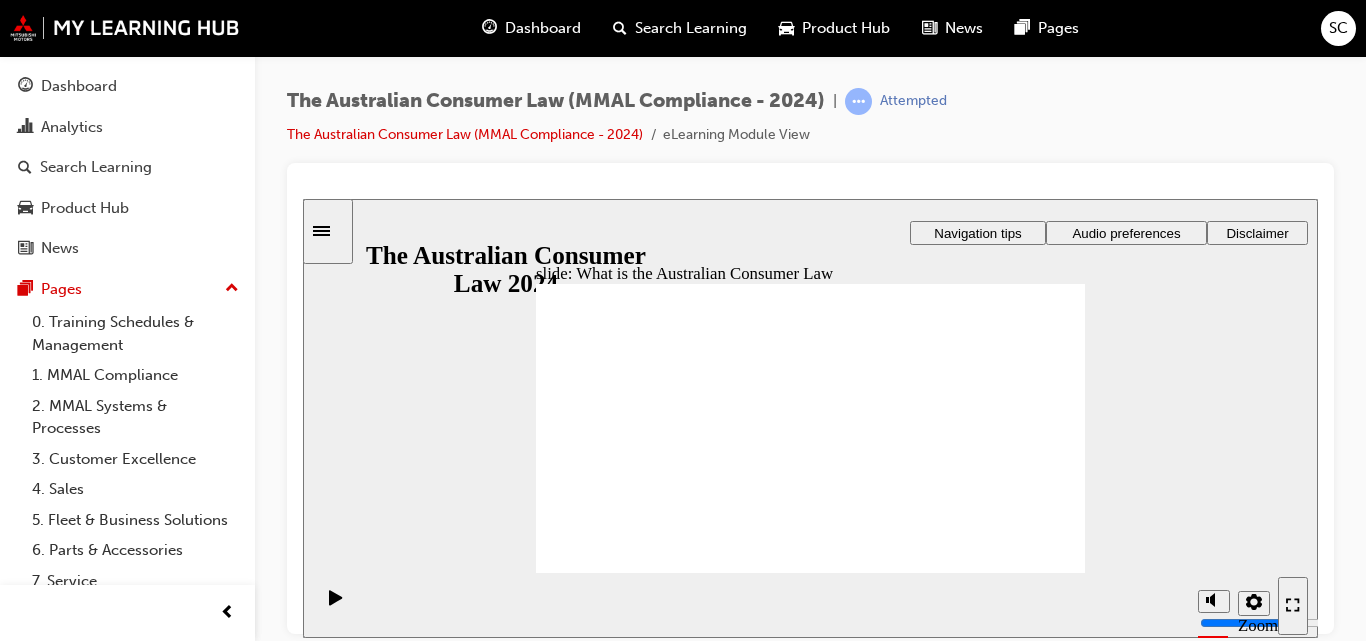 click 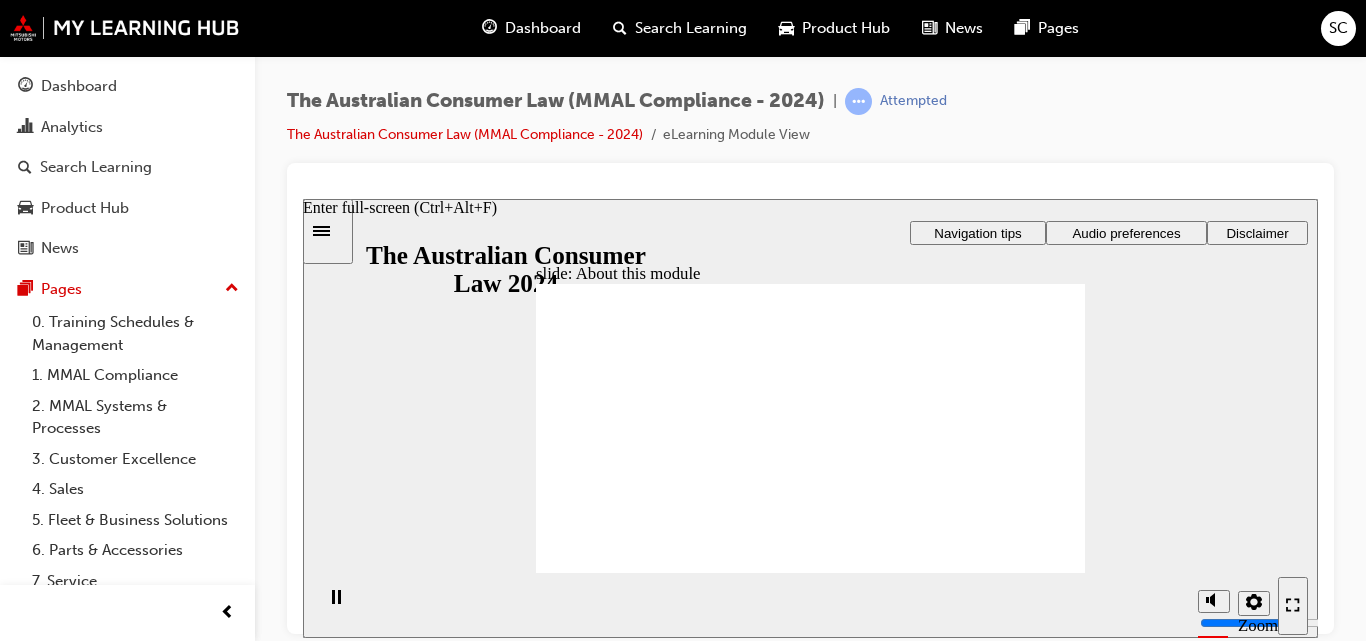 drag, startPoint x: 1287, startPoint y: 600, endPoint x: 1590, endPoint y: 886, distance: 416.65933 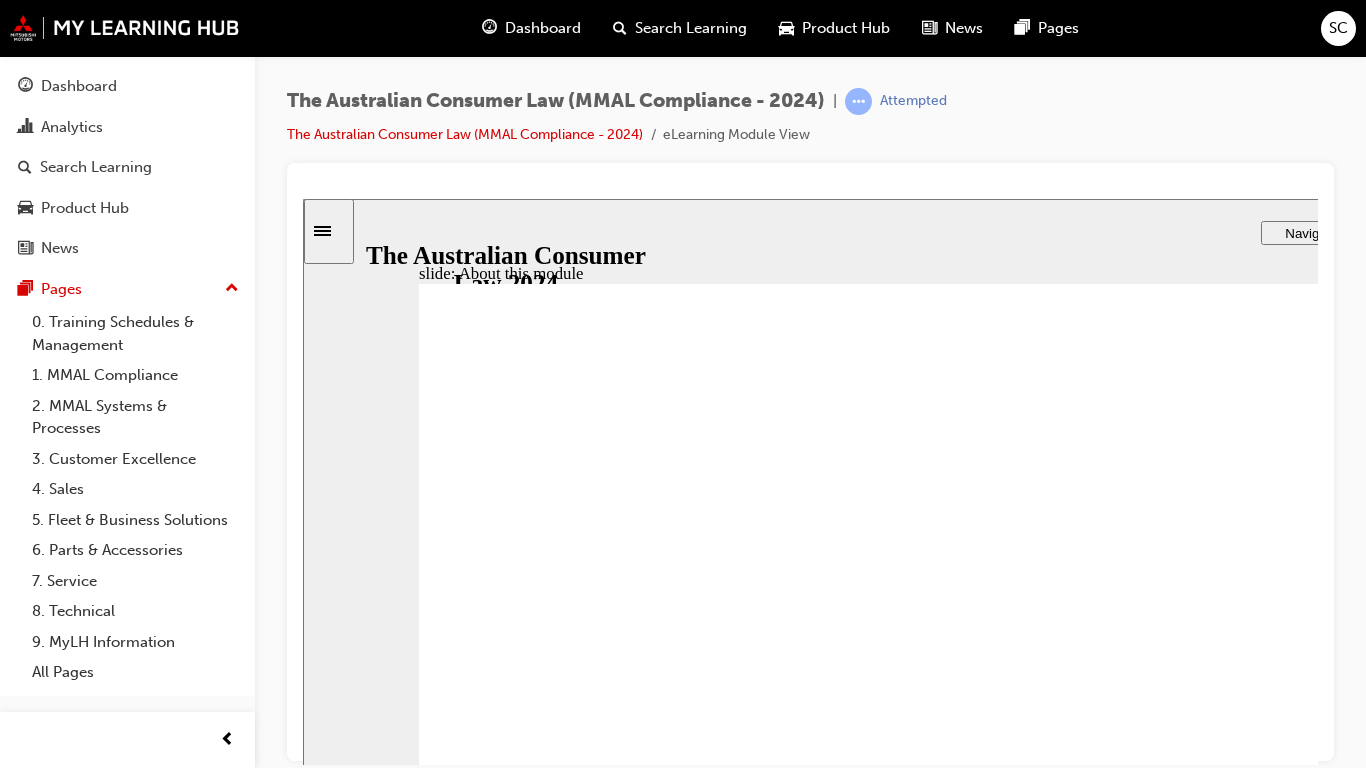 click 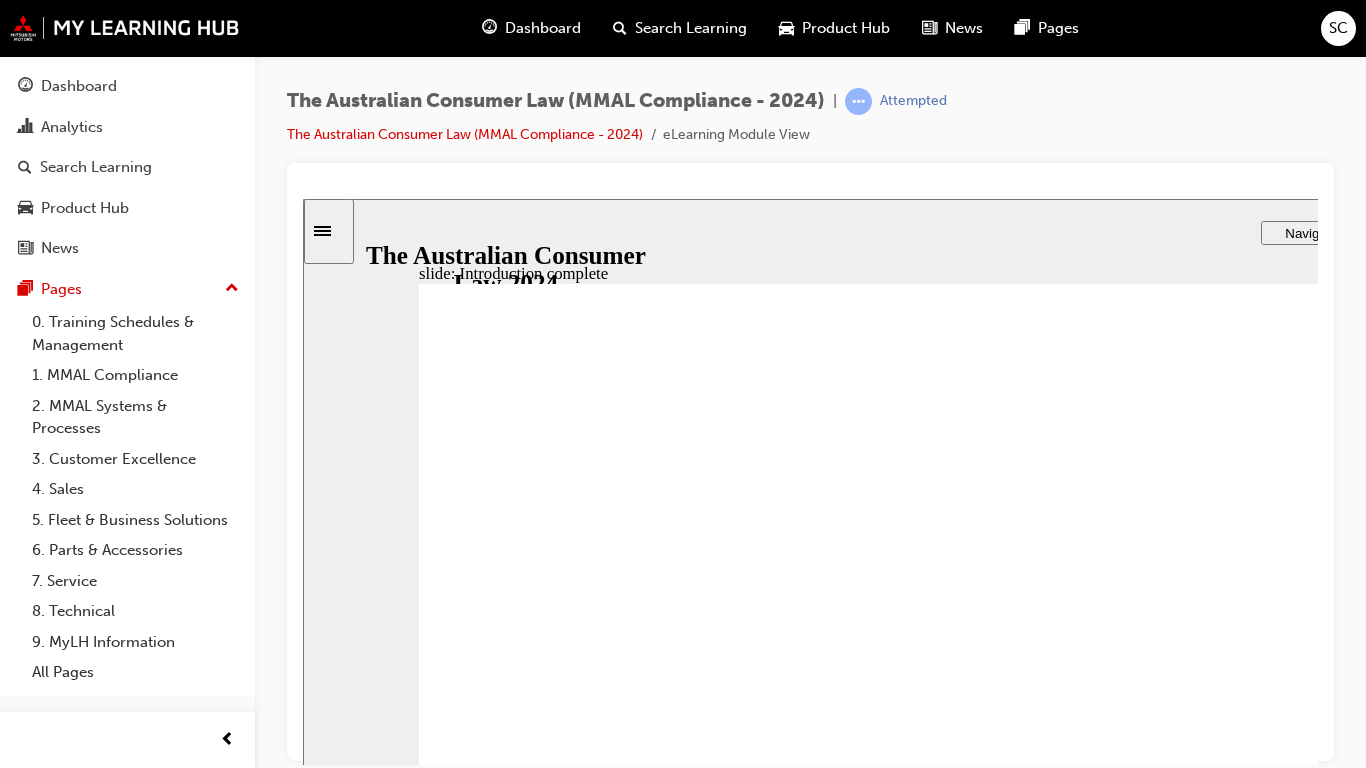click 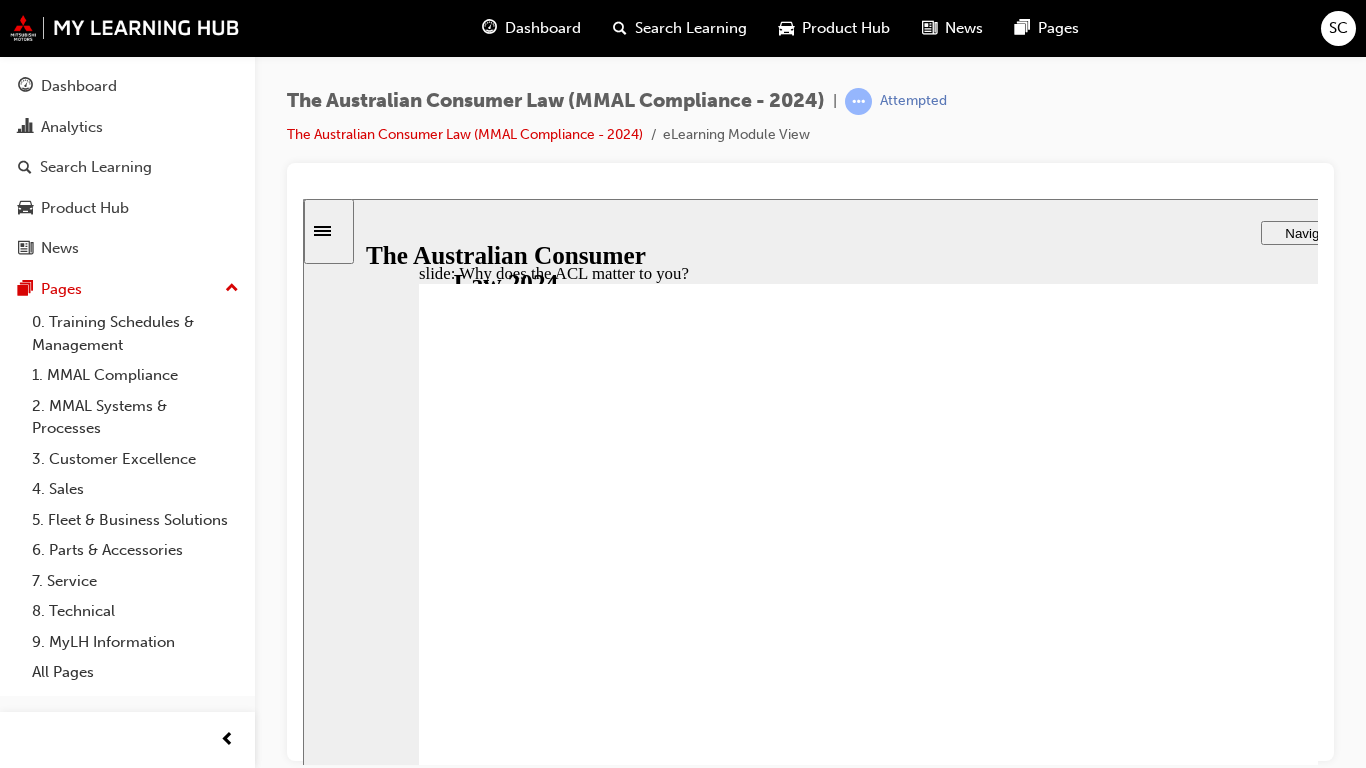click 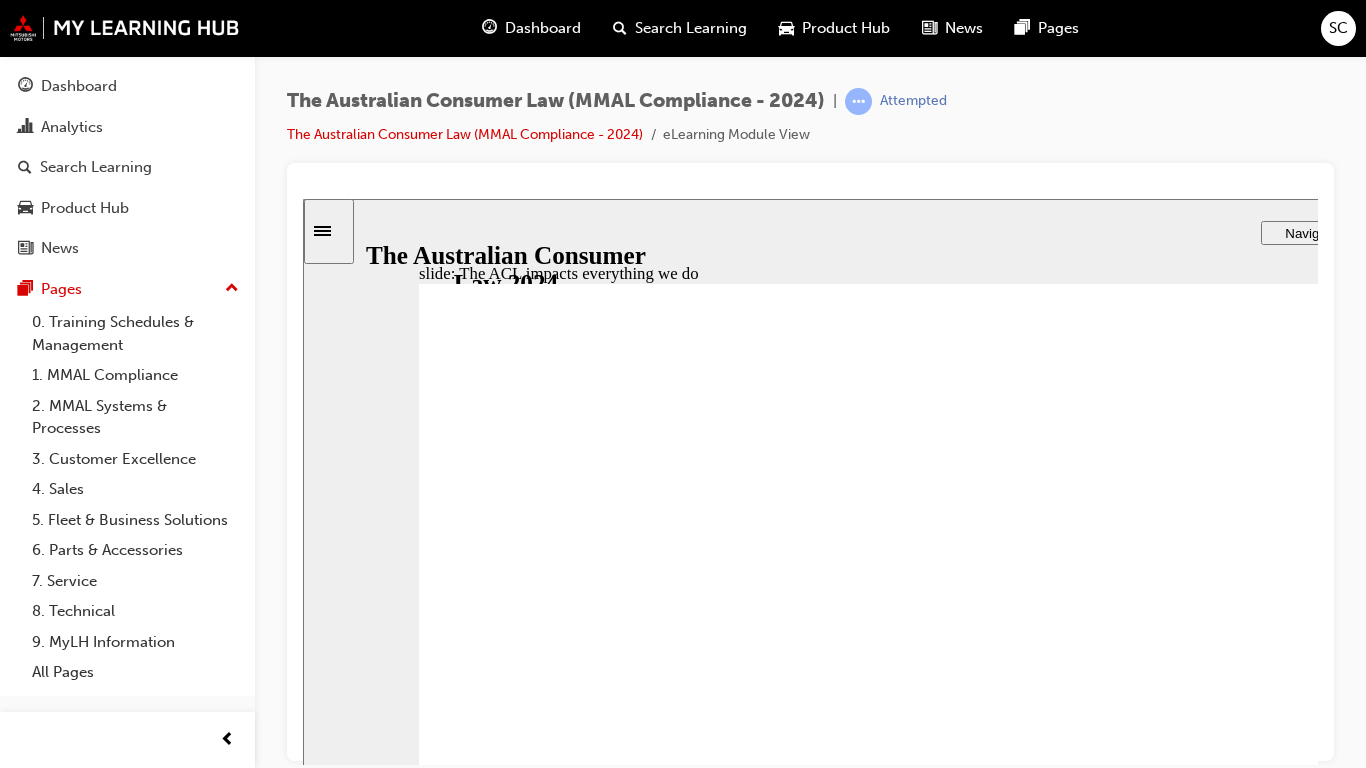 click 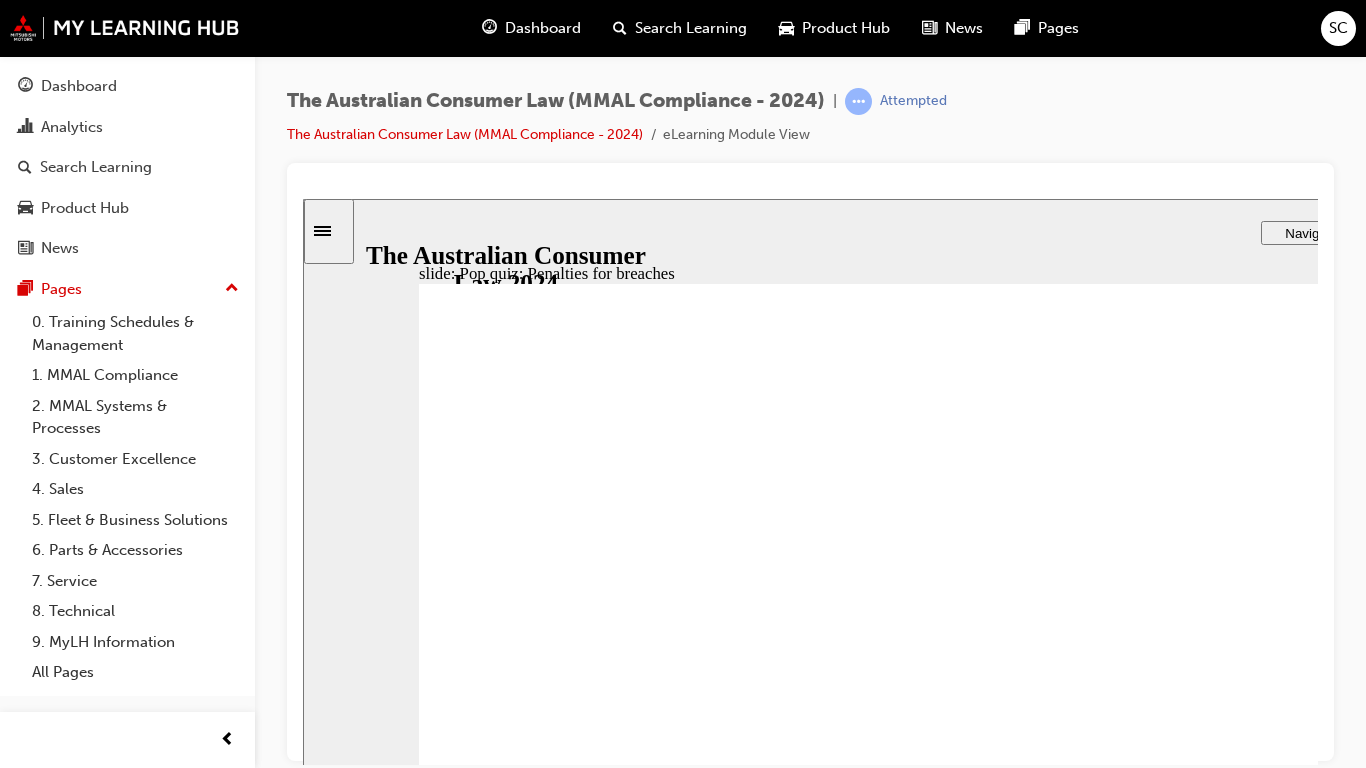 radio on "true" 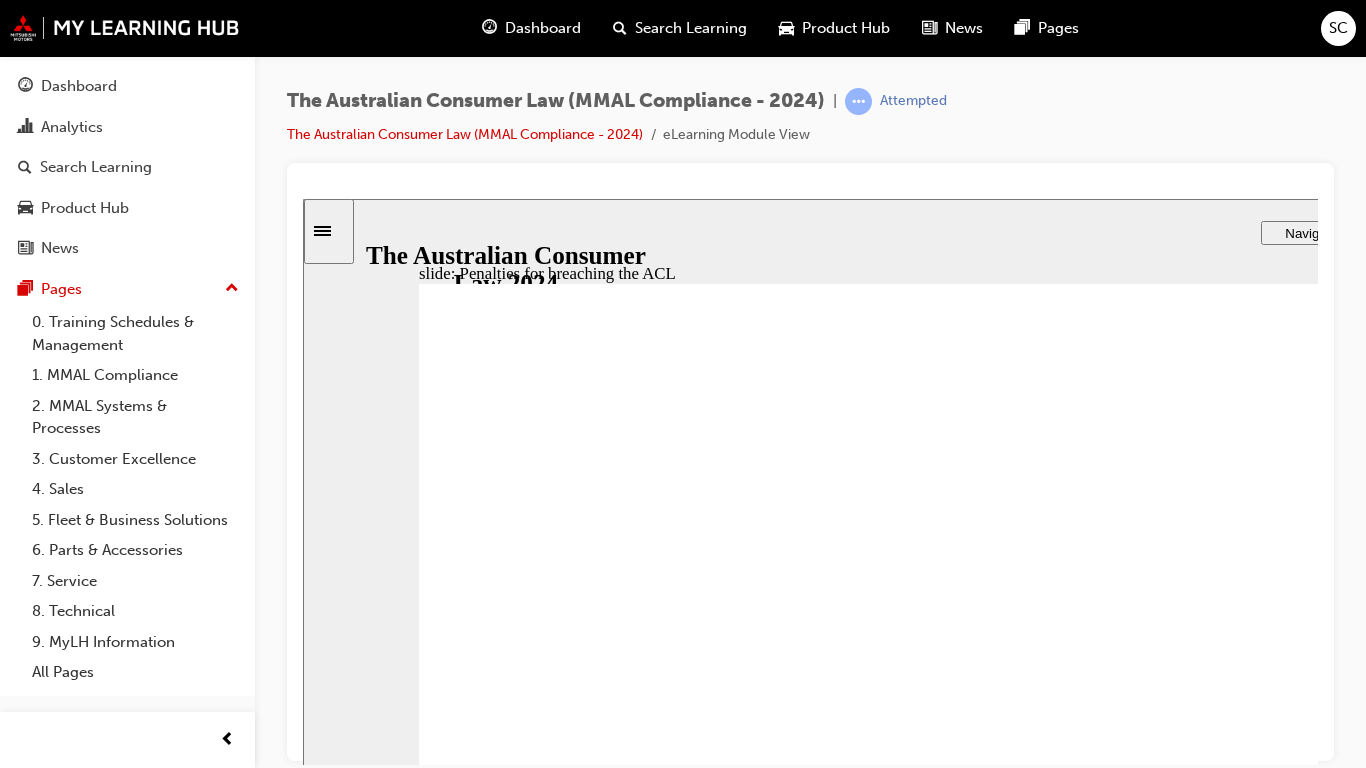click 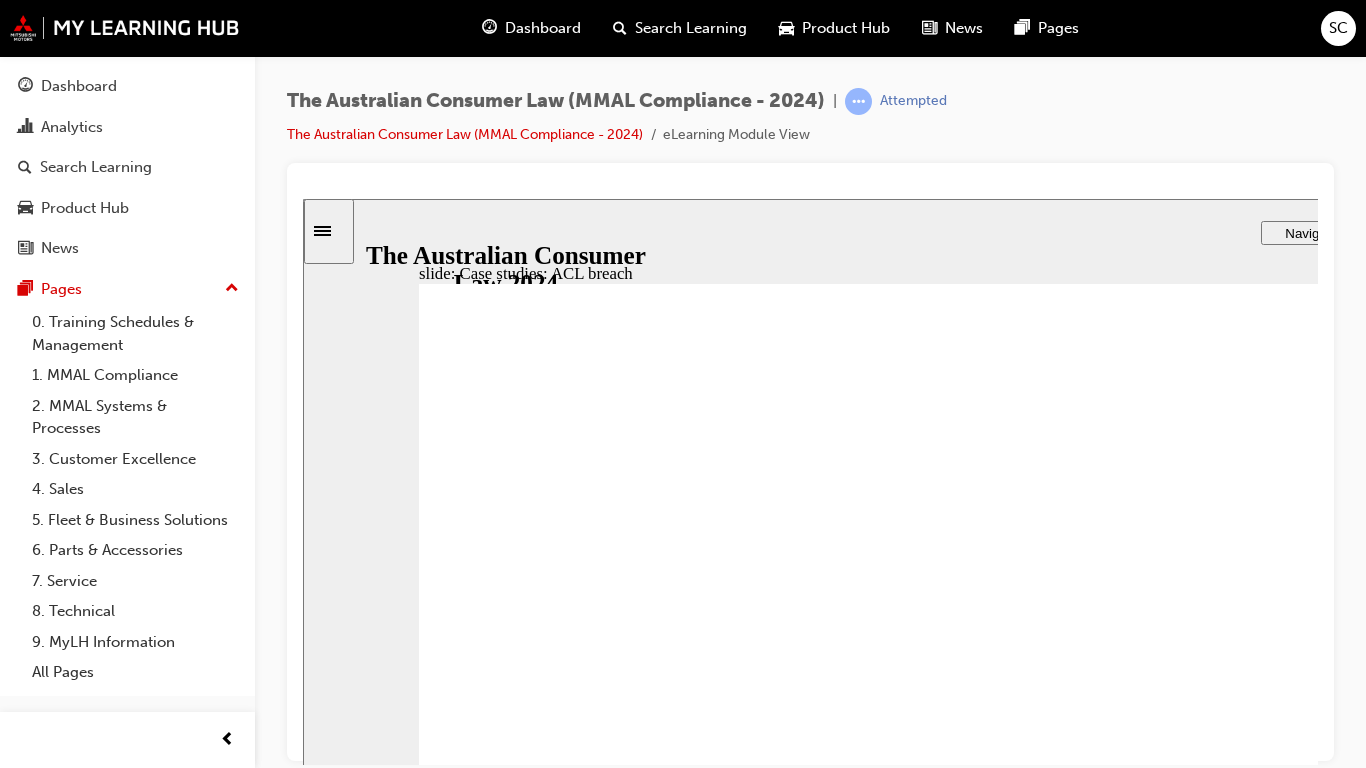 click 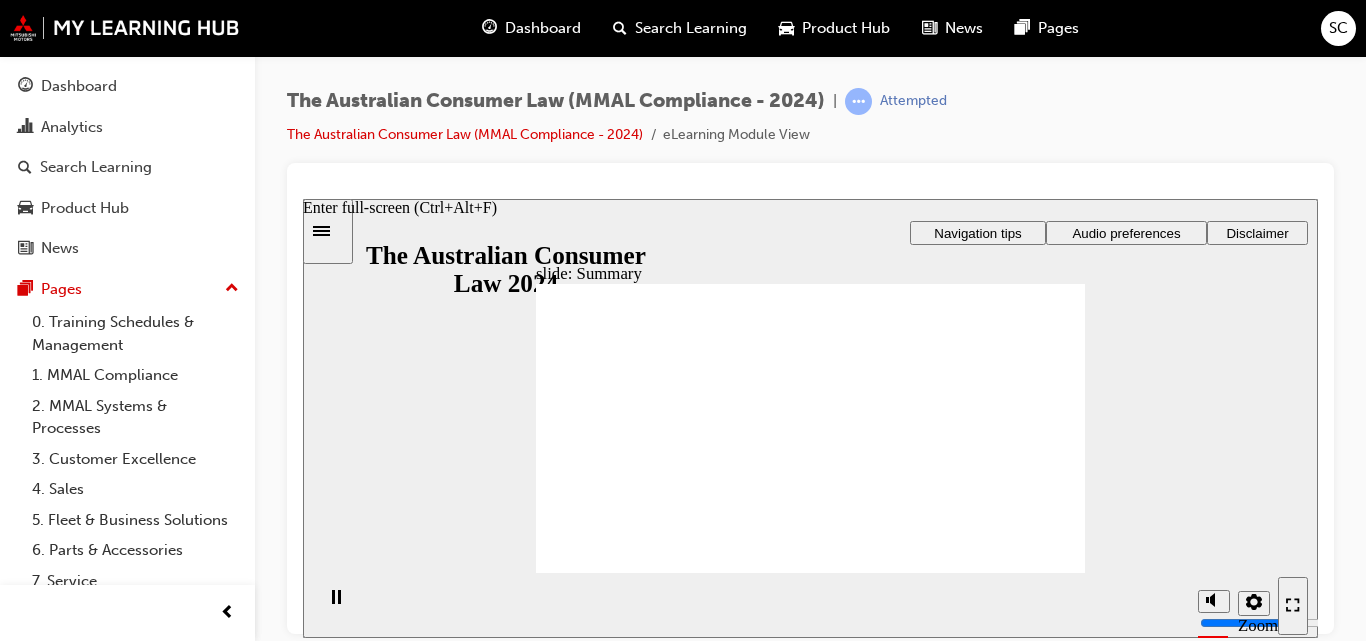 click 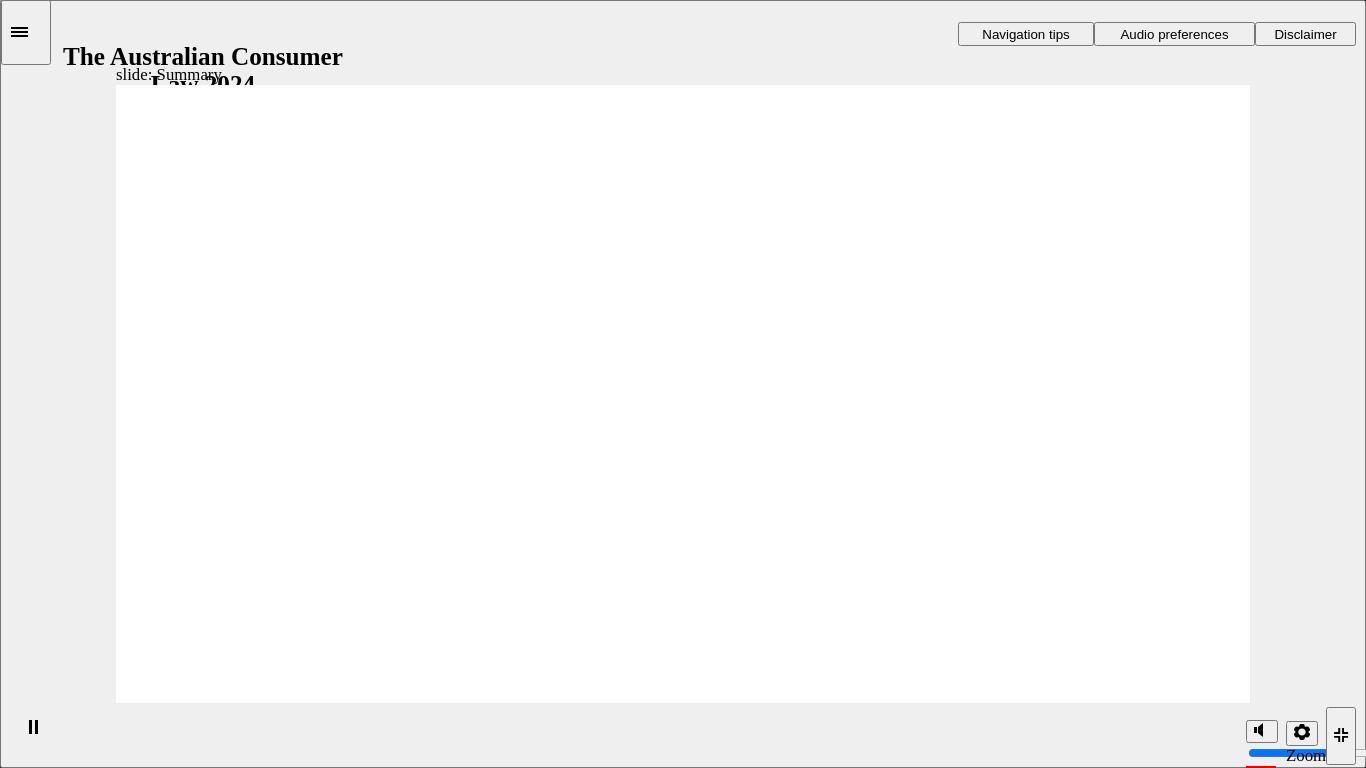 click 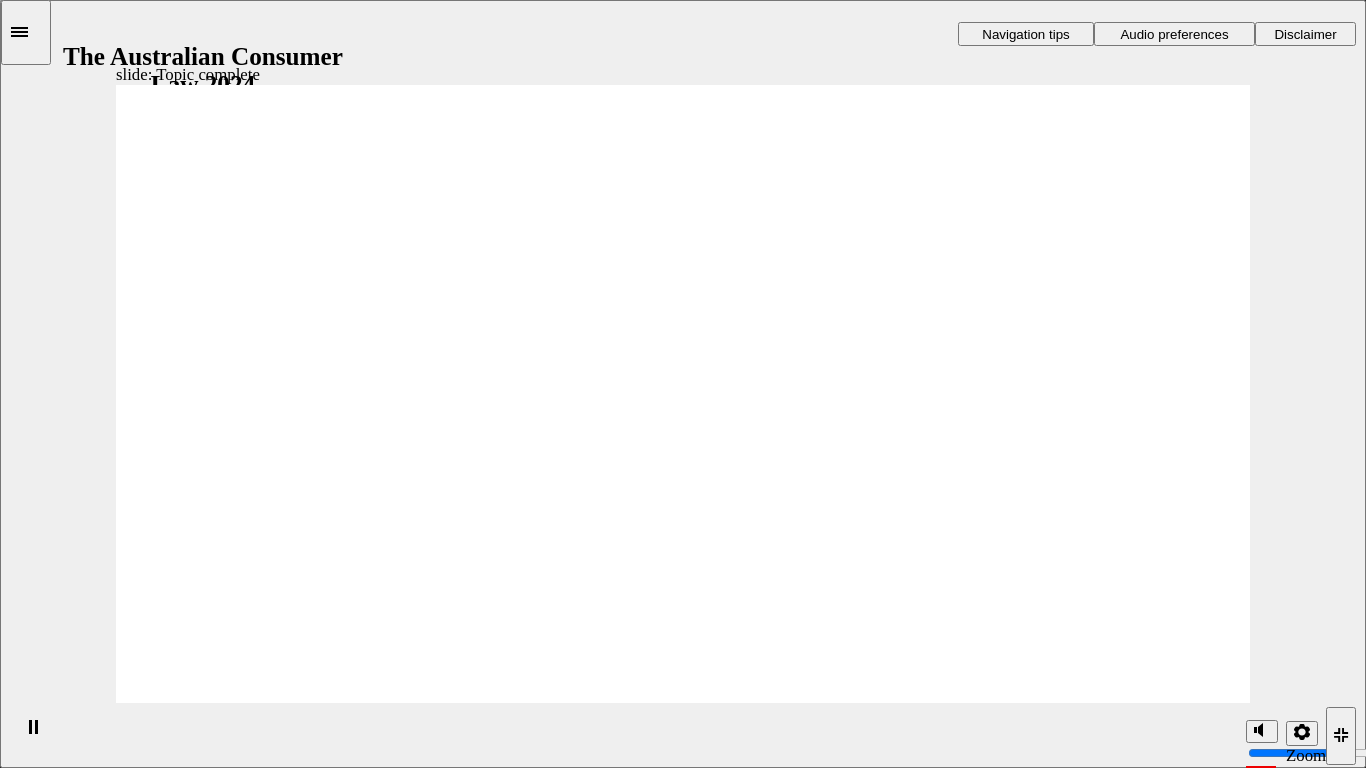 drag, startPoint x: 1155, startPoint y: 659, endPoint x: 1090, endPoint y: 572, distance: 108.60018 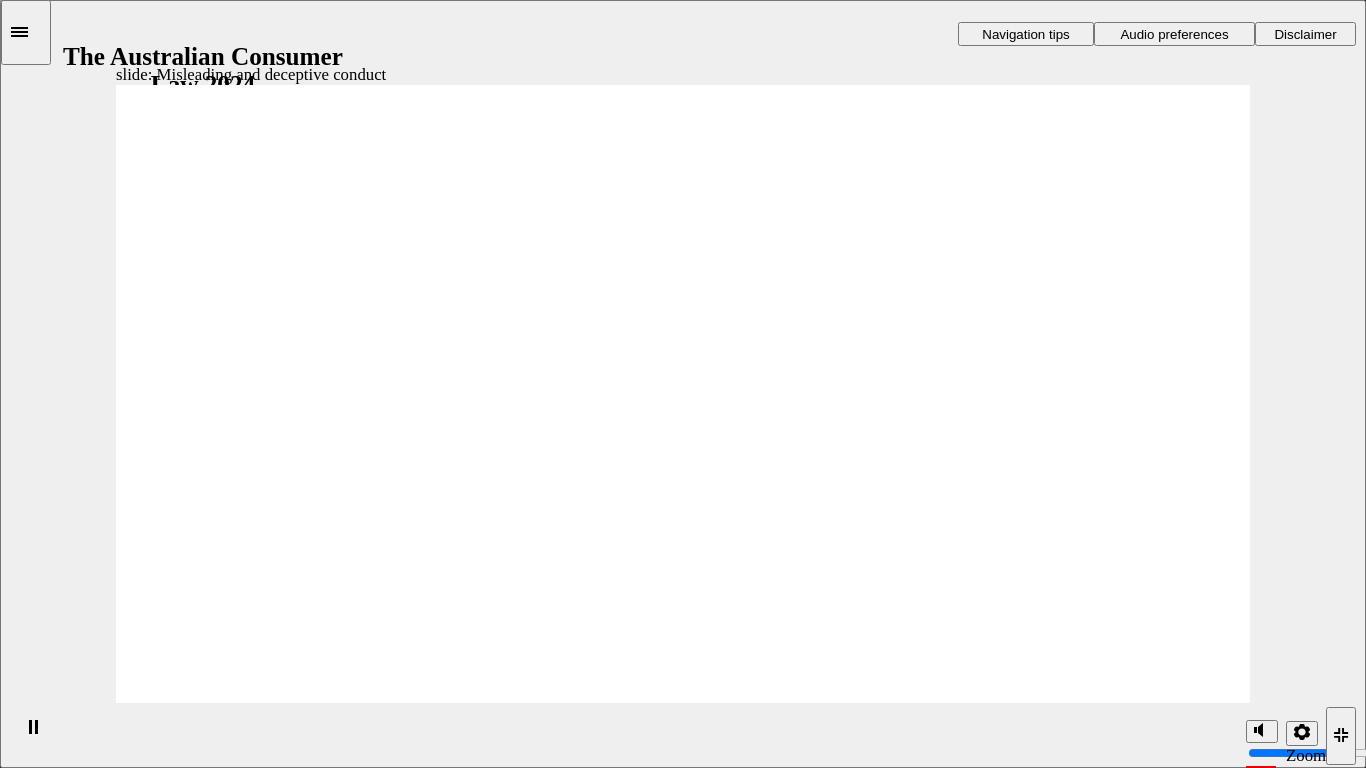 click 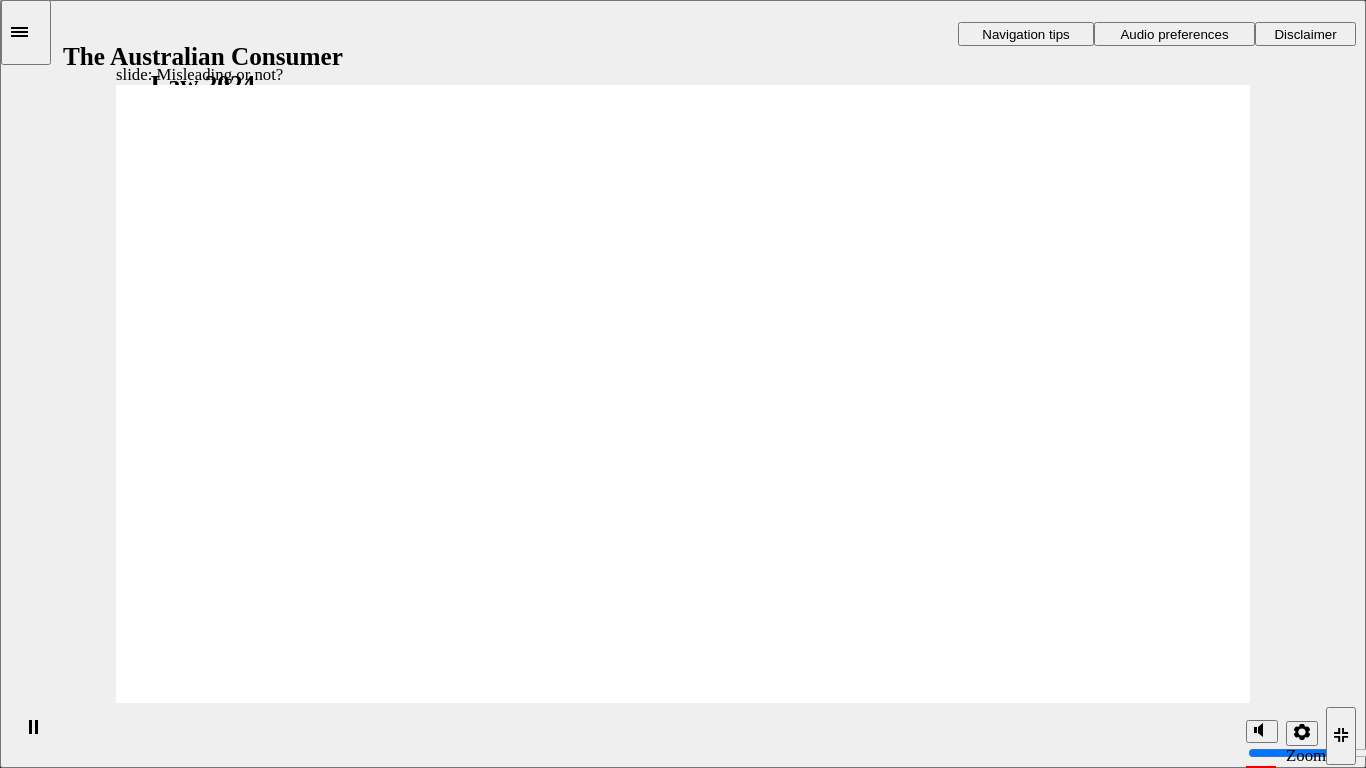 click 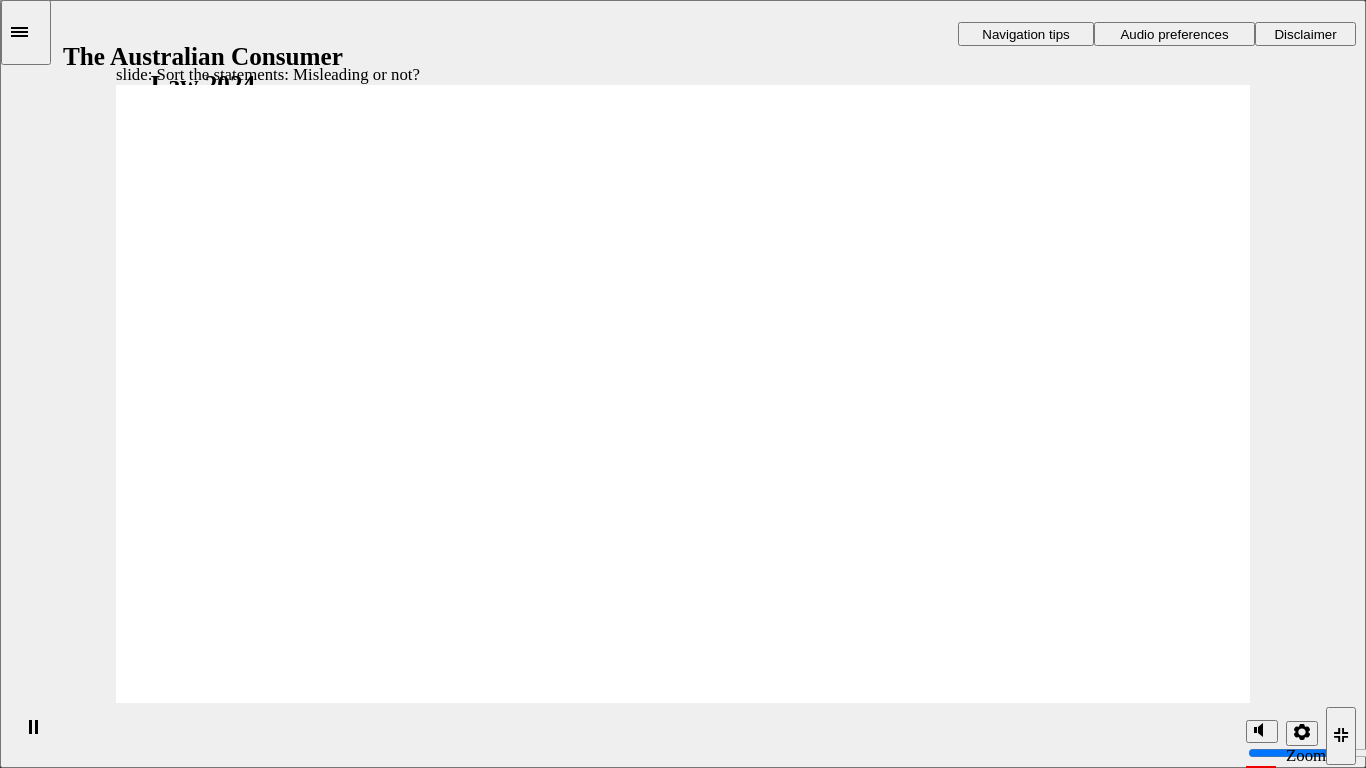 drag, startPoint x: 737, startPoint y: 279, endPoint x: 492, endPoint y: 475, distance: 313.75308 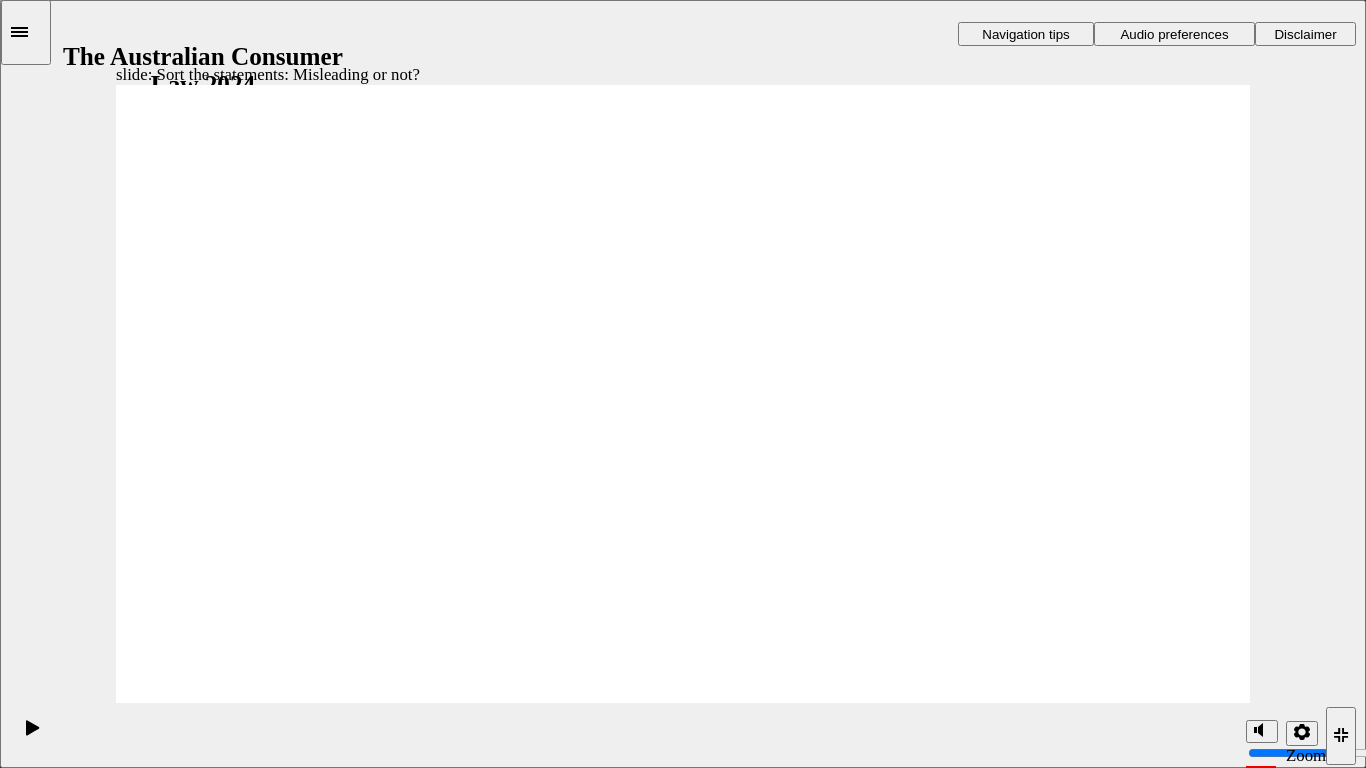 drag, startPoint x: 688, startPoint y: 278, endPoint x: 947, endPoint y: 498, distance: 339.82495 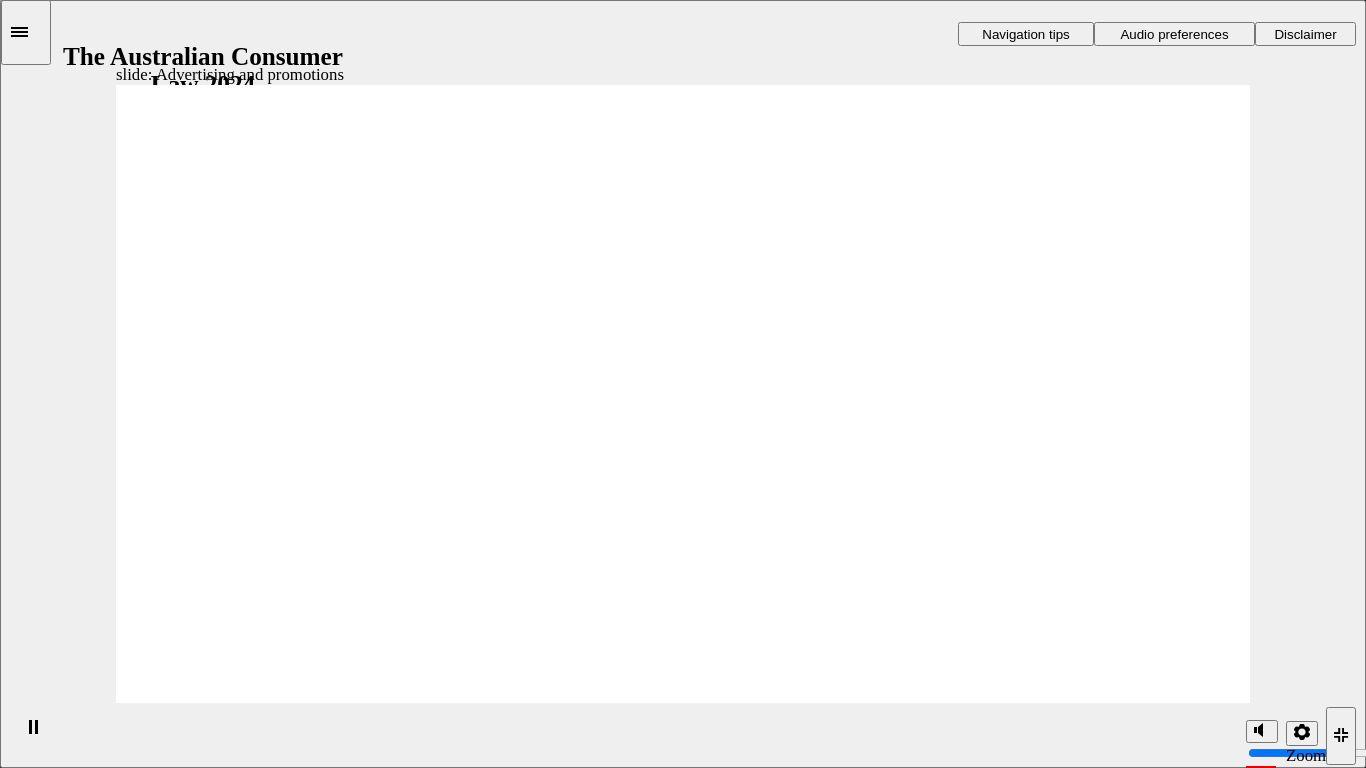 click 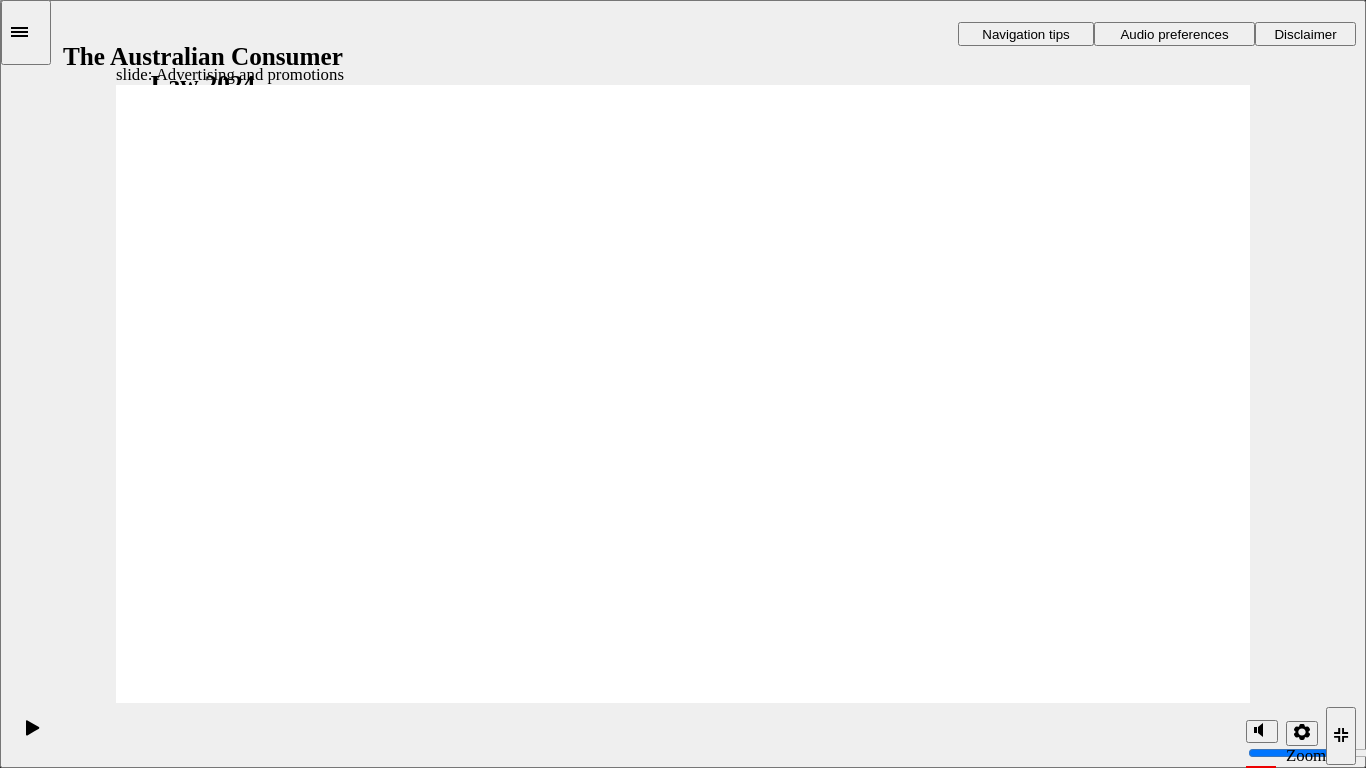 click 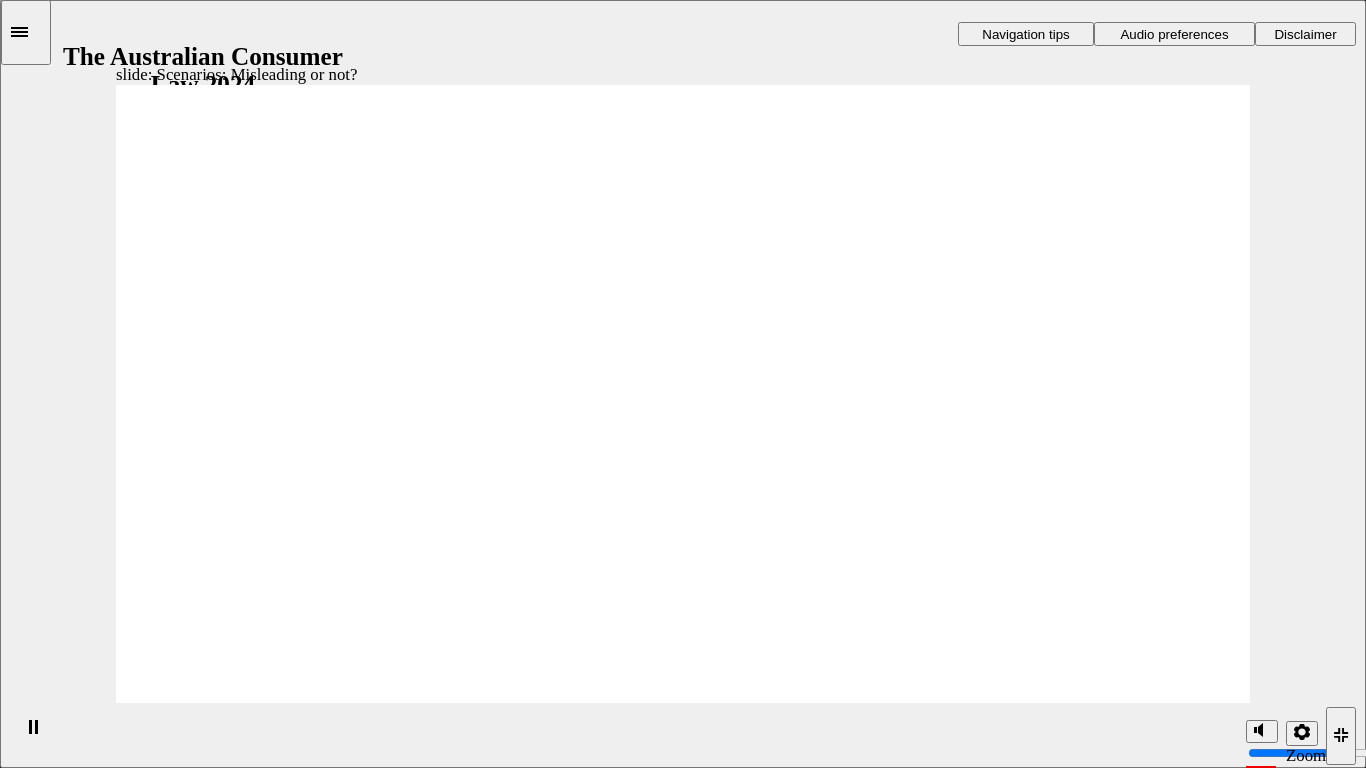 click 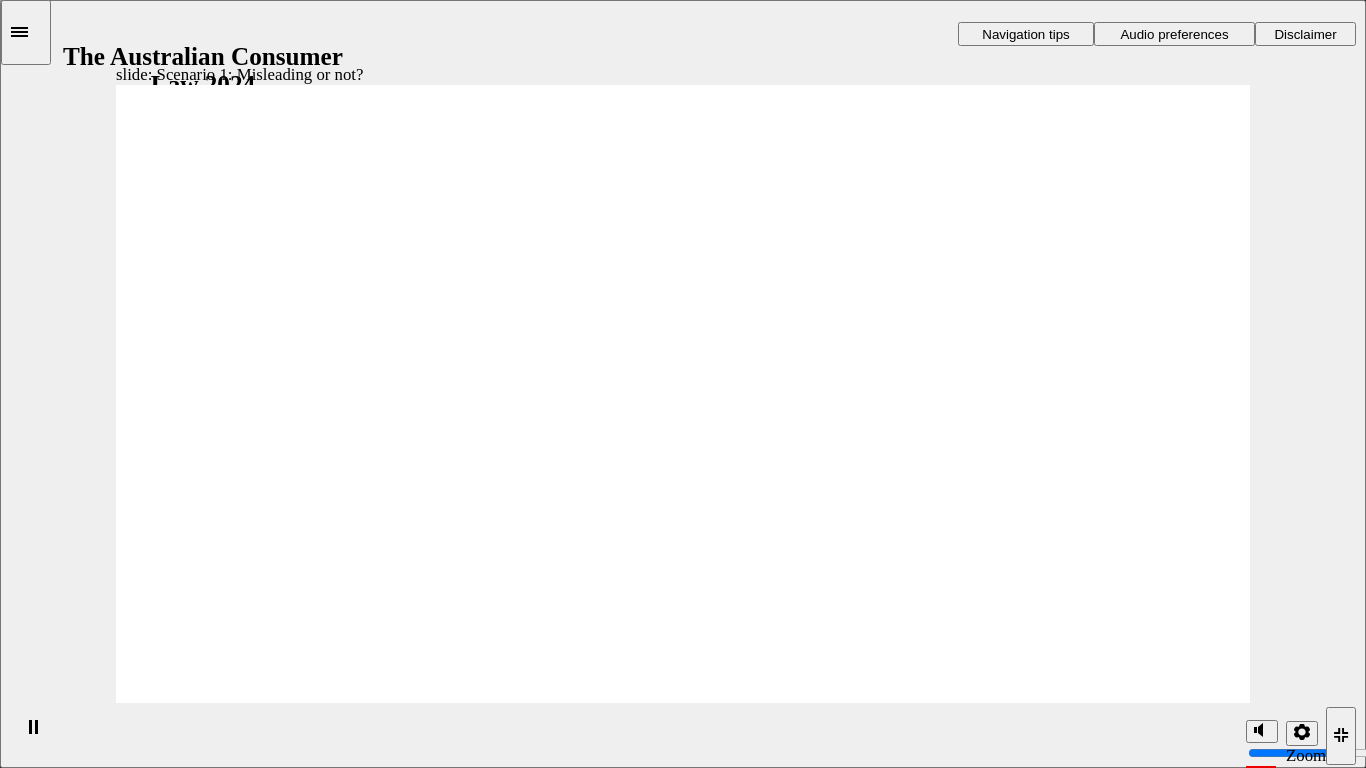 click 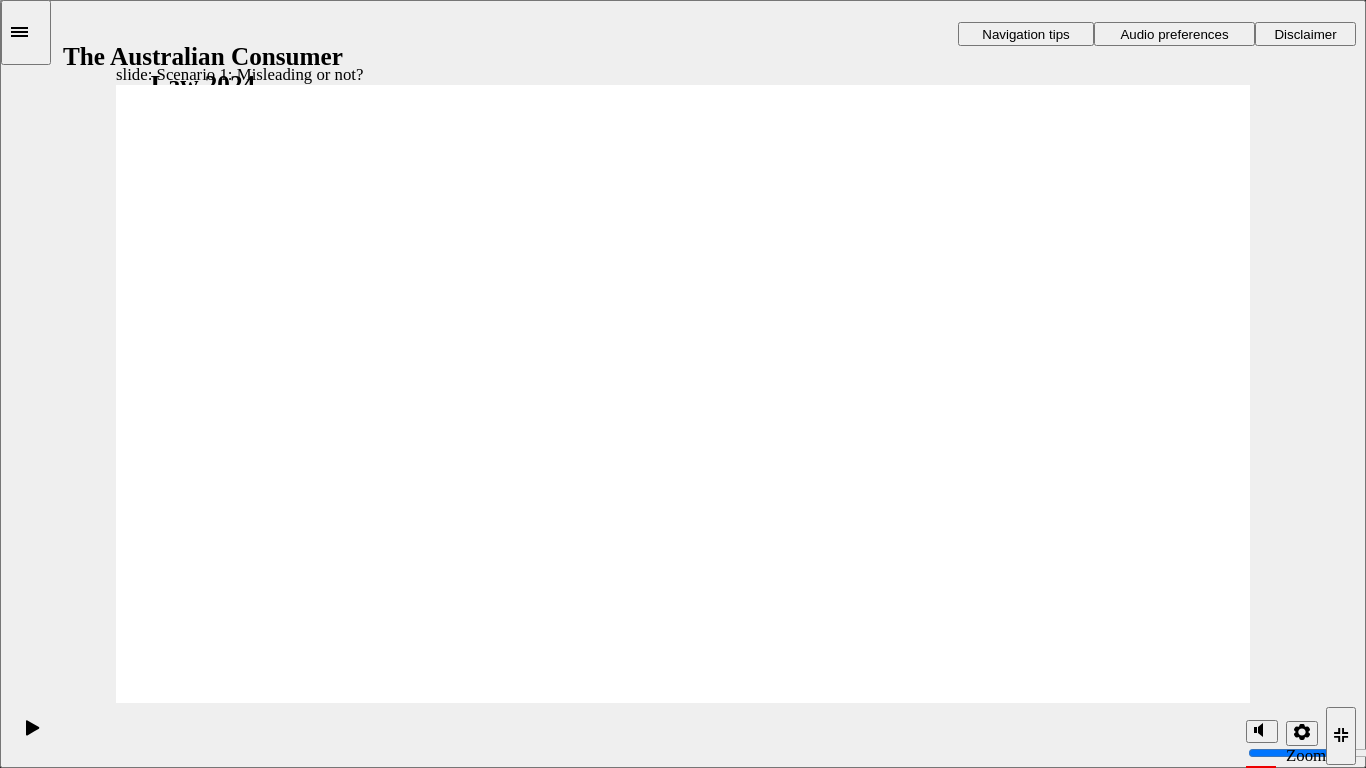 drag, startPoint x: 1139, startPoint y: 662, endPoint x: 1141, endPoint y: 673, distance: 11.18034 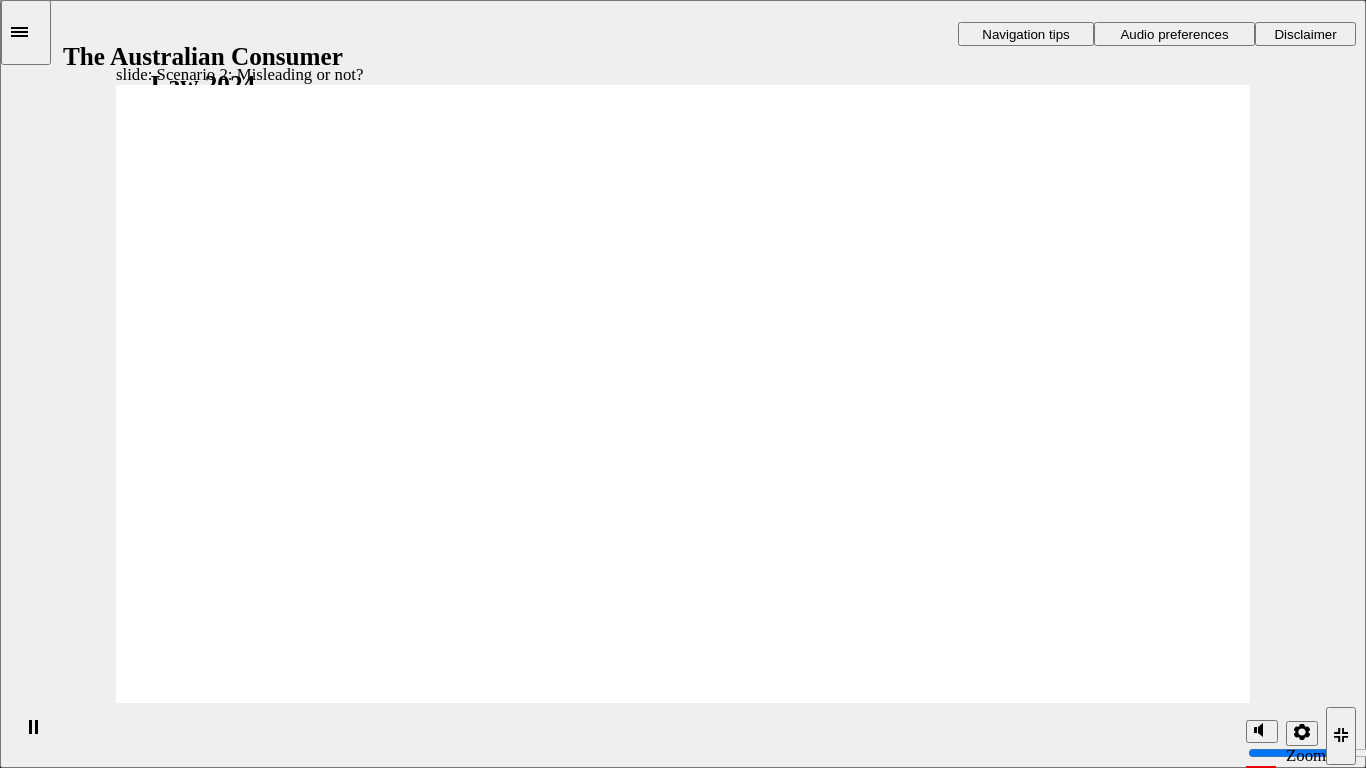 click 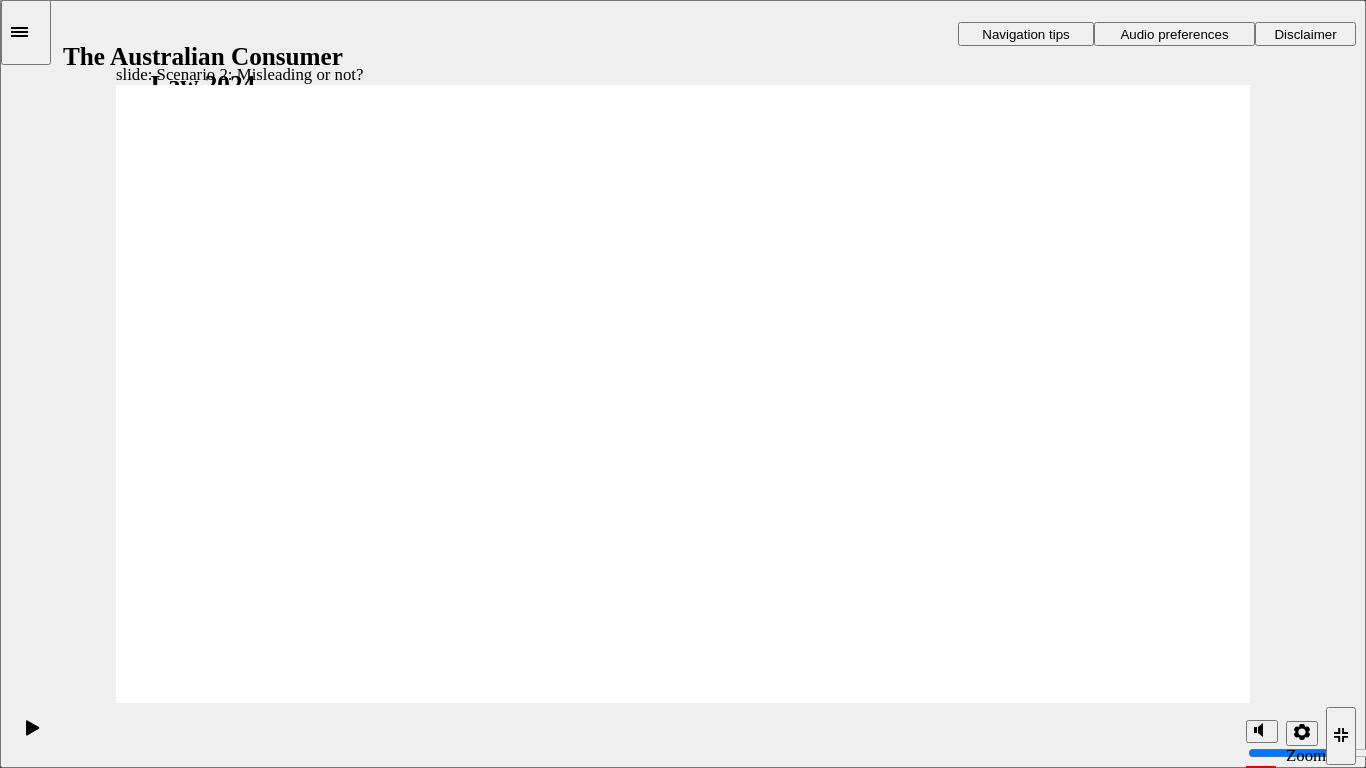 click 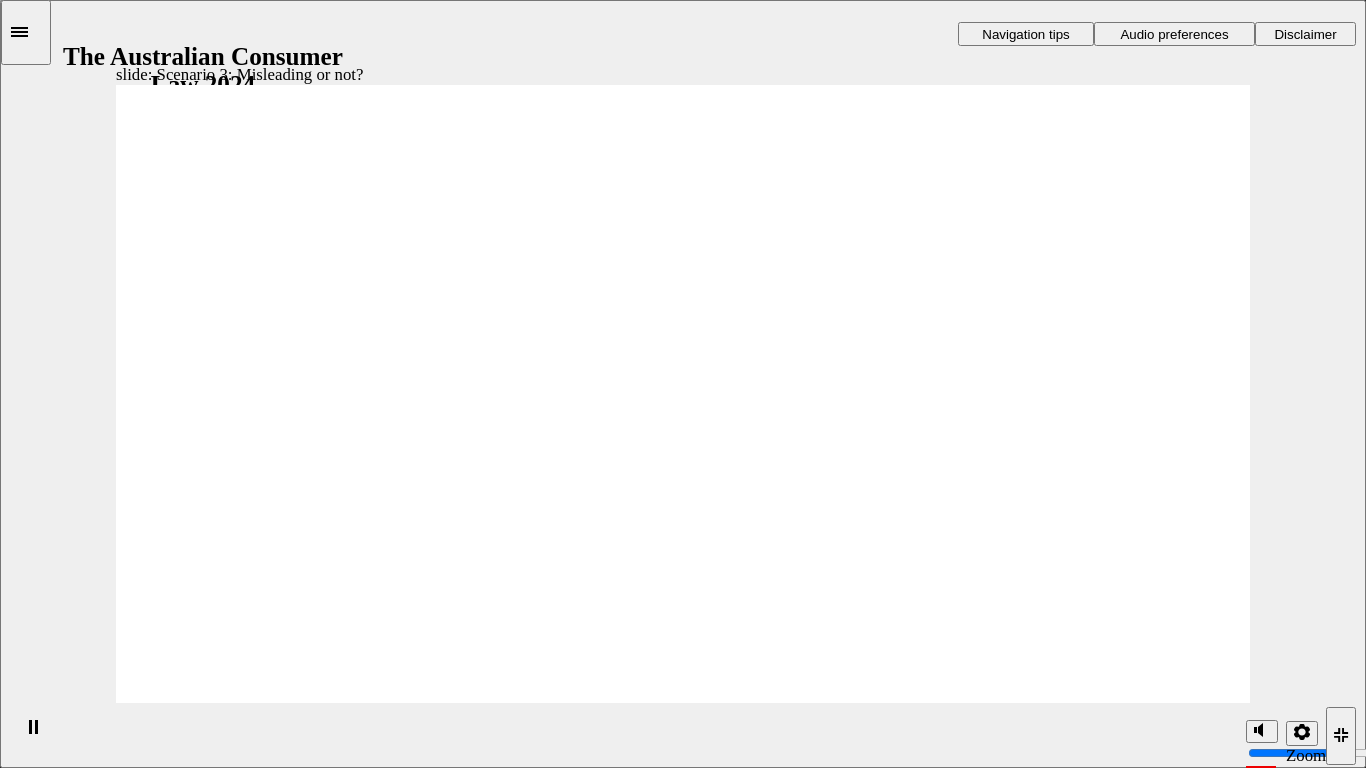 click 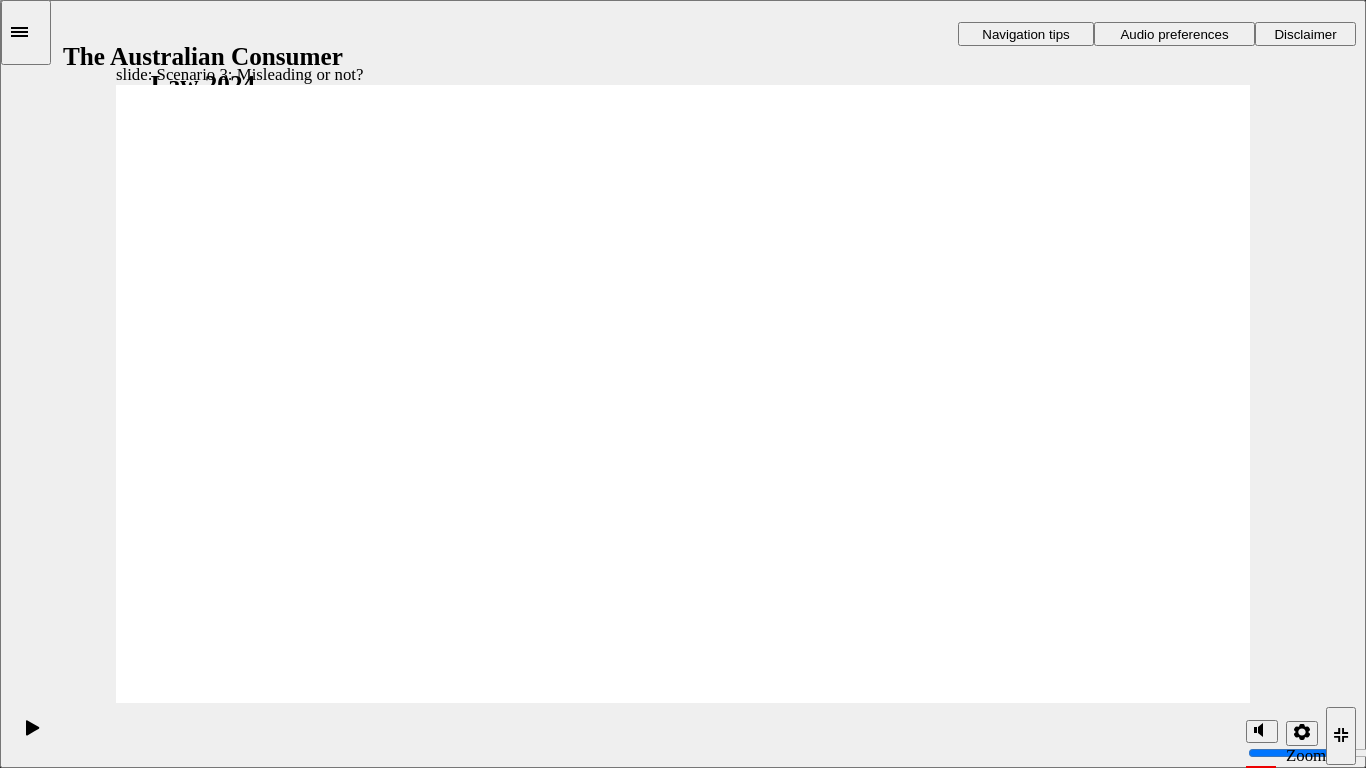 drag, startPoint x: 1157, startPoint y: 683, endPoint x: 1176, endPoint y: 674, distance: 21.023796 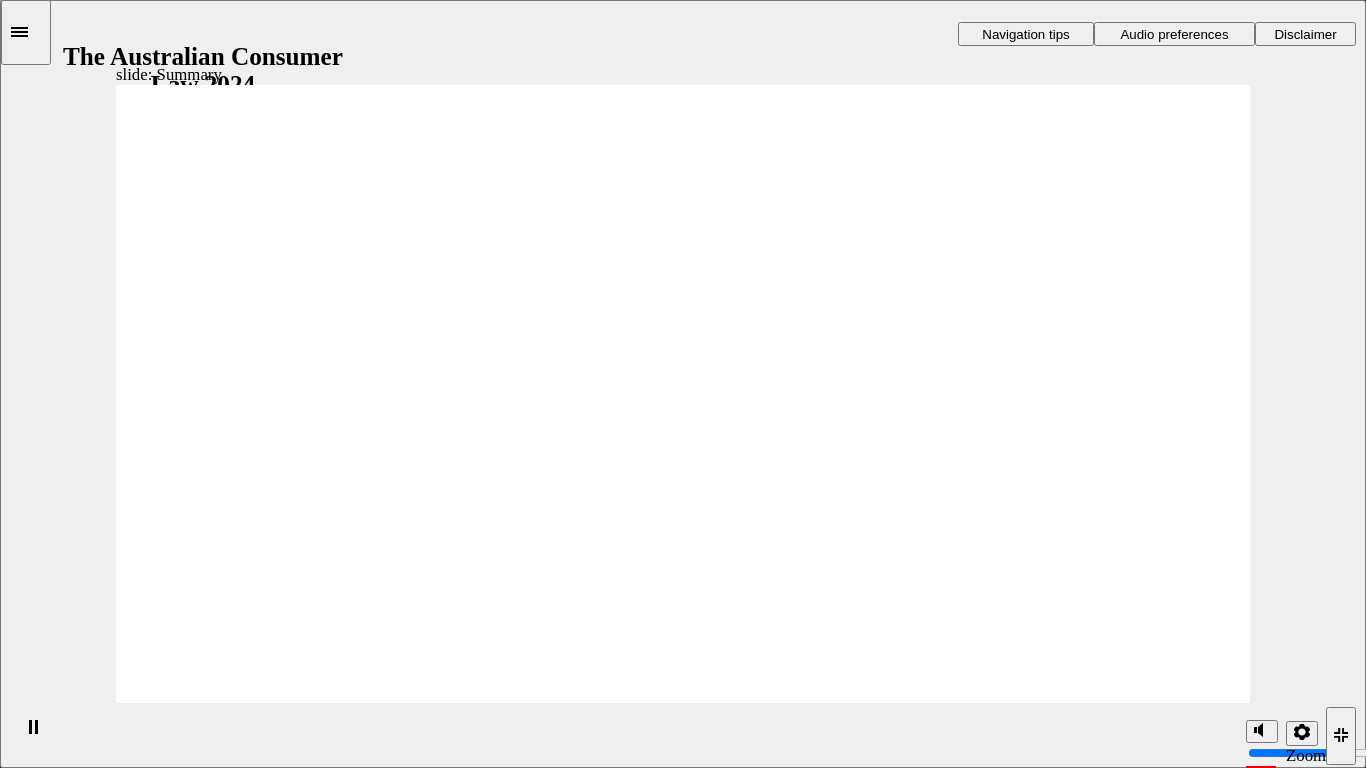 click 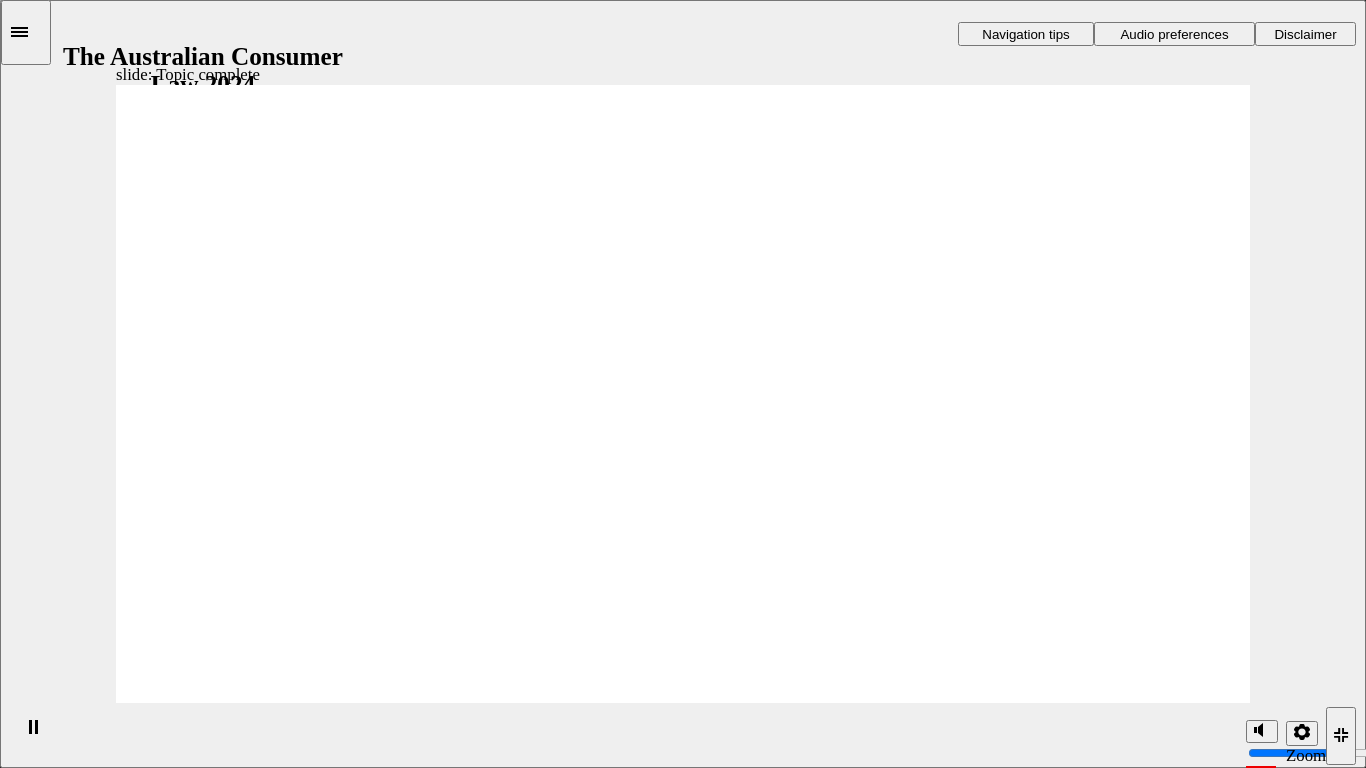 click 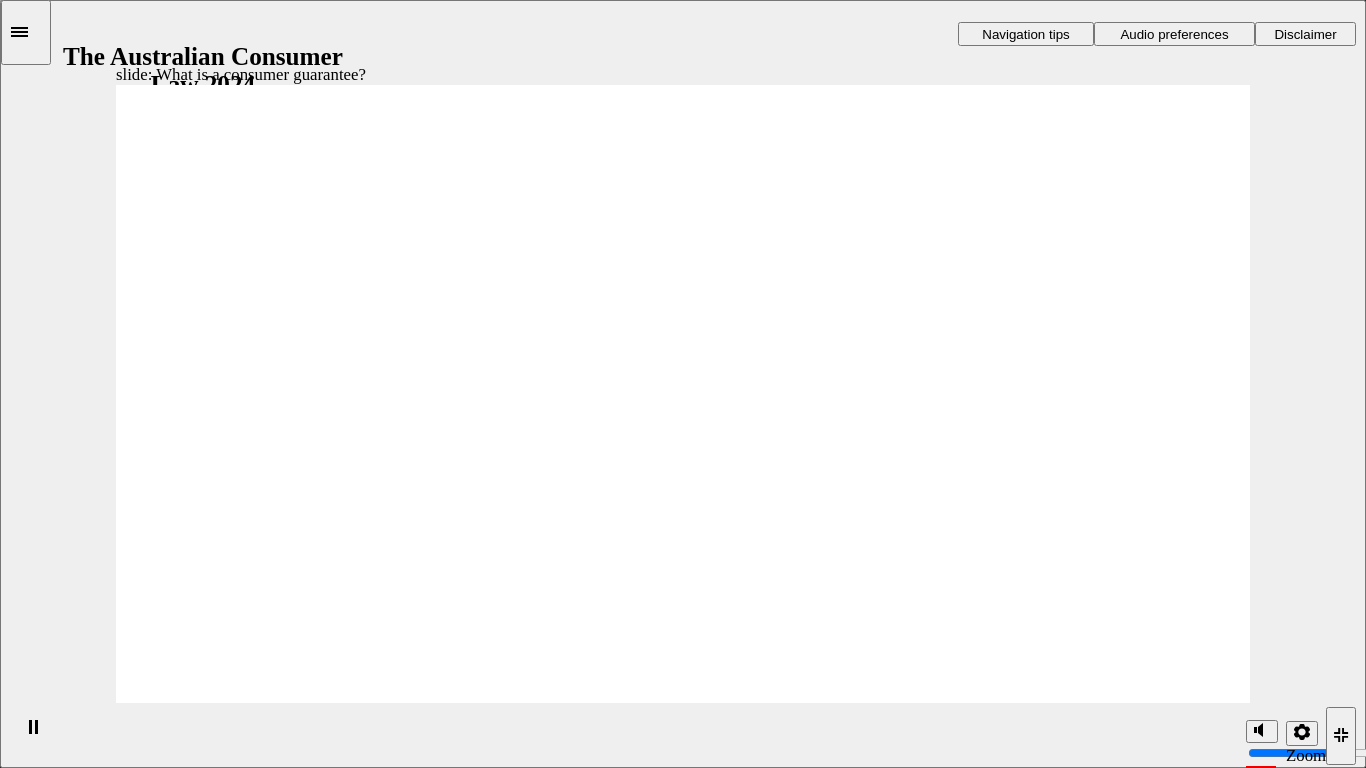 click 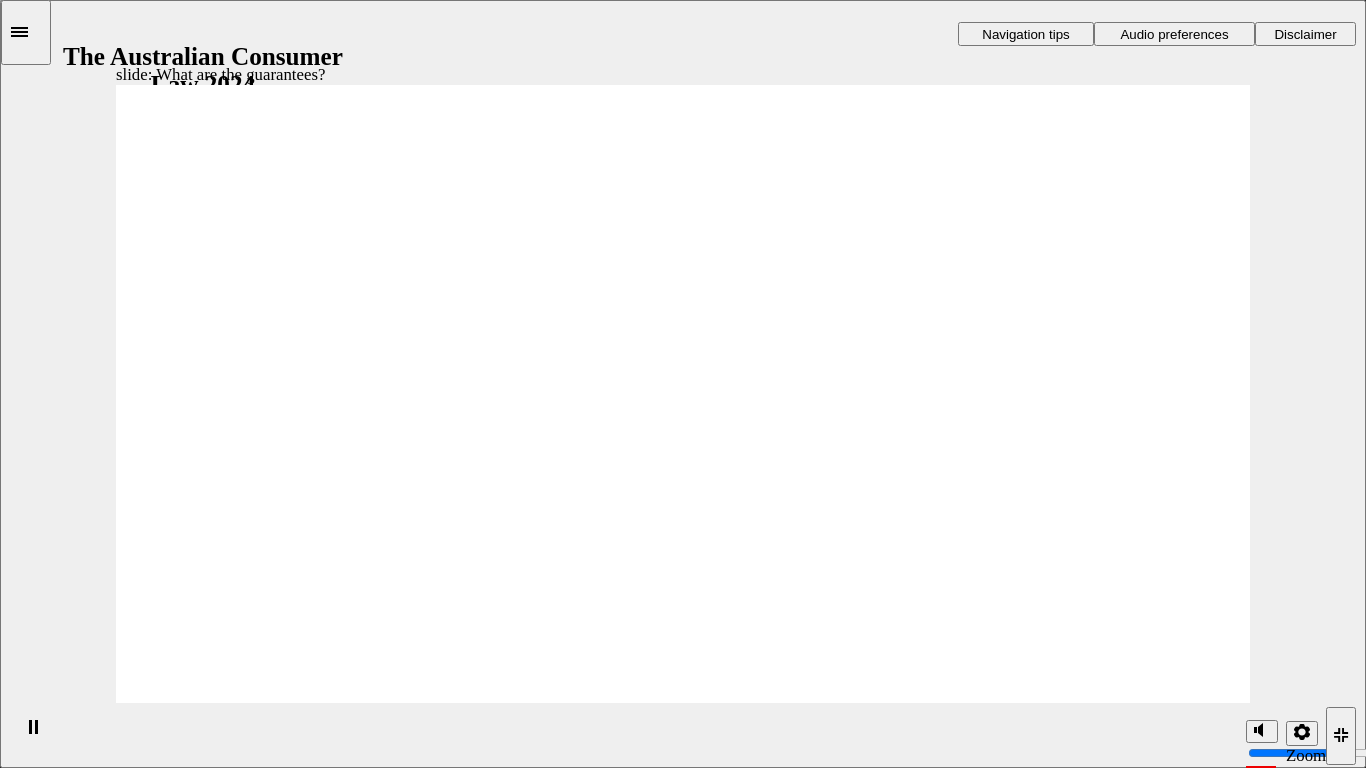 click 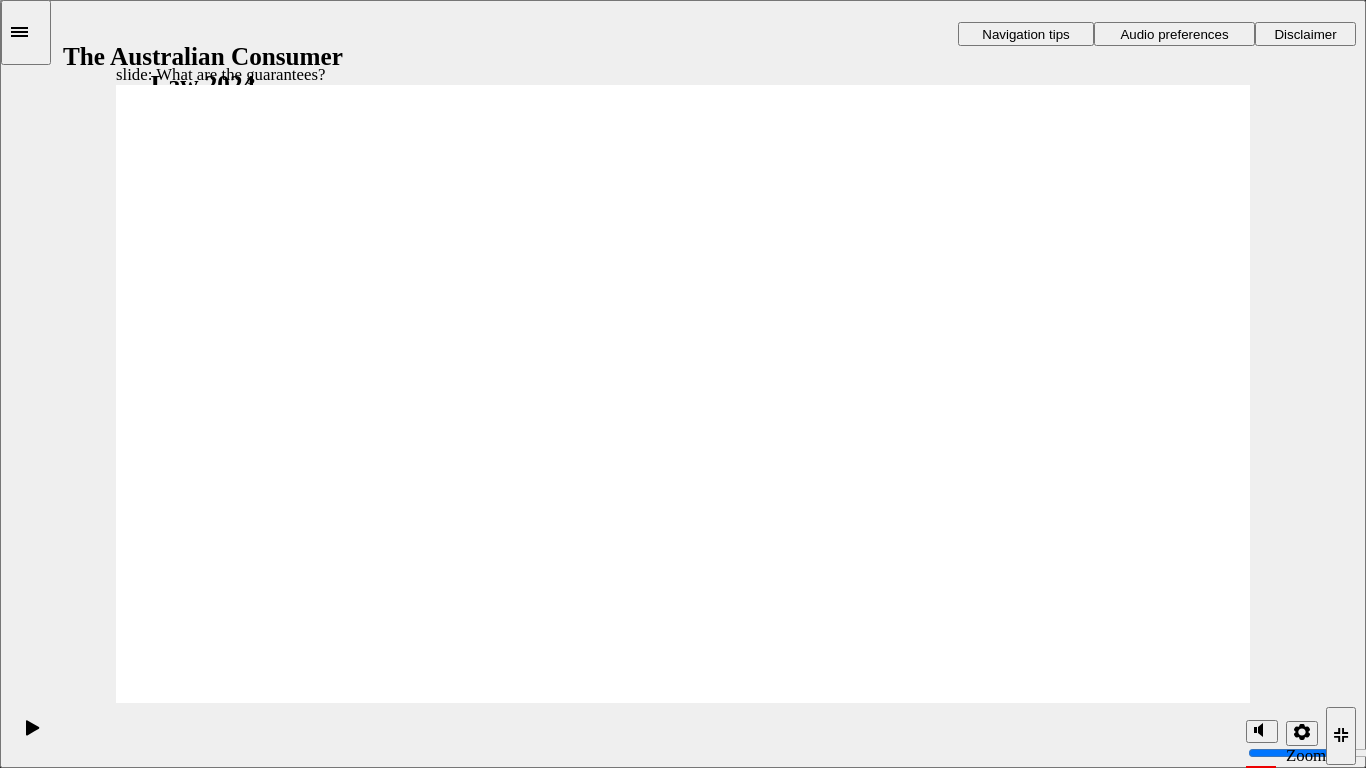 click 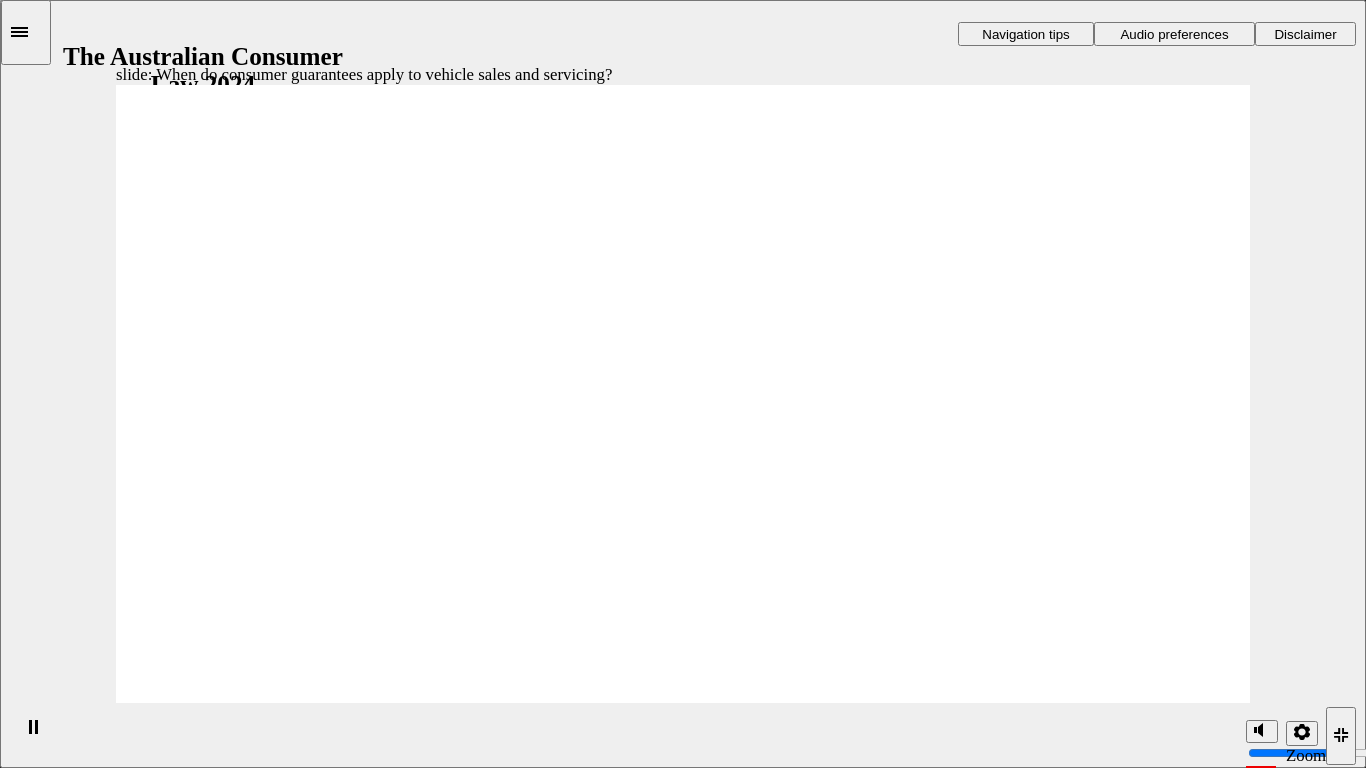 click 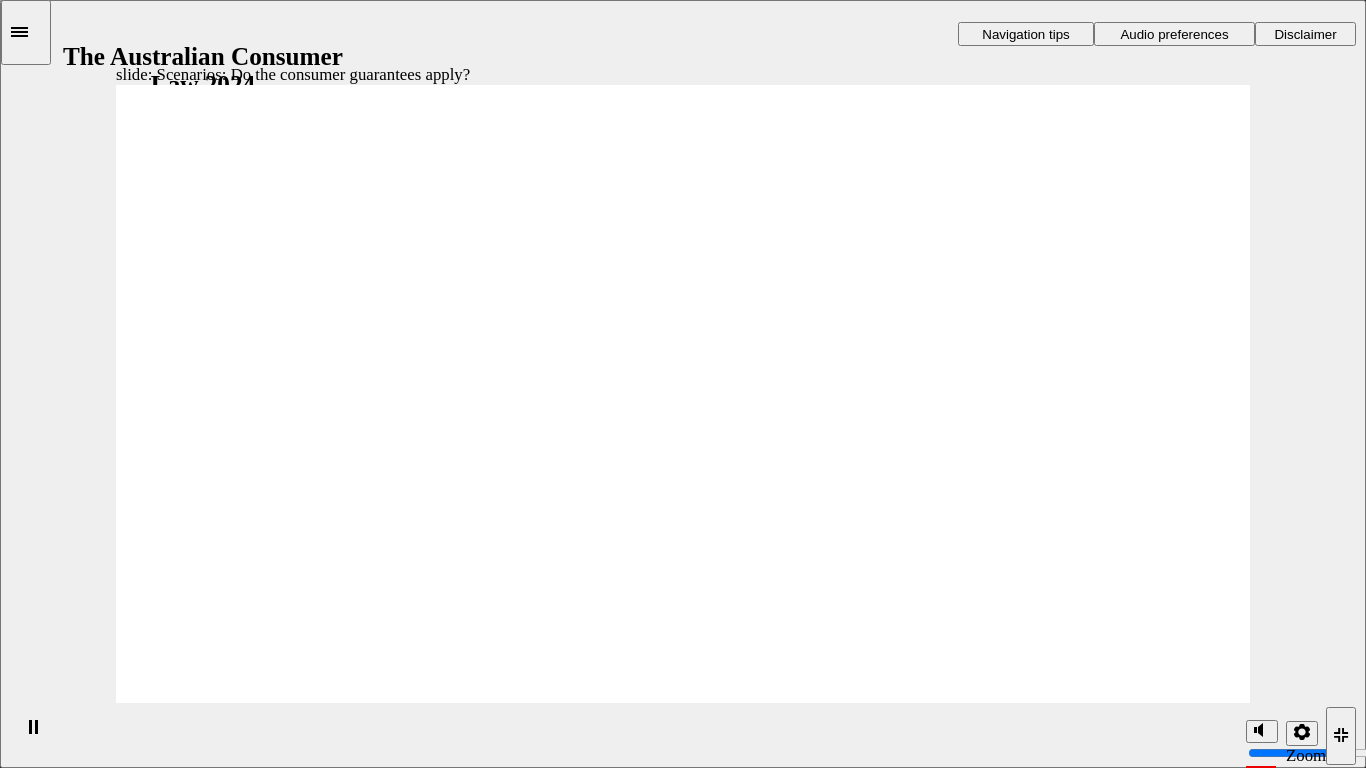 click 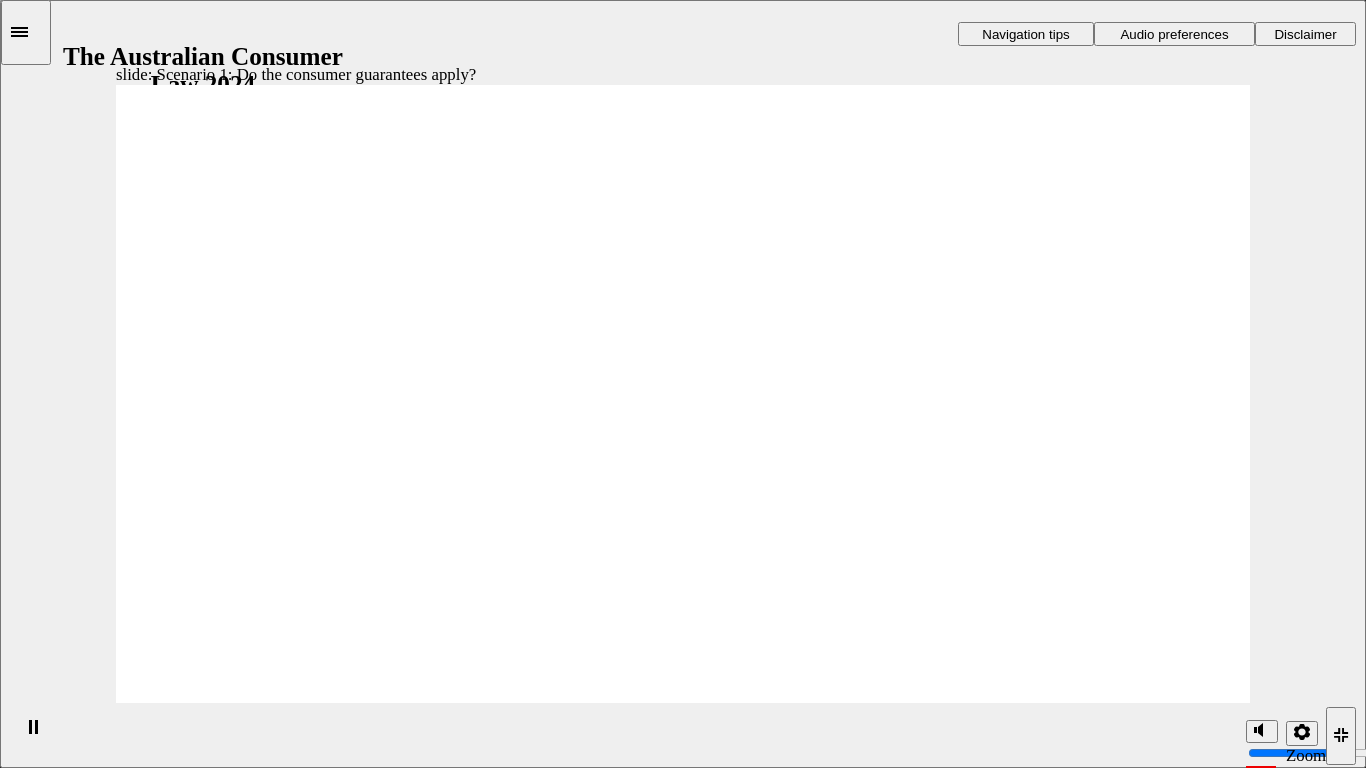 click 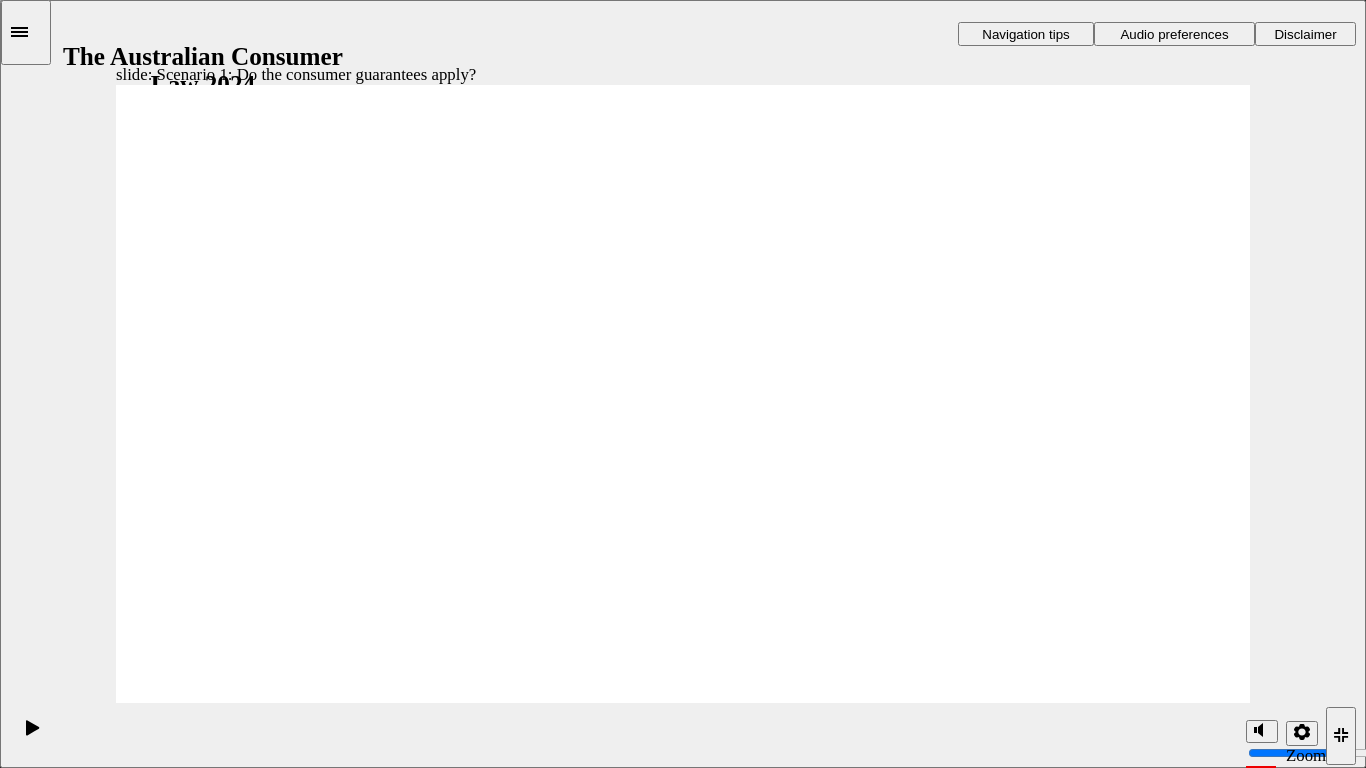 click 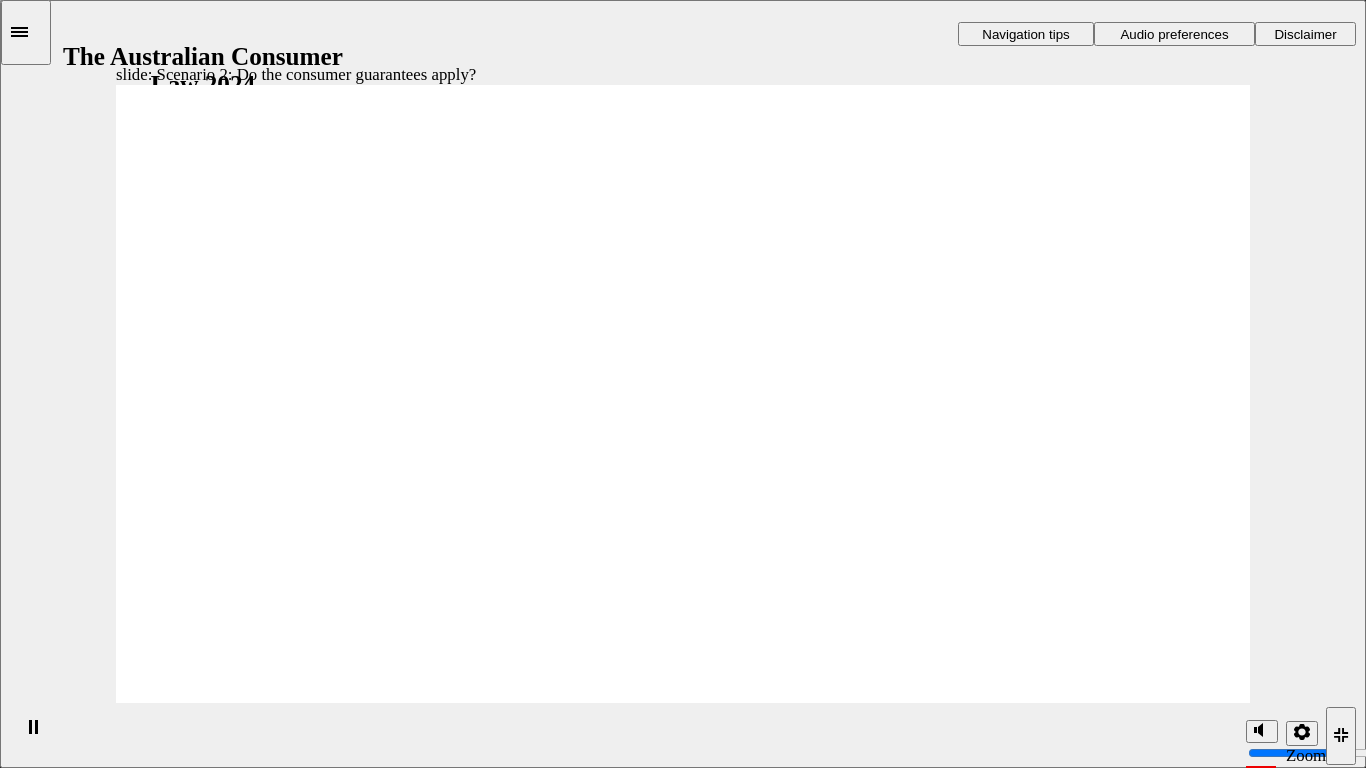 click 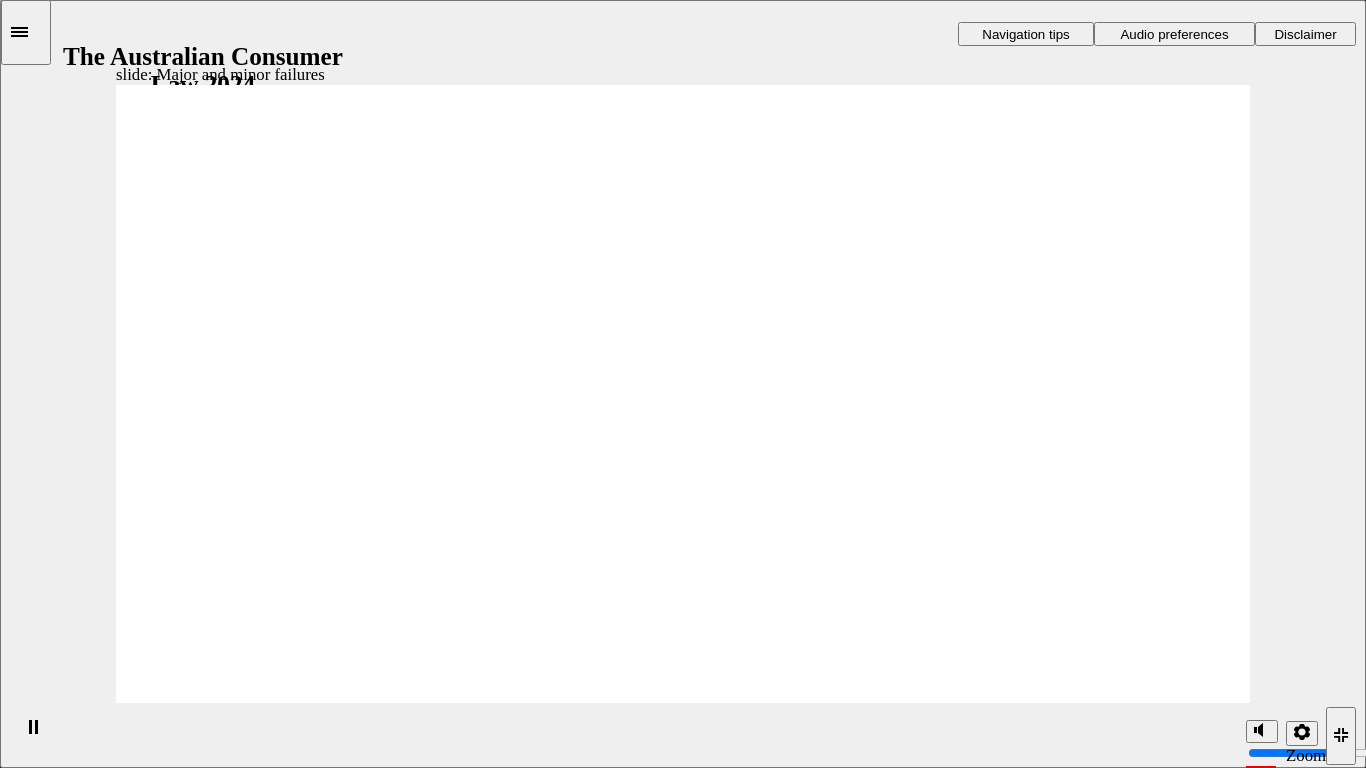 click 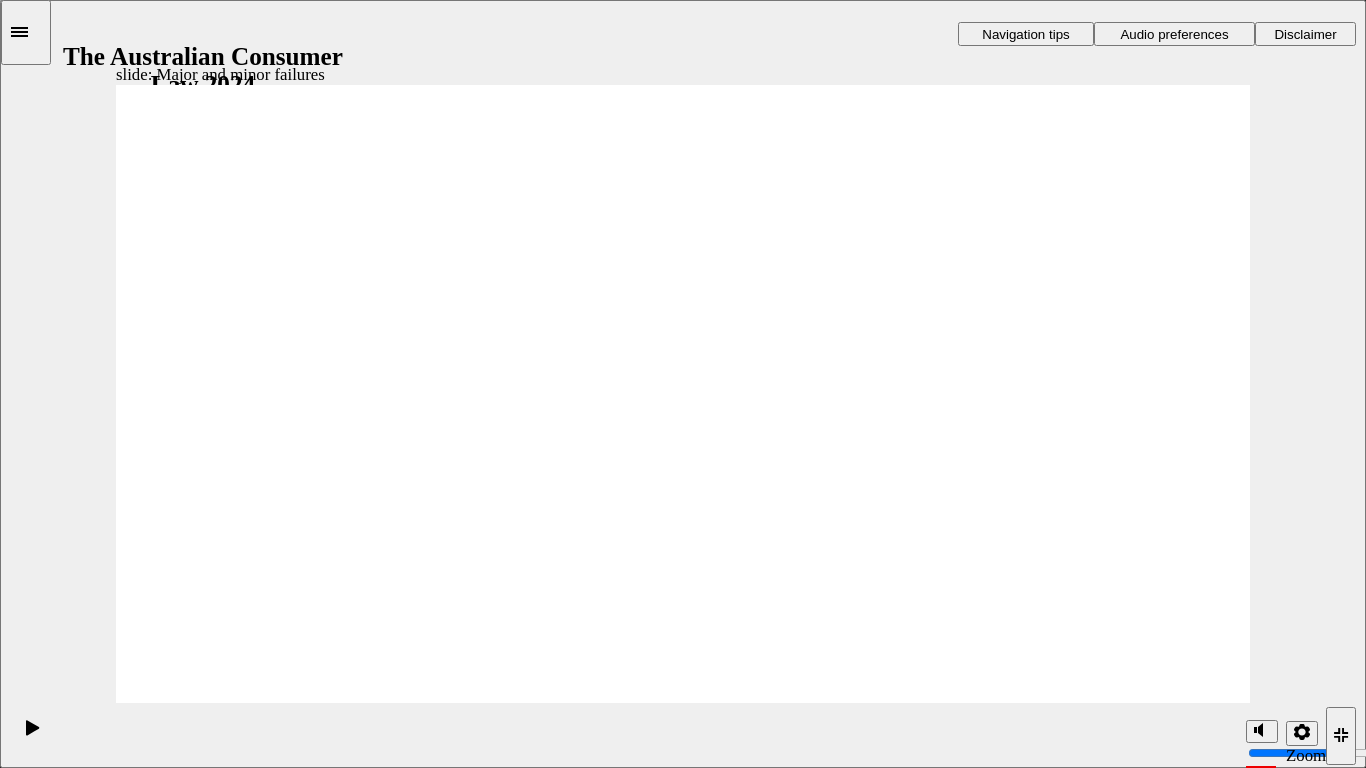 click 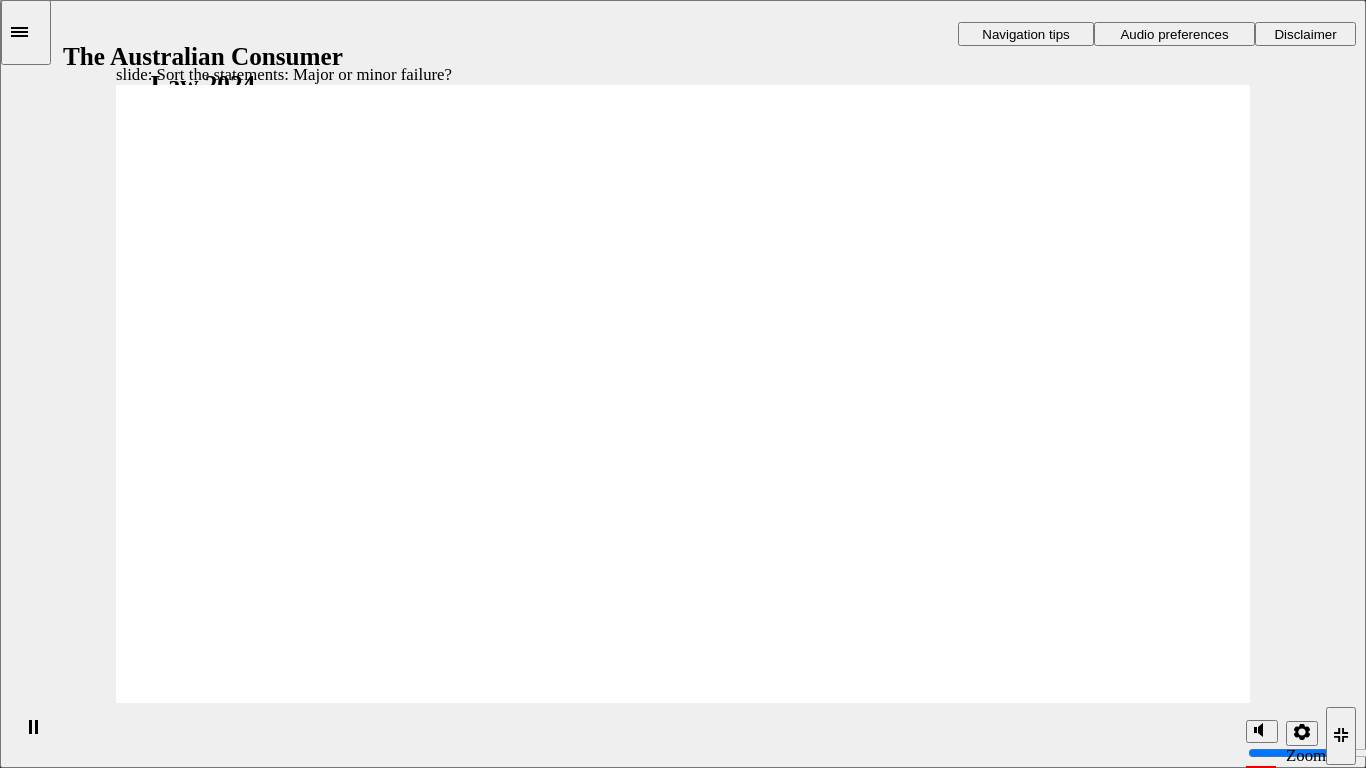 drag, startPoint x: 714, startPoint y: 303, endPoint x: 392, endPoint y: 516, distance: 386.07382 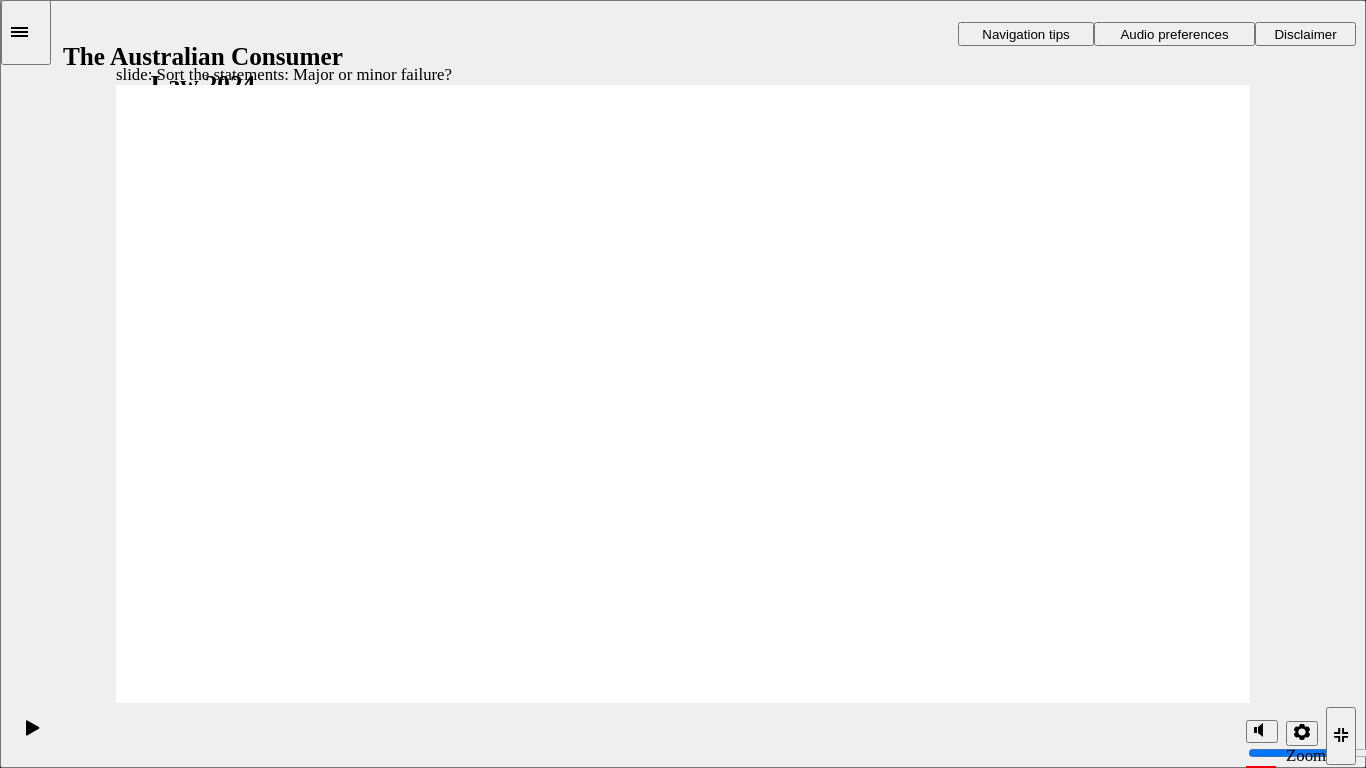 drag, startPoint x: 743, startPoint y: 323, endPoint x: 384, endPoint y: 511, distance: 405.24683 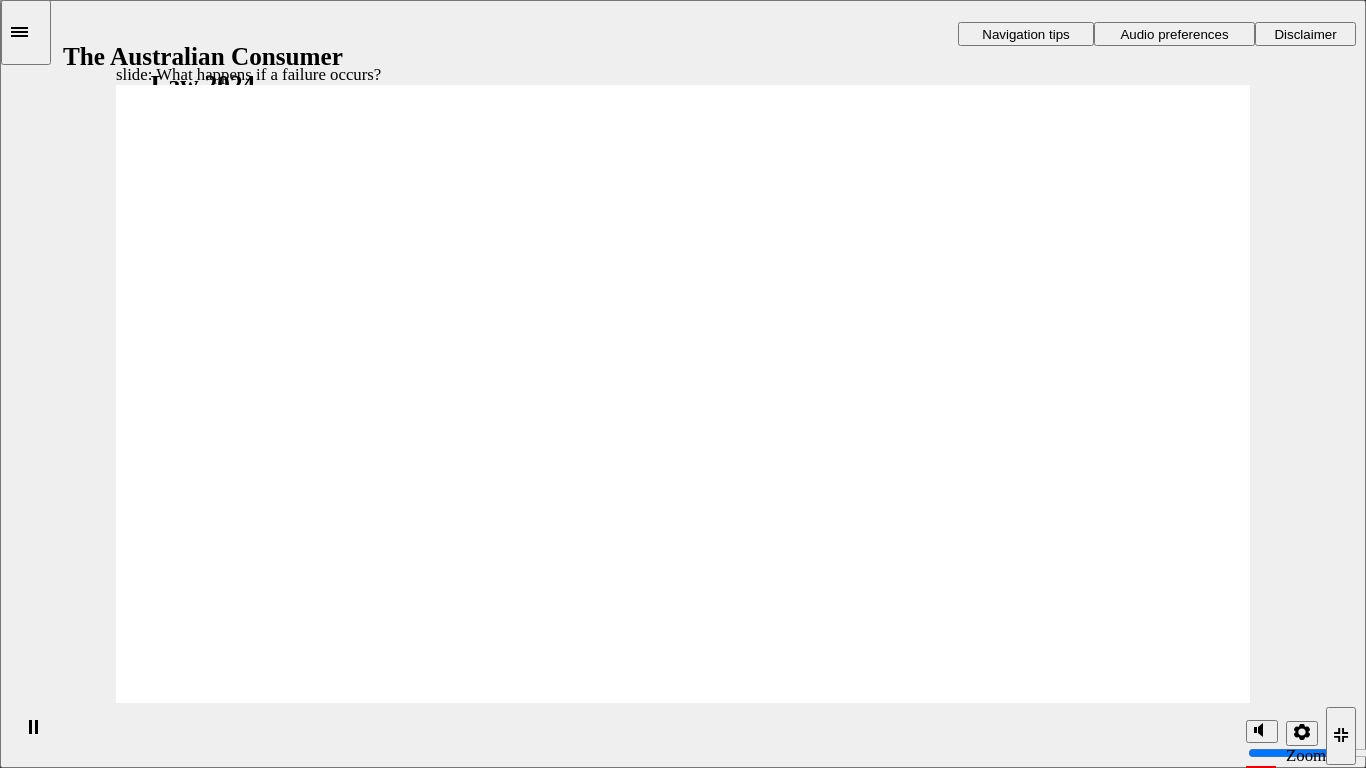 click 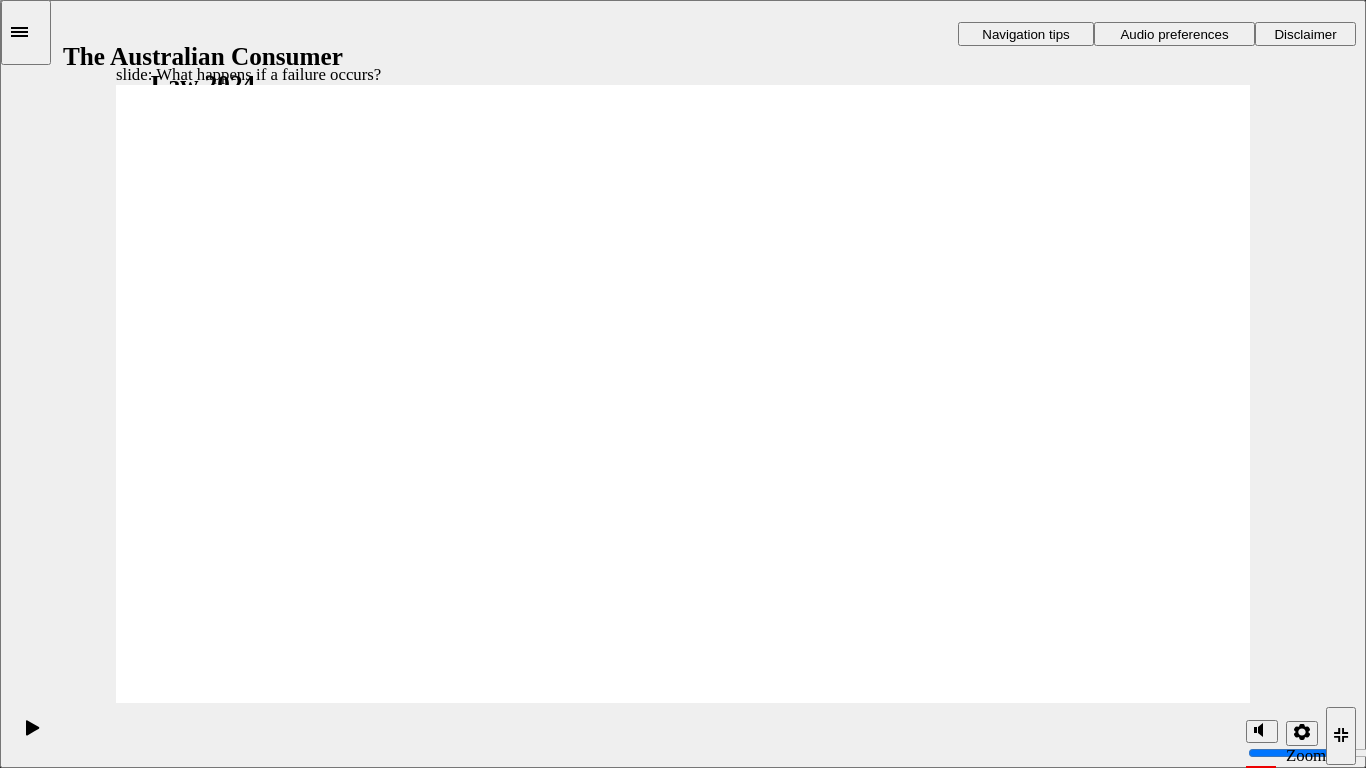 click 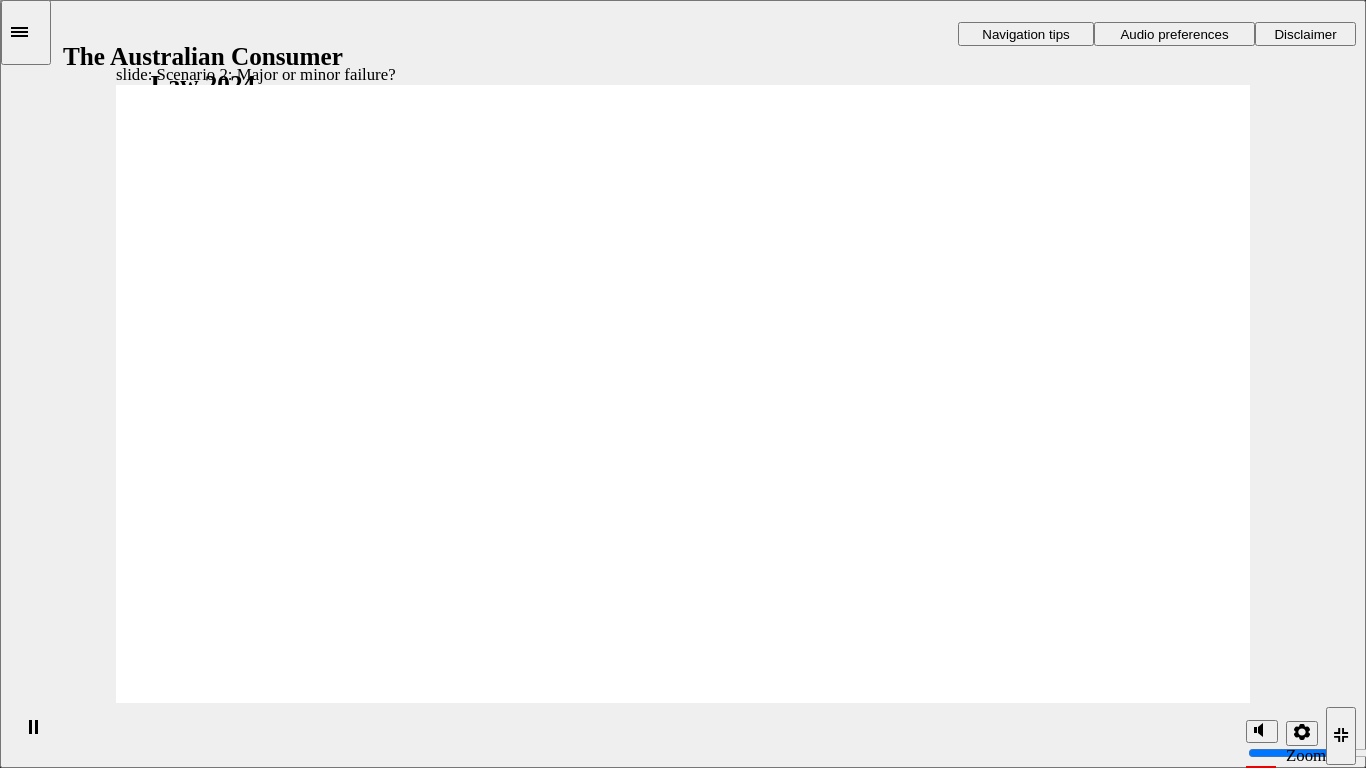 click 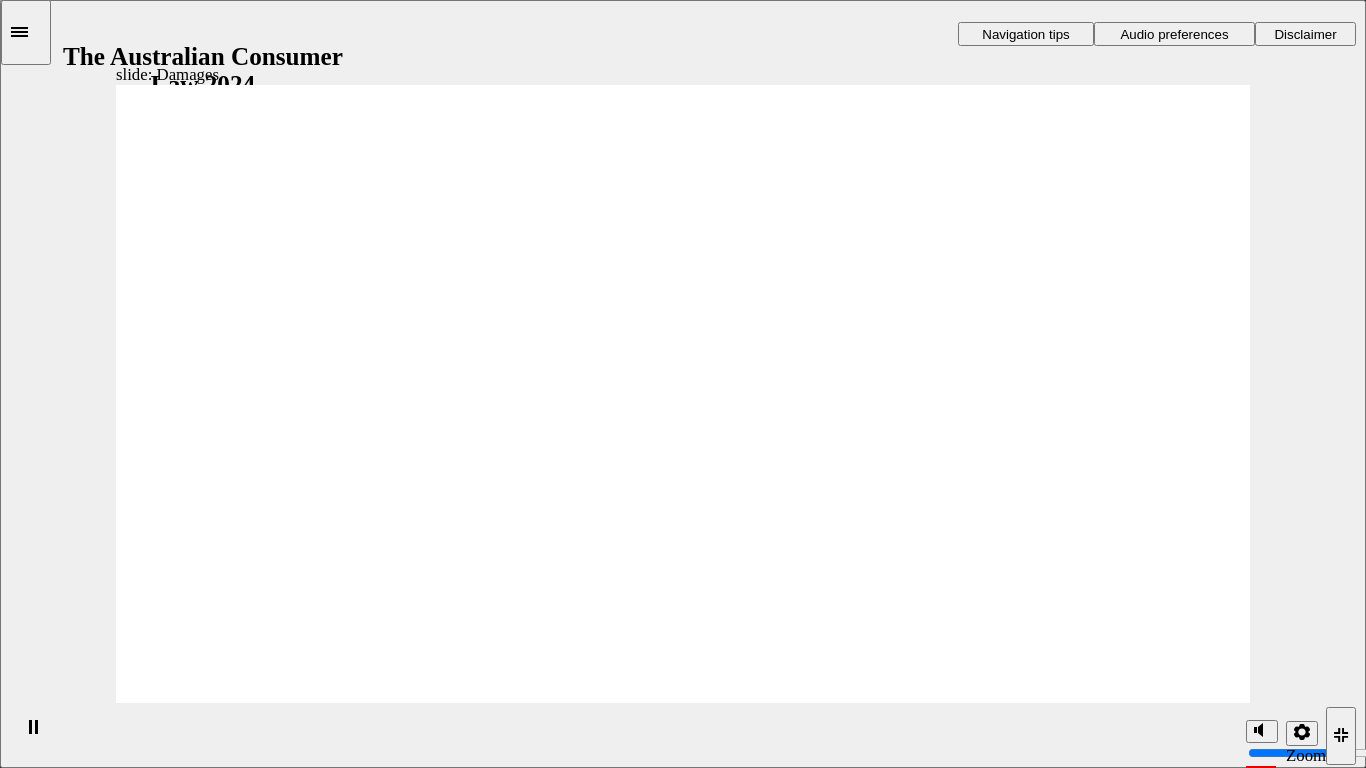 click 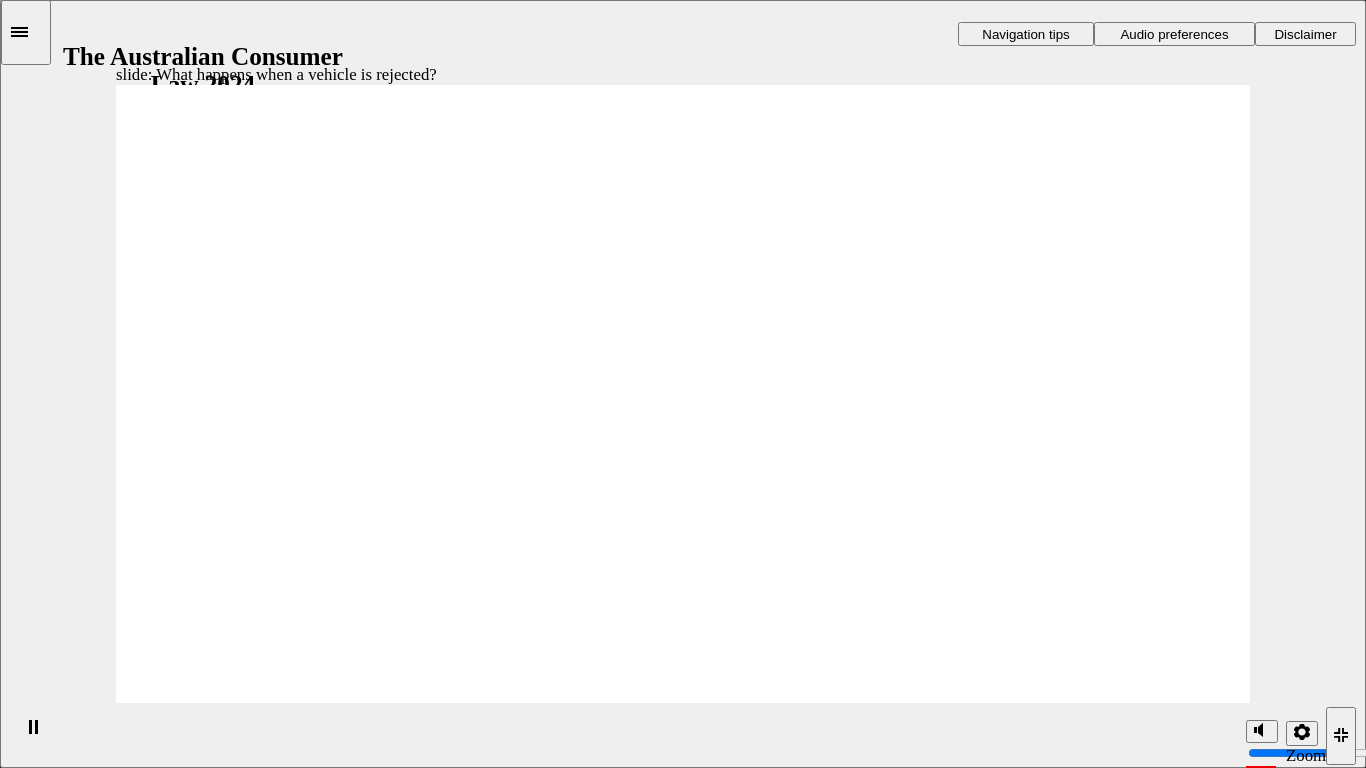 click 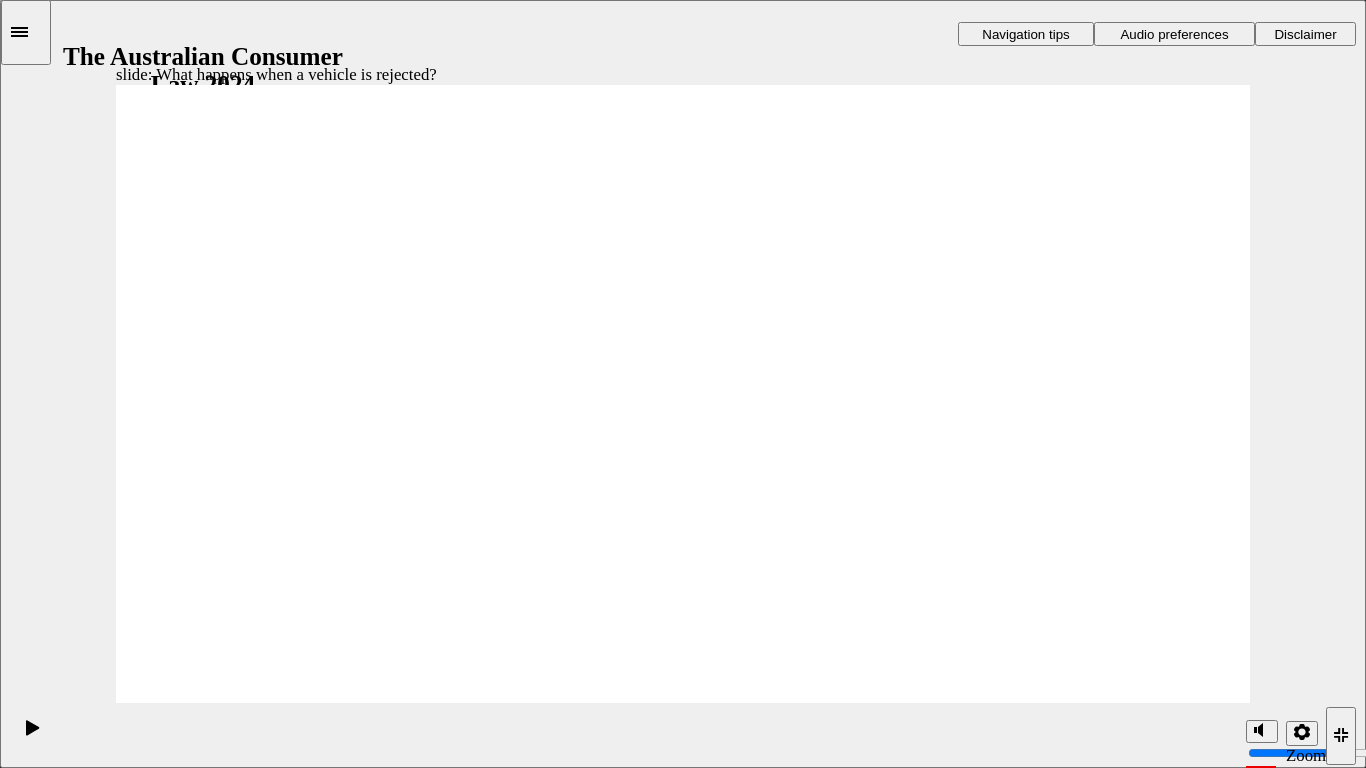 click 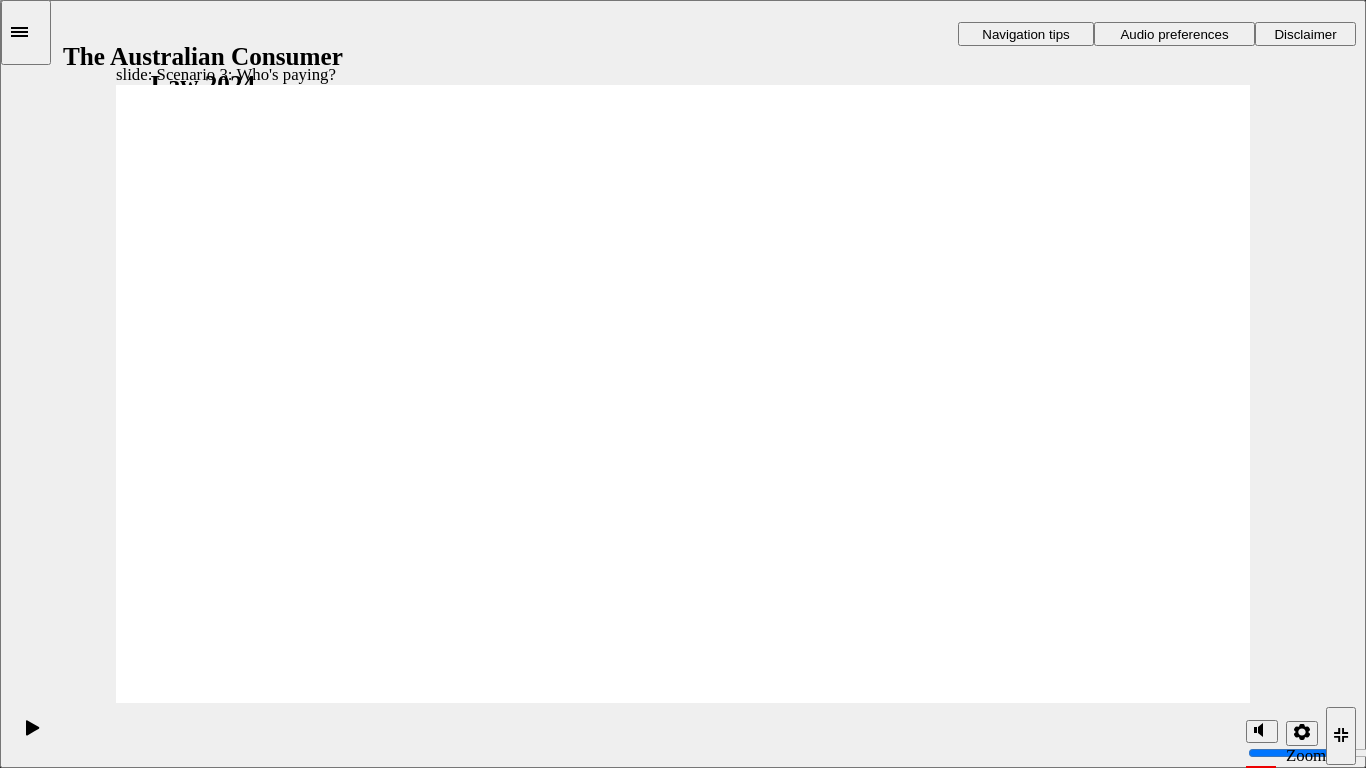 click 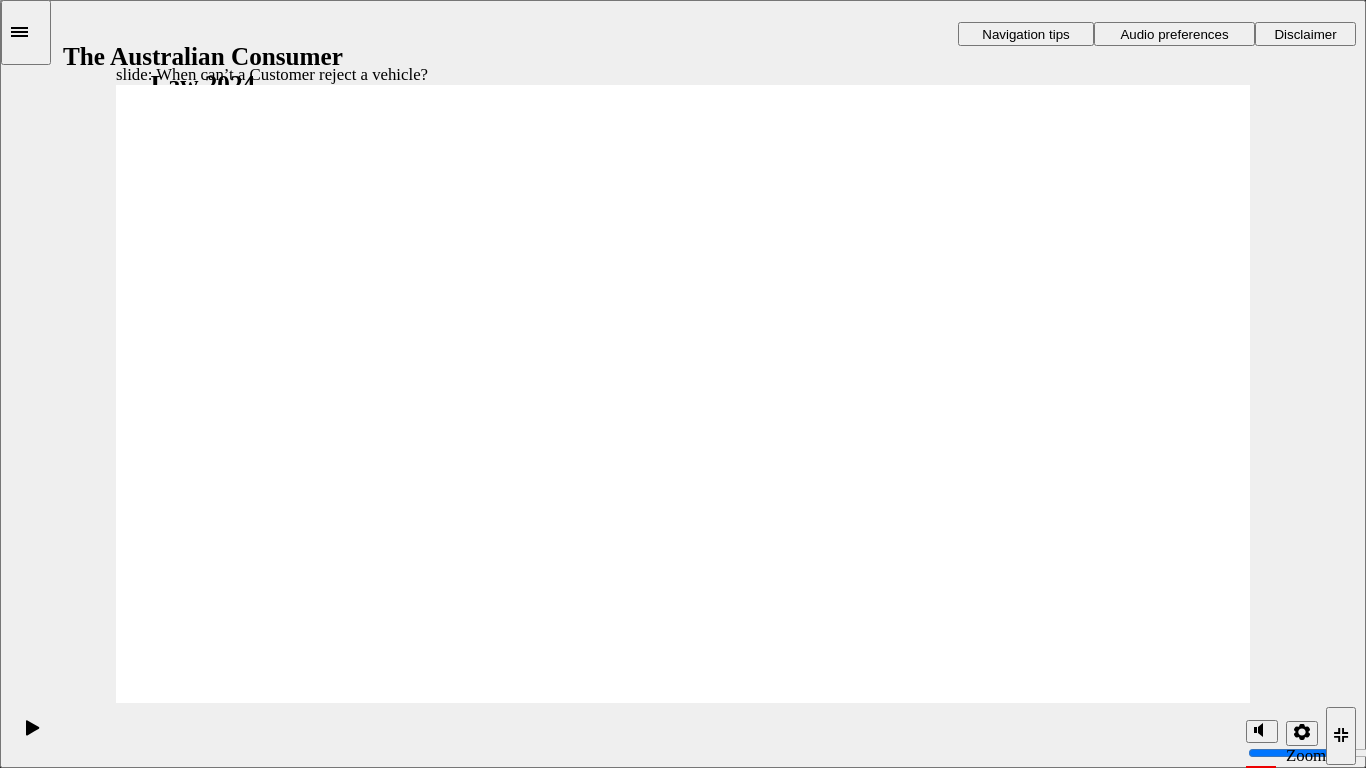 click 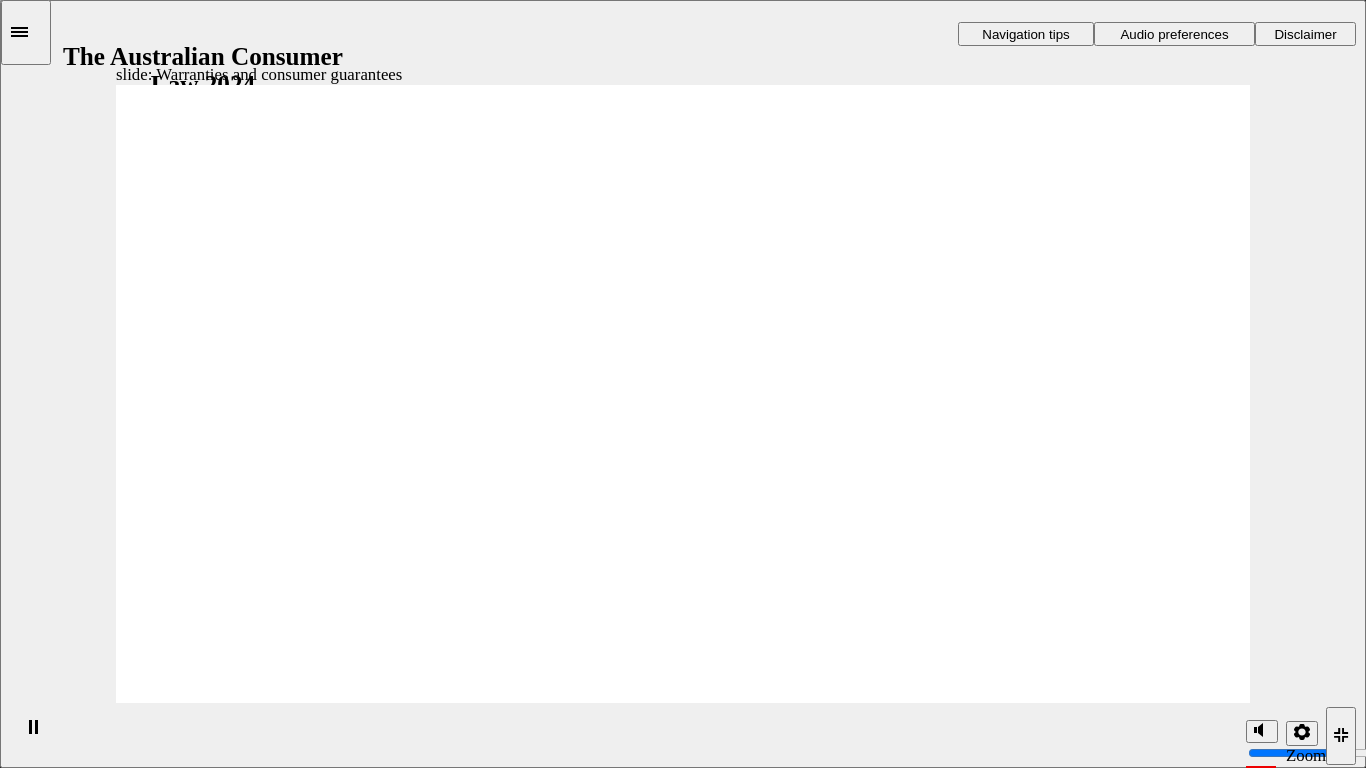 click 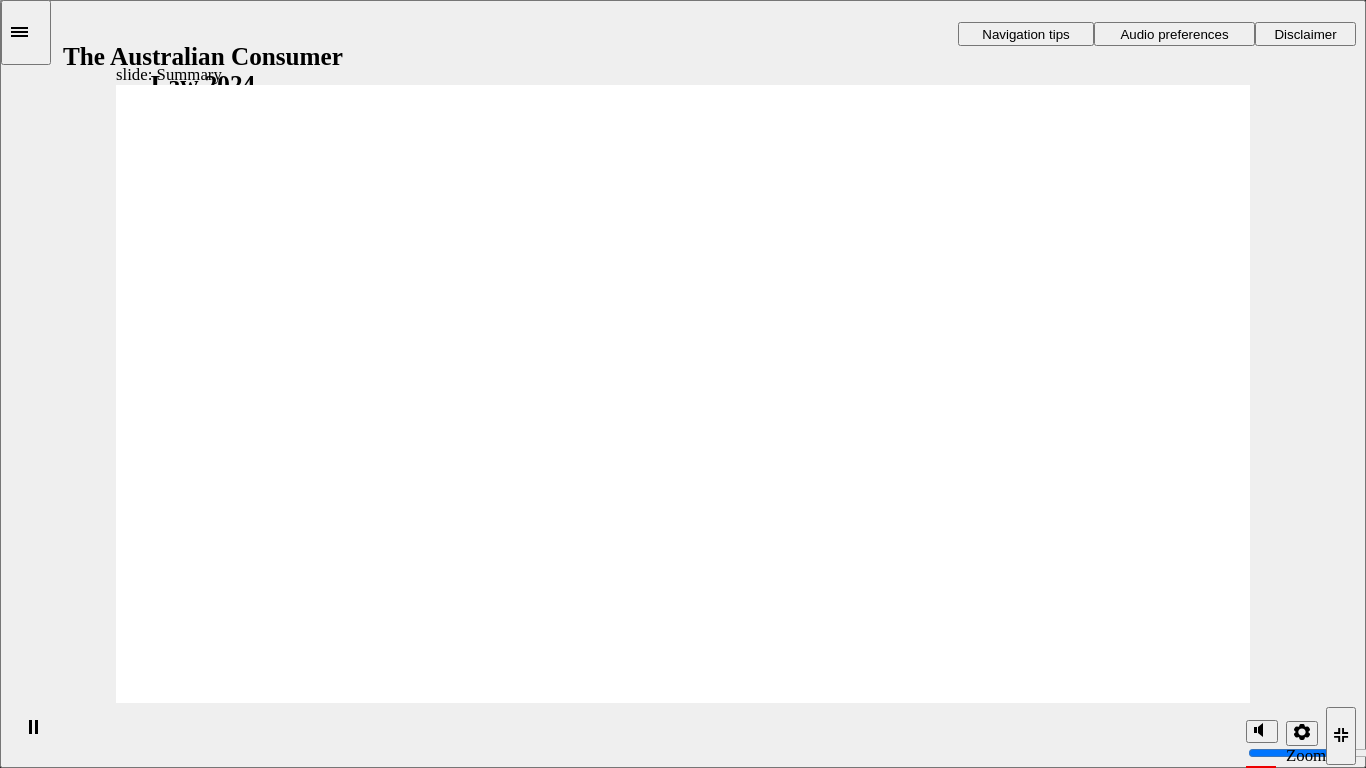 click 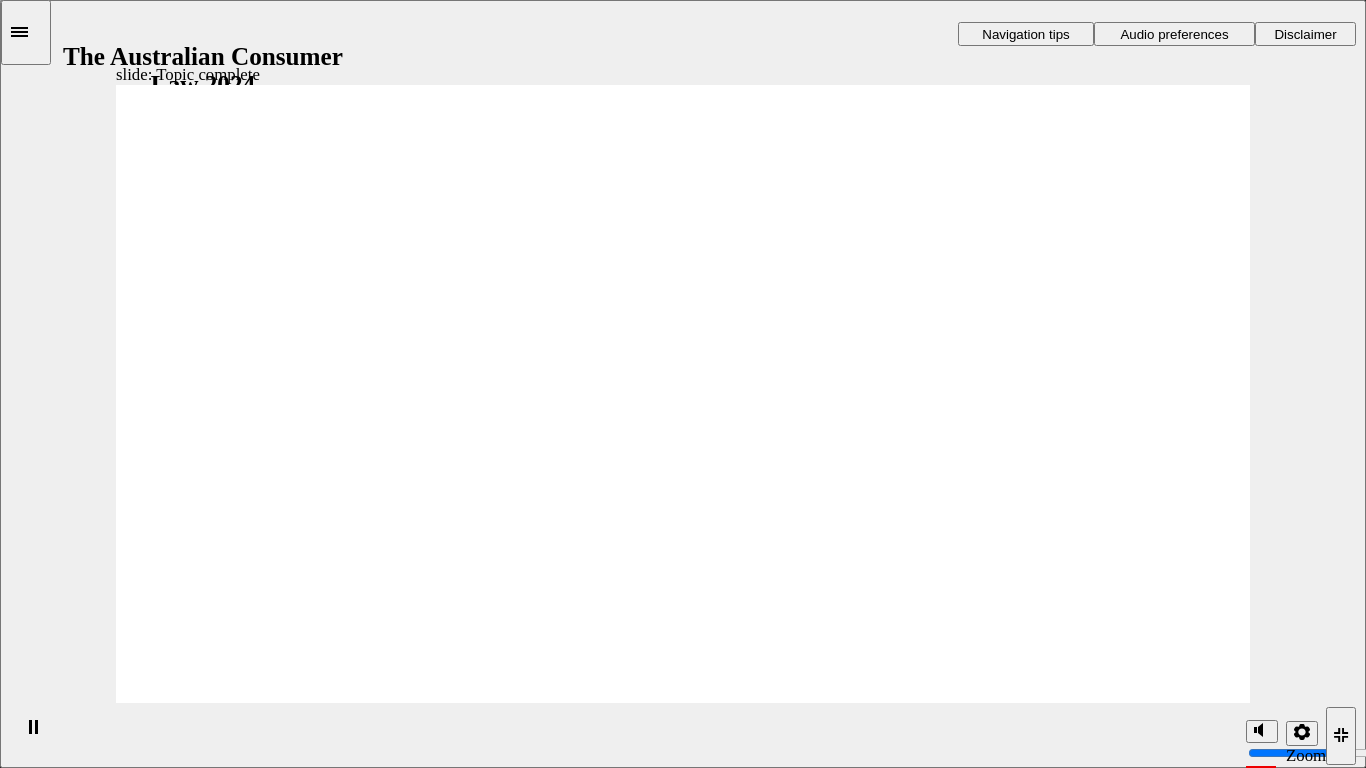 click 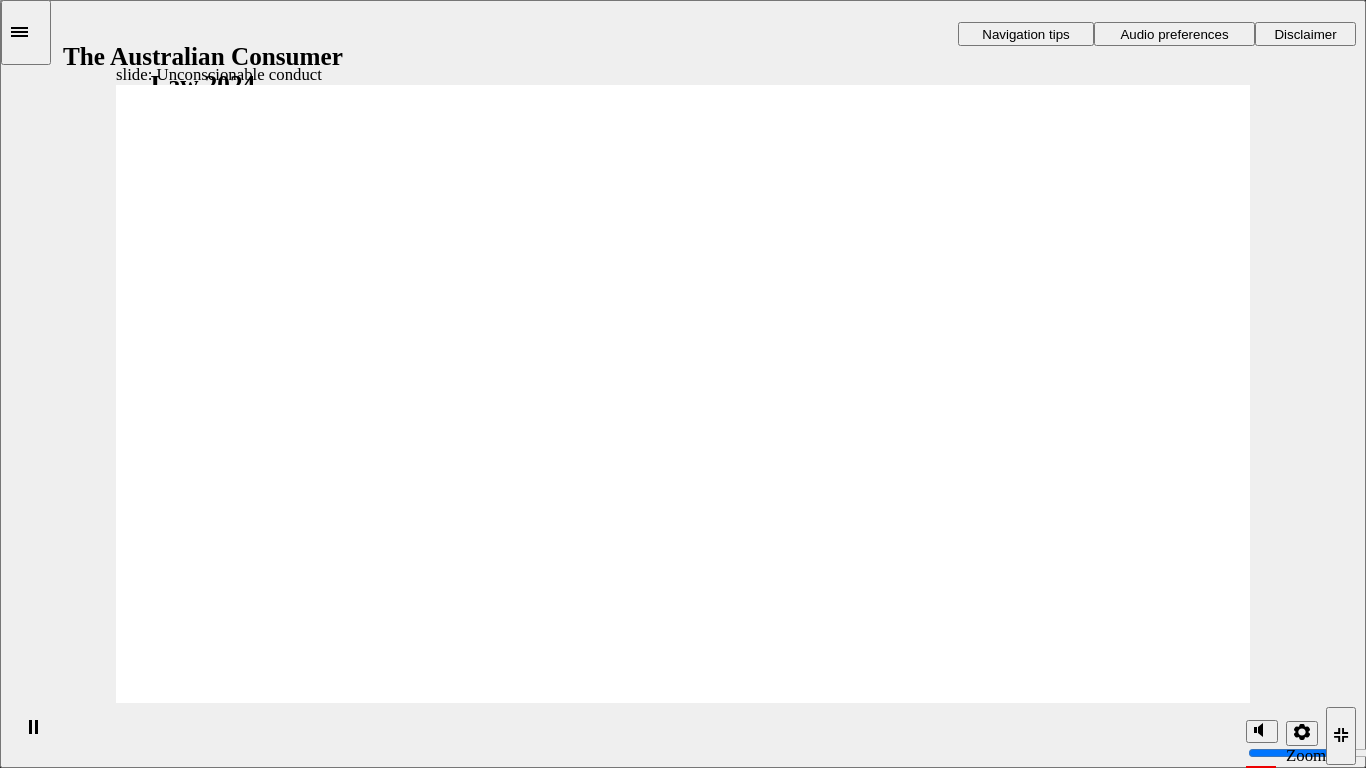 click 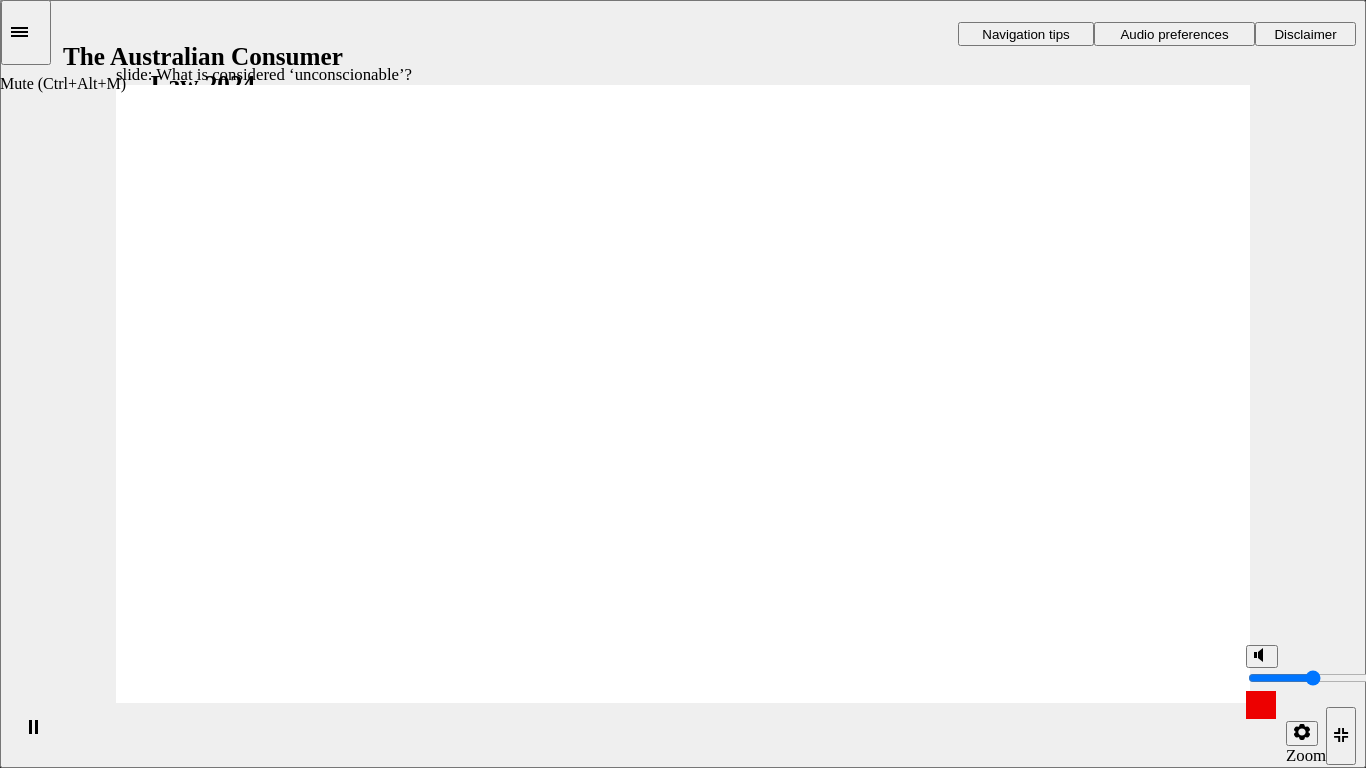 drag, startPoint x: 1264, startPoint y: 662, endPoint x: 1263, endPoint y: 676, distance: 14.035668 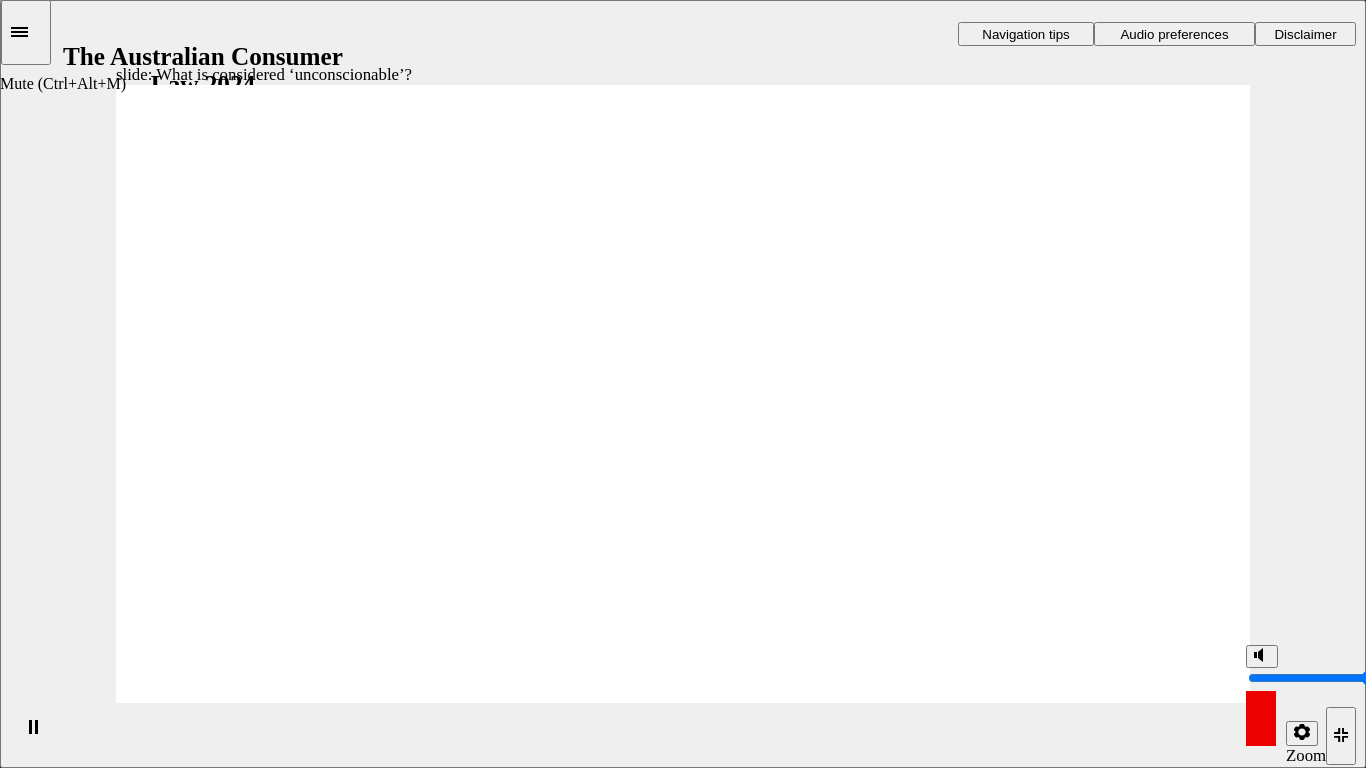 drag, startPoint x: 1263, startPoint y: 676, endPoint x: 1277, endPoint y: 596, distance: 81.21576 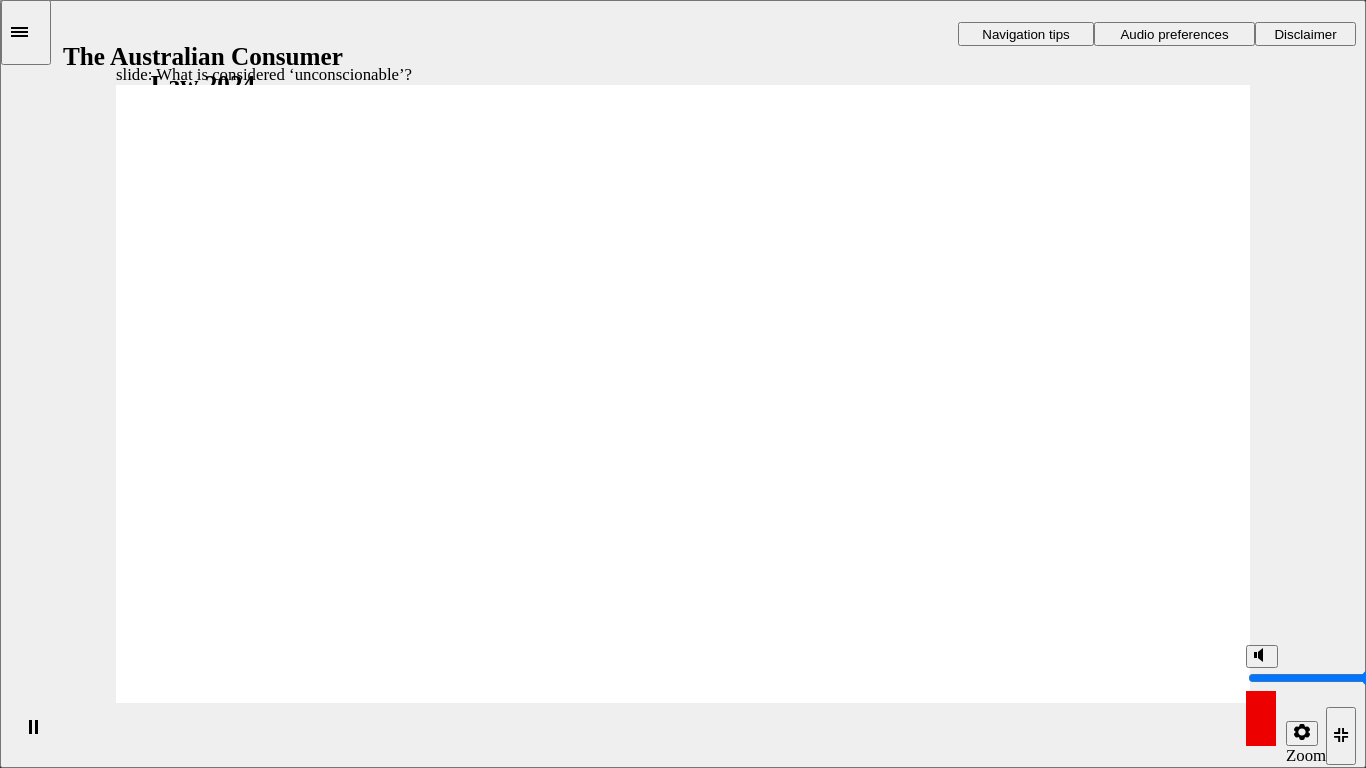 click on "slide: What is considered ‘unconscionable’?
Rectangle 1 Rectangle 3 What is considered ‘ unconscionable ’? A court may consider several factors in determining whether conduct is unconscionable, including the items shown below. Click the  boxes  to learn more. Oval Oval 1 Oval 1 lock icon 1 Oval 1 tick icon 1 Oval Oval 1 Oval 1 lock icon 1 Oval 1 tick icon 1 Oval Oval 1 Oval 1 lock icon 1 Oval 1 tick icon 1 Value of goods and services Inconsistent conduct Unreasonable conditions For what cost could the Customer have acquired identical or equivalent goods or services from a person other than the Dealership? Was the Dealership’s conduct towards the Customer inconsistent with the Dealership’s conduct in similar transactions with similar Customers? Was the Customer required to comply with conditions that were not reasonably necessary for the protection of the Dealership’s legitimate interests? Oval Oval 1 Oval 1 lock icon 1 Oval 1 tick icon 1 Oval Oval 1 Oval 1 lock icon 1 Oval 1 tick icon 1" at bounding box center (683, 384) 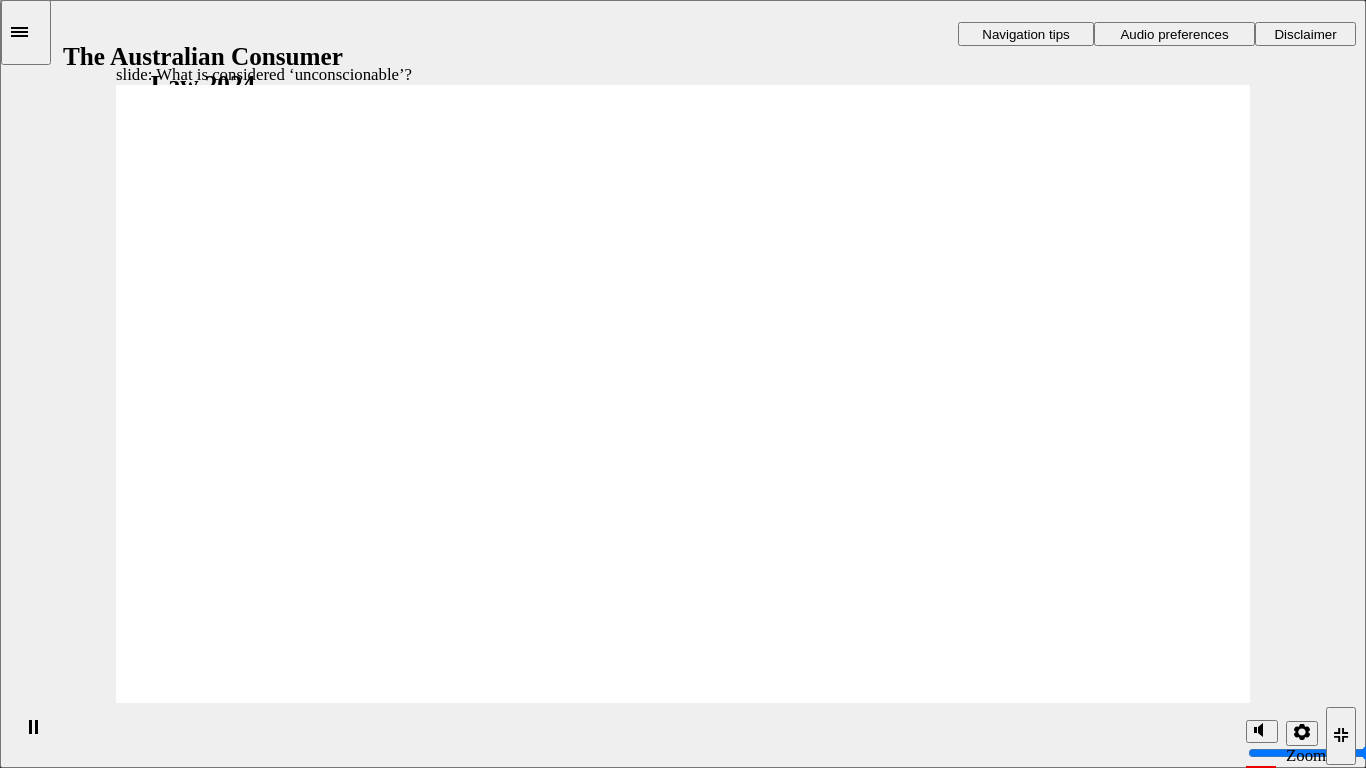 click on "Playback Speed
2
1.75
1.5
1.25" at bounding box center [1276, 735] 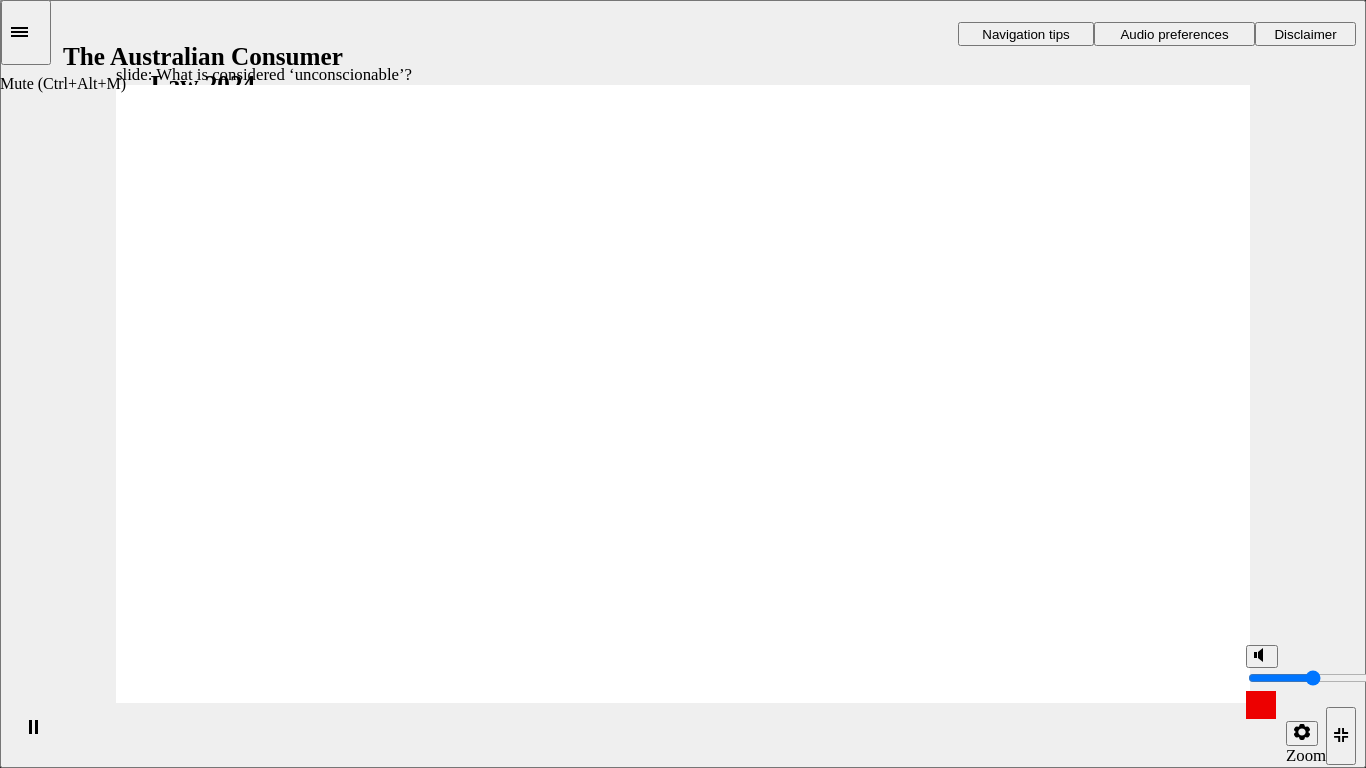 drag, startPoint x: 1260, startPoint y: 648, endPoint x: 1267, endPoint y: 672, distance: 25 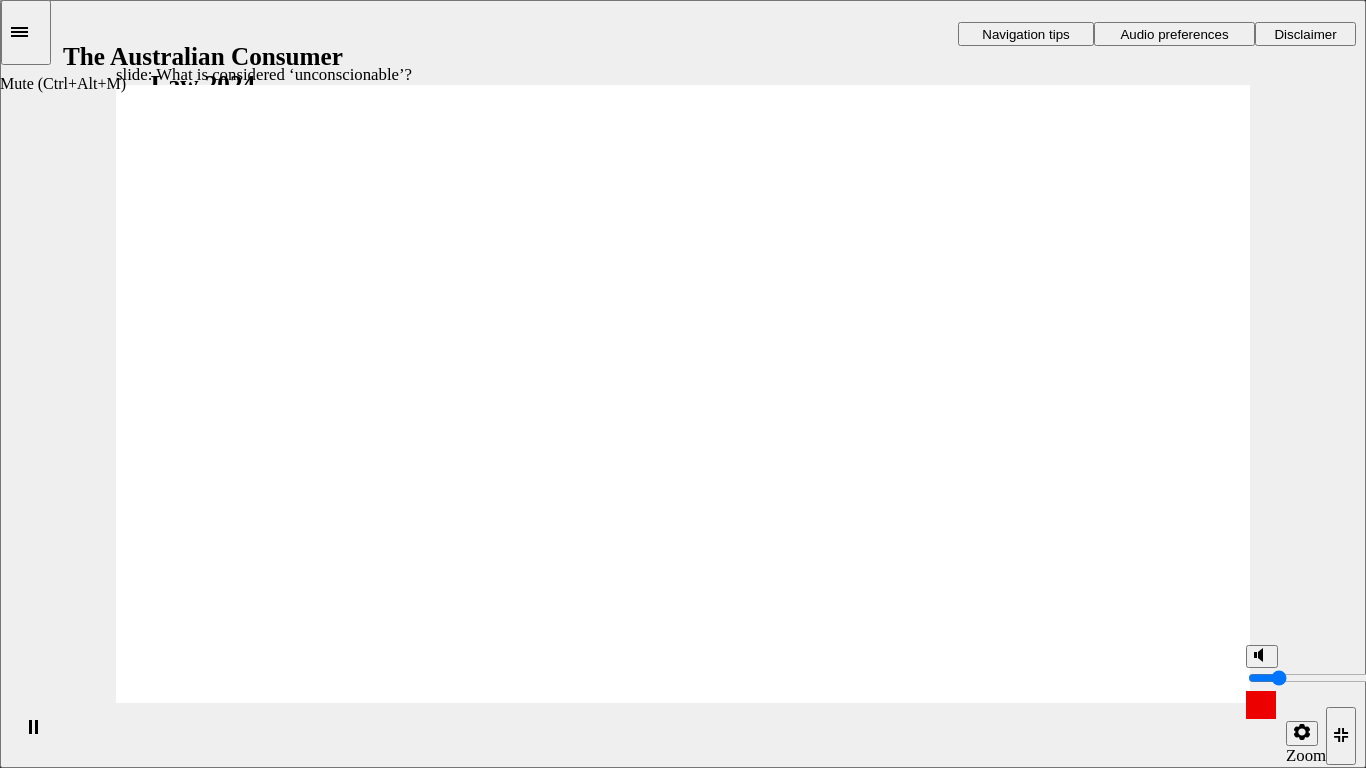 drag, startPoint x: 1267, startPoint y: 672, endPoint x: 1320, endPoint y: 691, distance: 56.302753 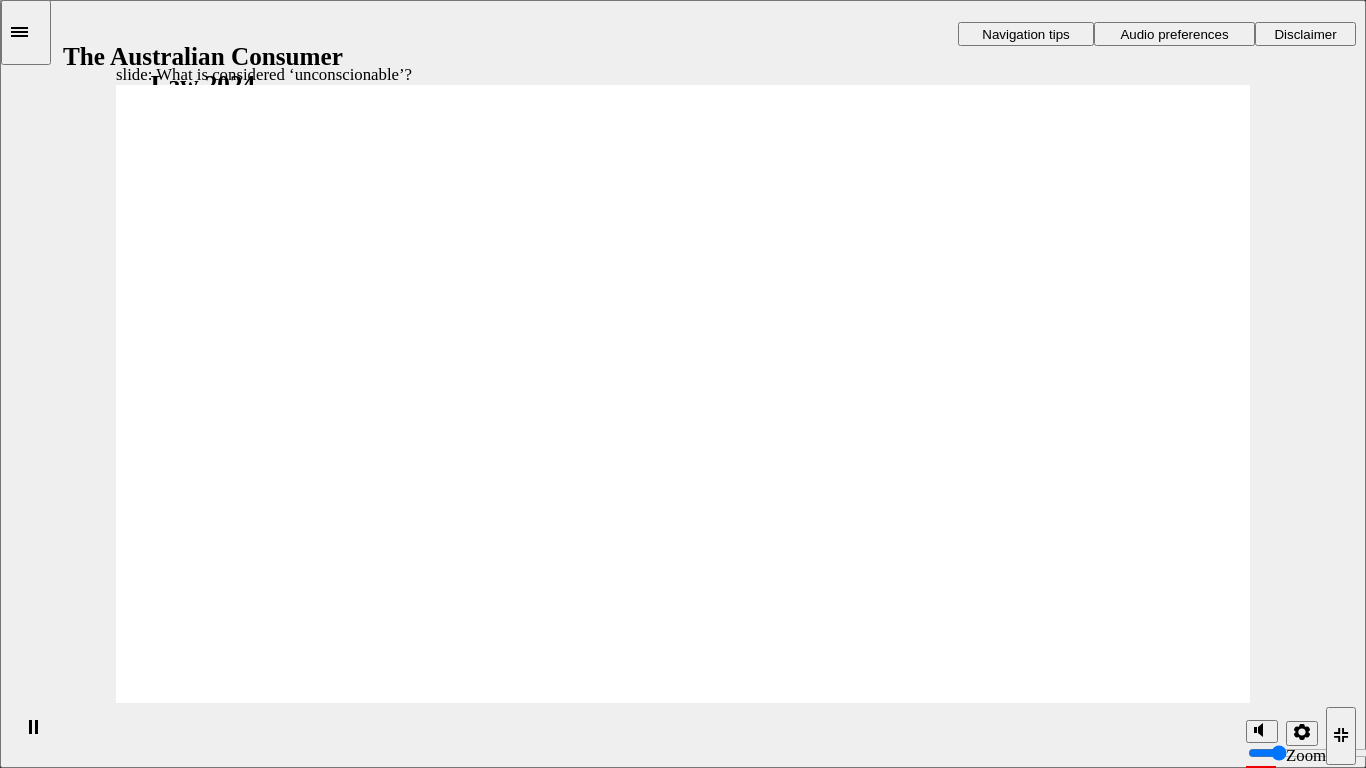 click at bounding box center [683, 1465] 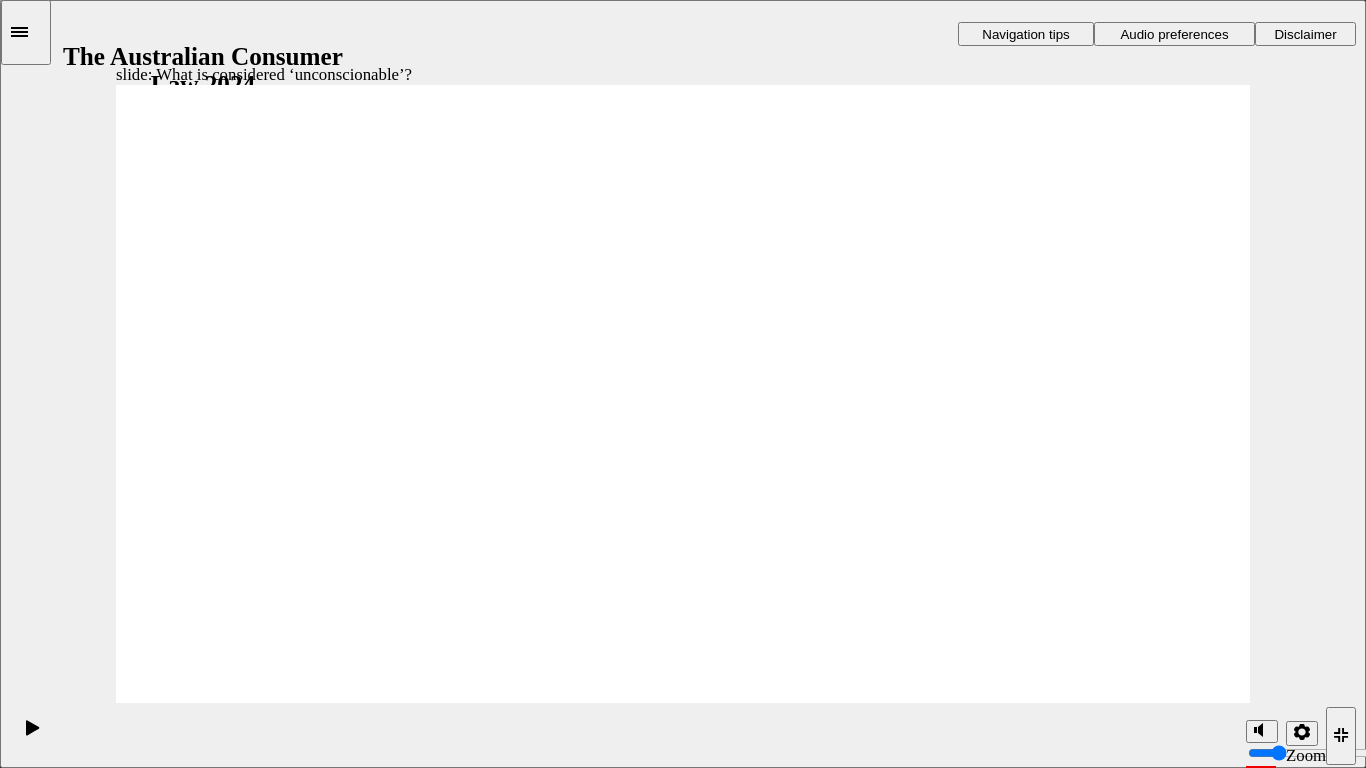 click at bounding box center (683, 1465) 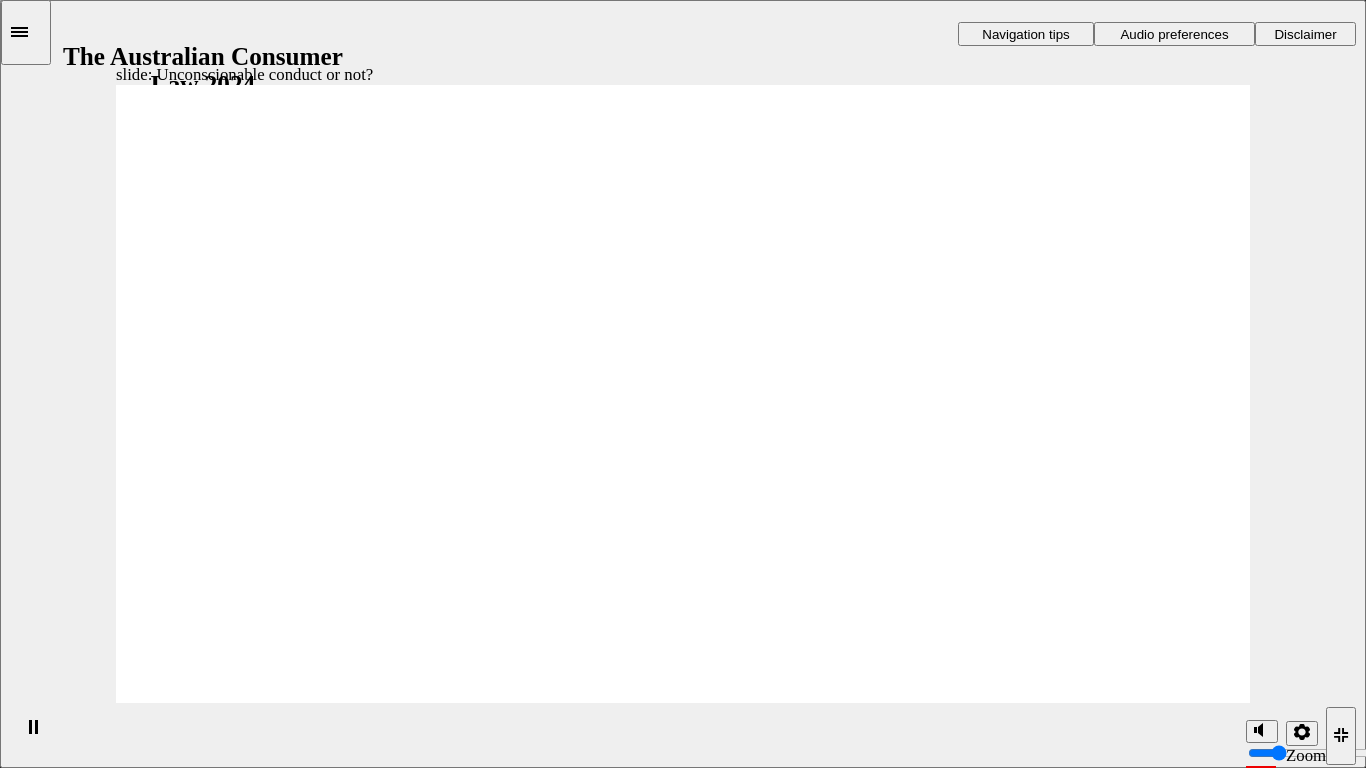 drag, startPoint x: 753, startPoint y: 296, endPoint x: 444, endPoint y: 439, distance: 340.48495 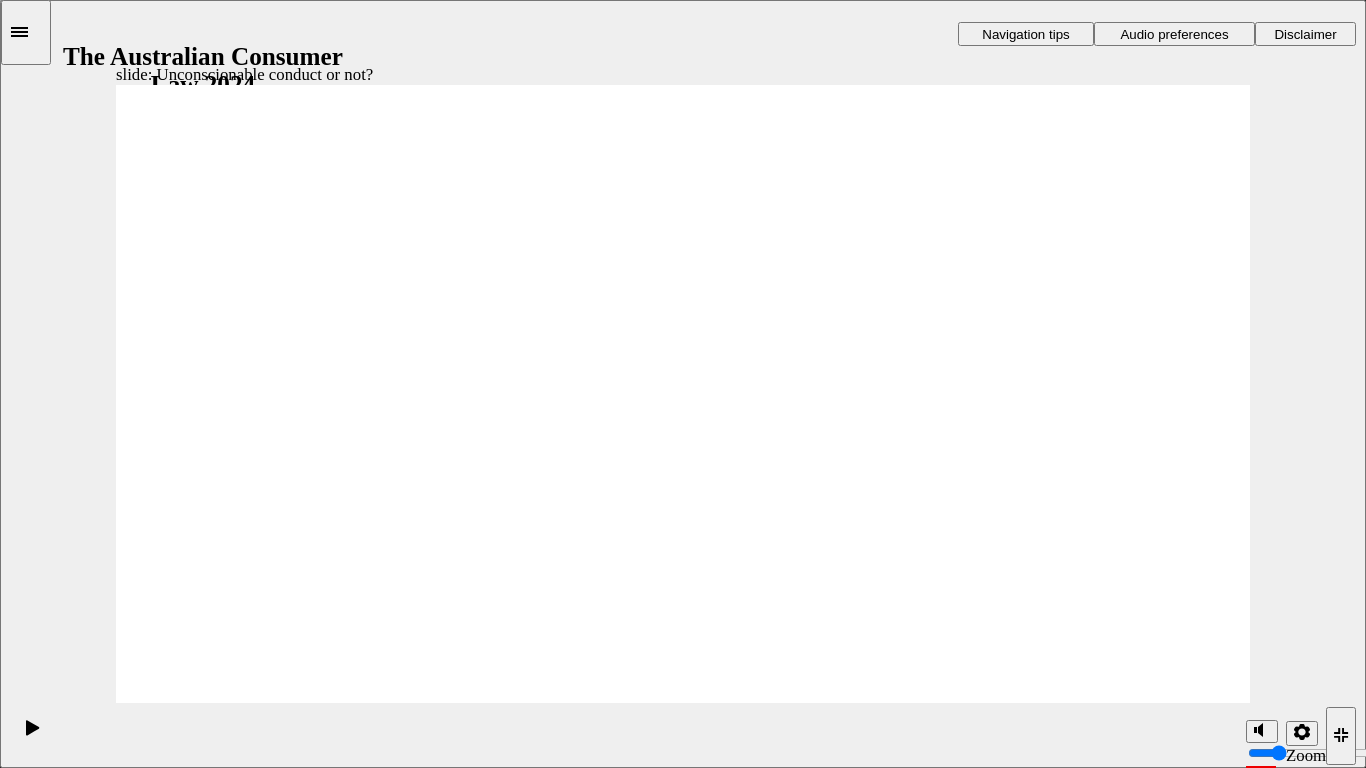 drag, startPoint x: 680, startPoint y: 268, endPoint x: 963, endPoint y: 452, distance: 337.5574 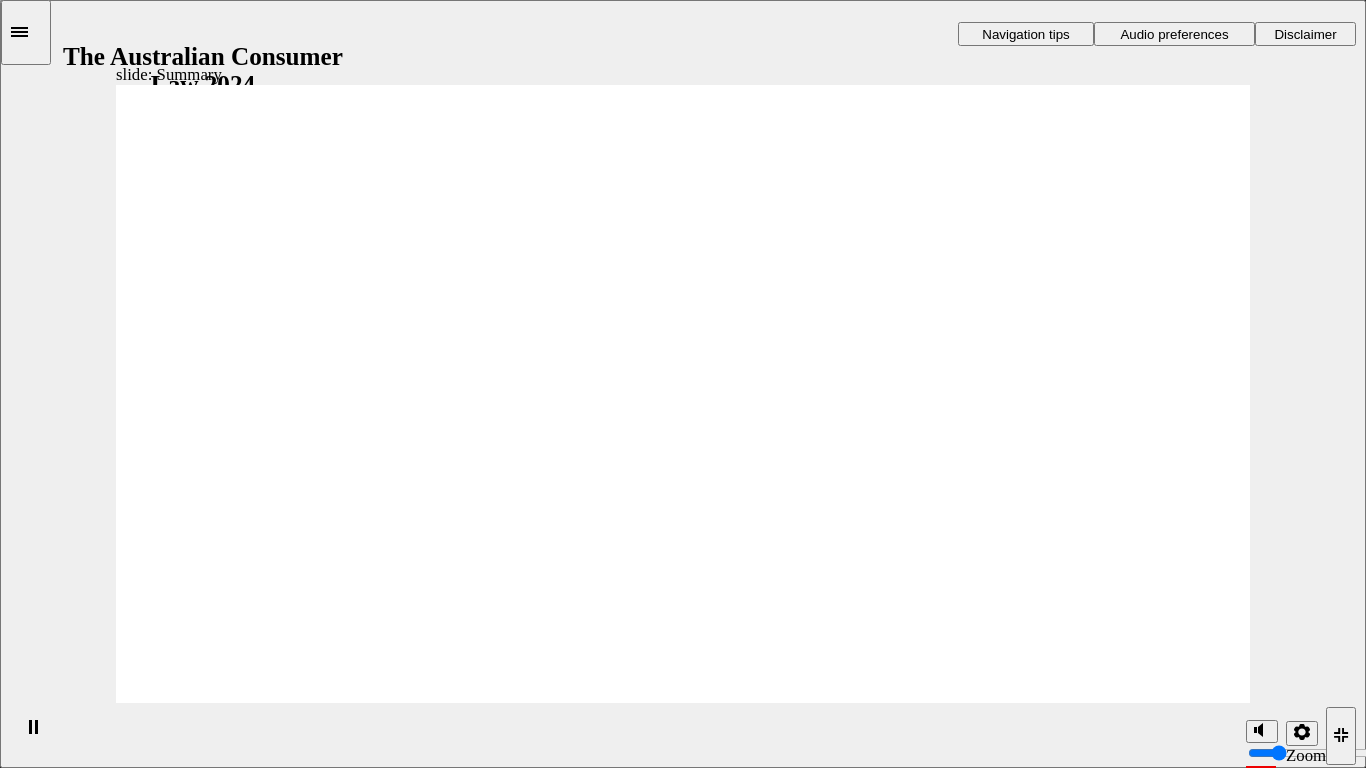 click 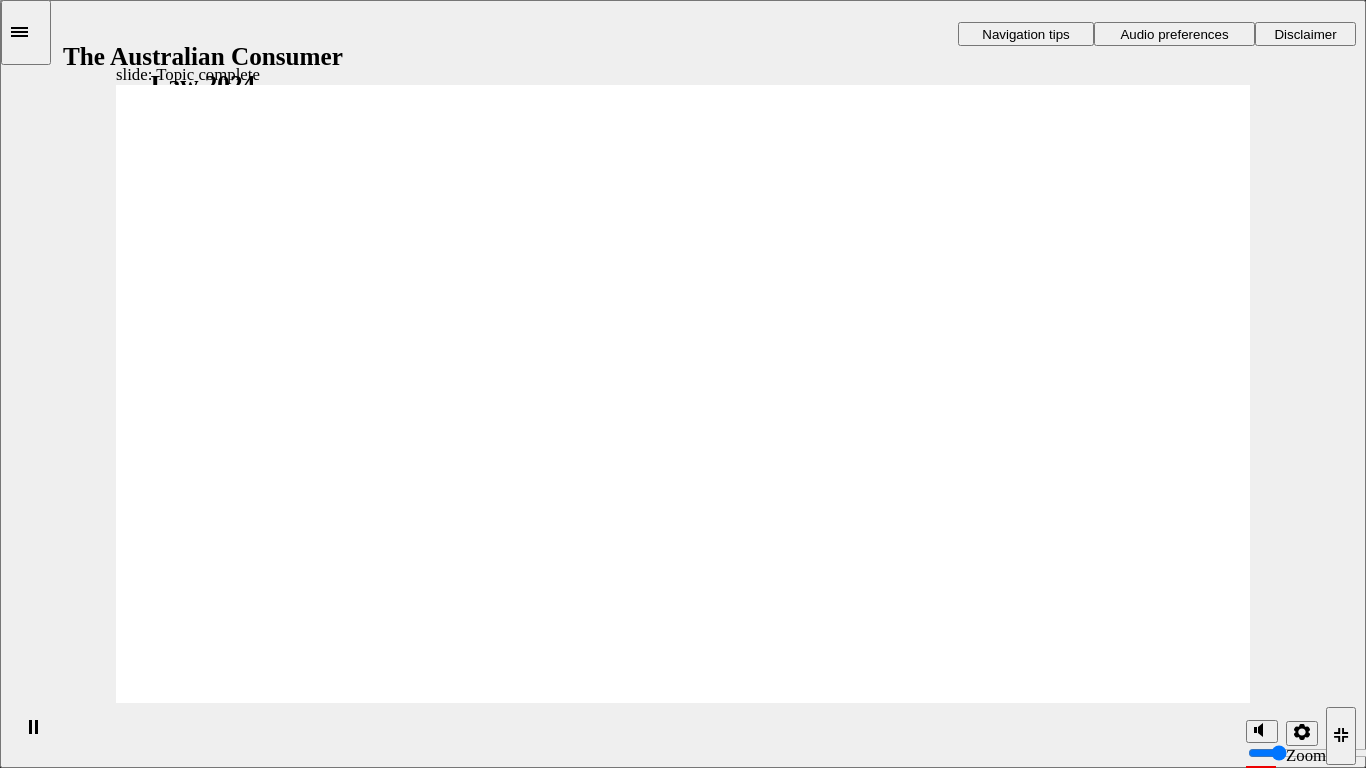 click 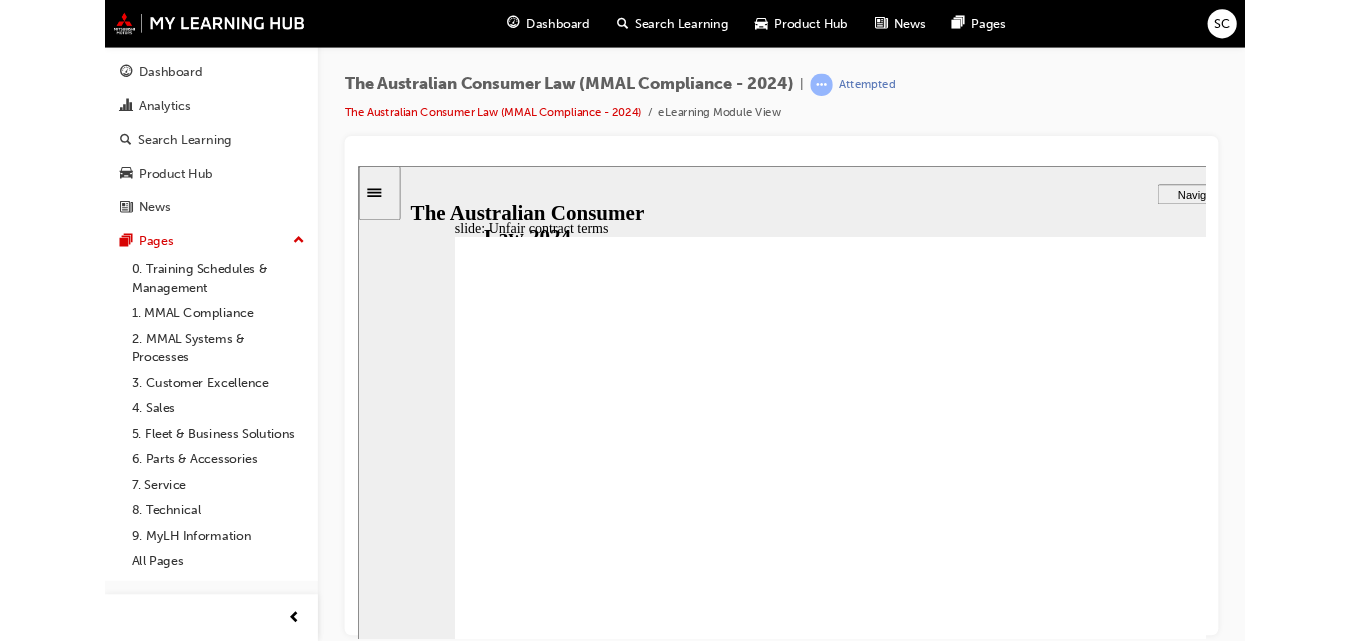 scroll, scrollTop: 0, scrollLeft: 0, axis: both 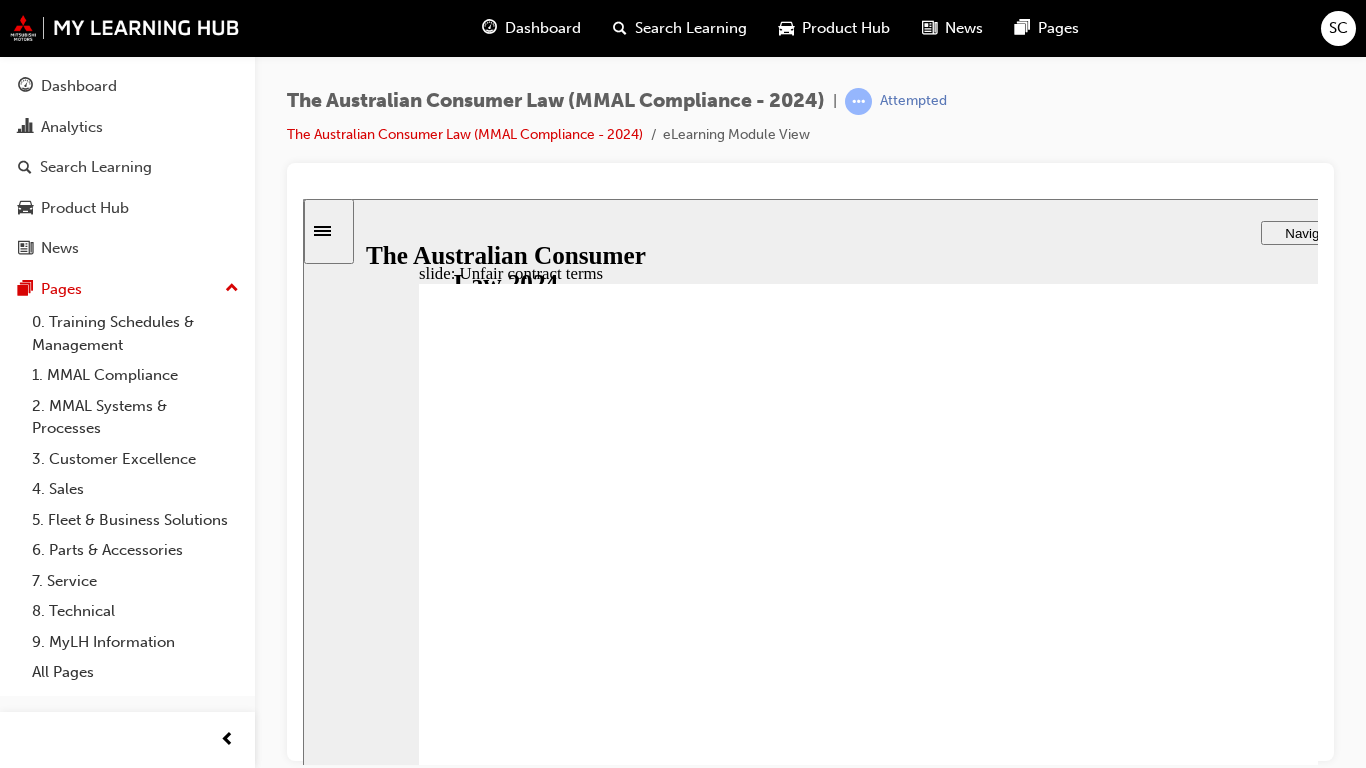 click on "Next Next Next" at bounding box center [1464, 4934] 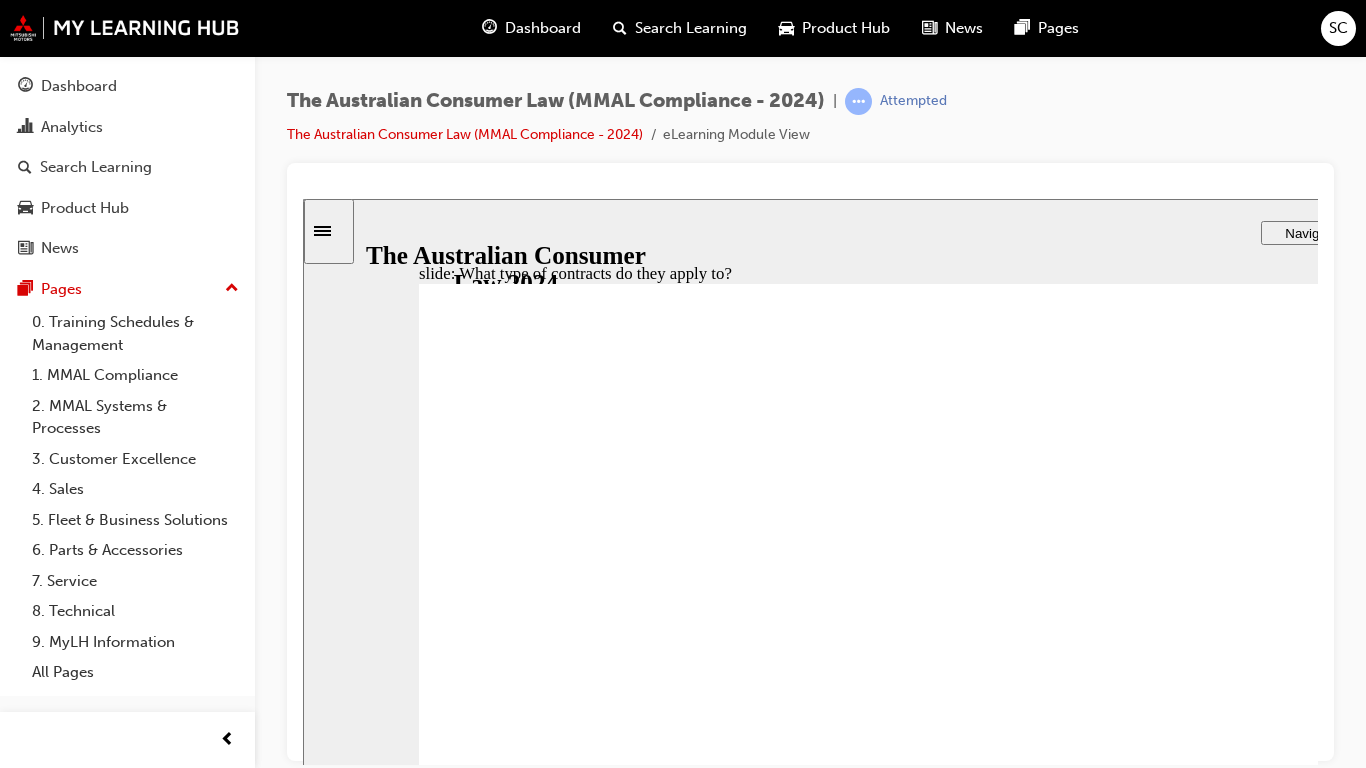 click 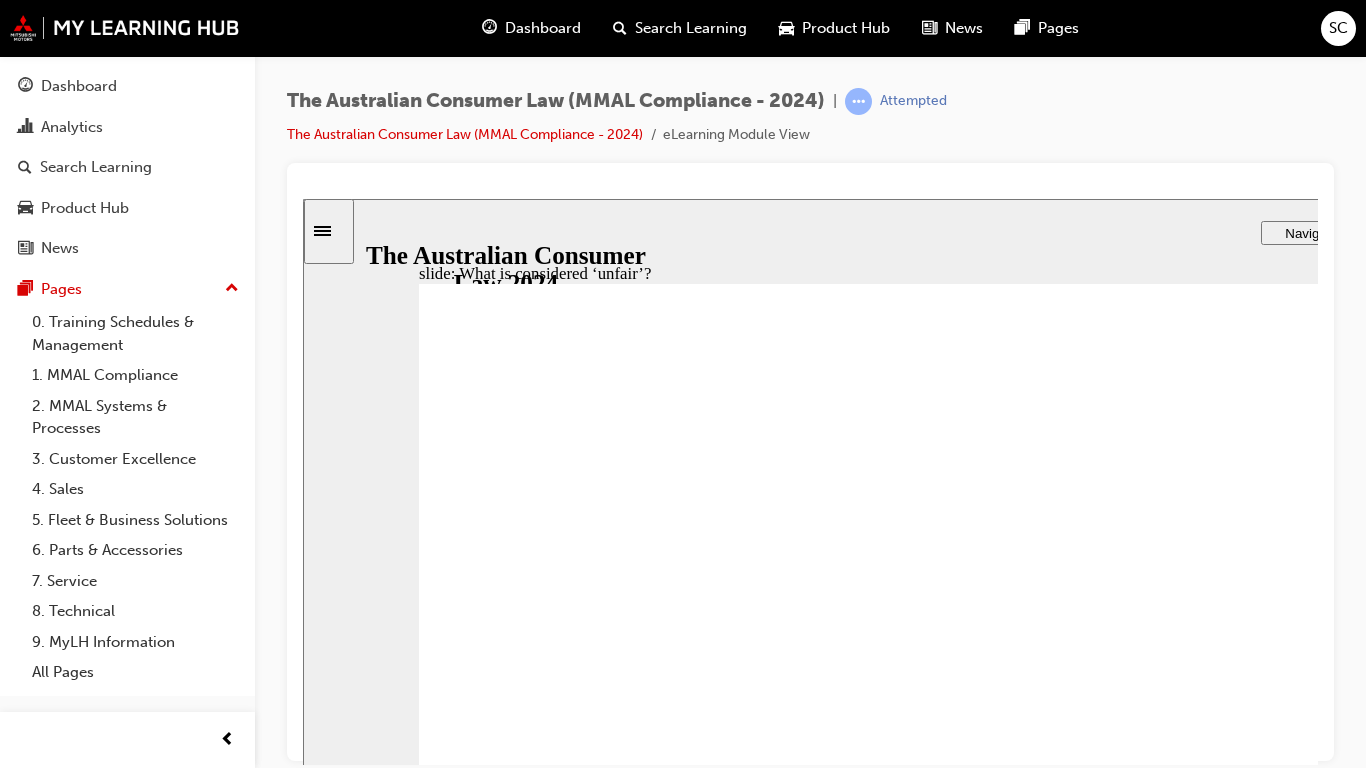 click at bounding box center [986, 1663] 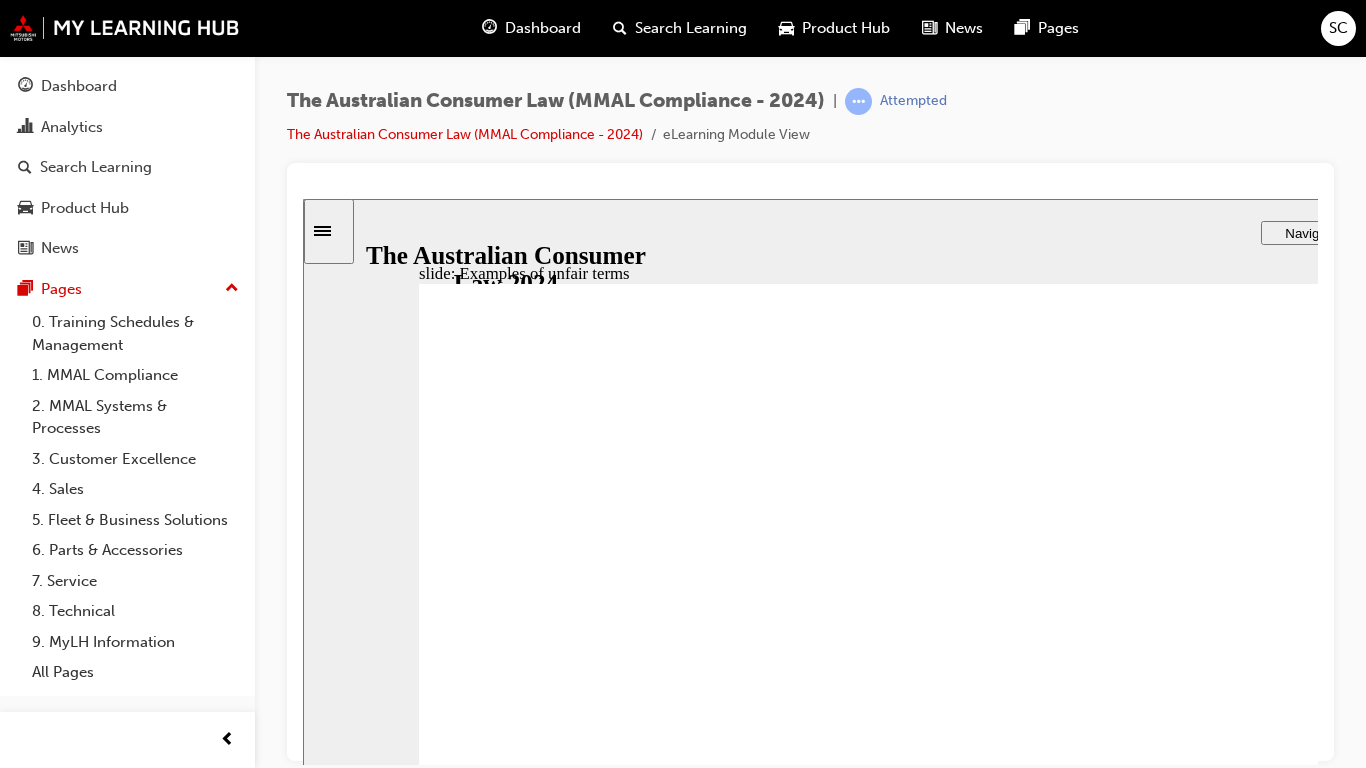 click 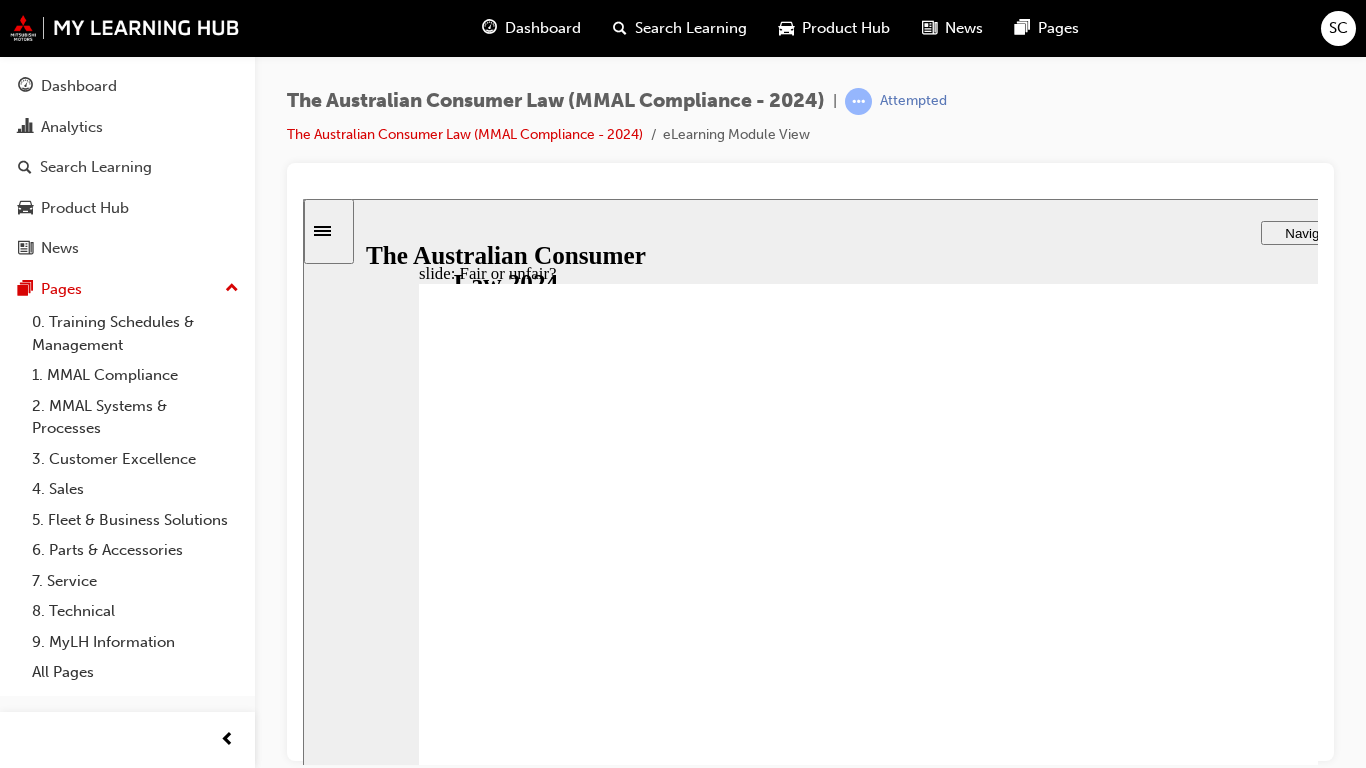 drag, startPoint x: 1067, startPoint y: 513, endPoint x: 791, endPoint y: 632, distance: 300.56113 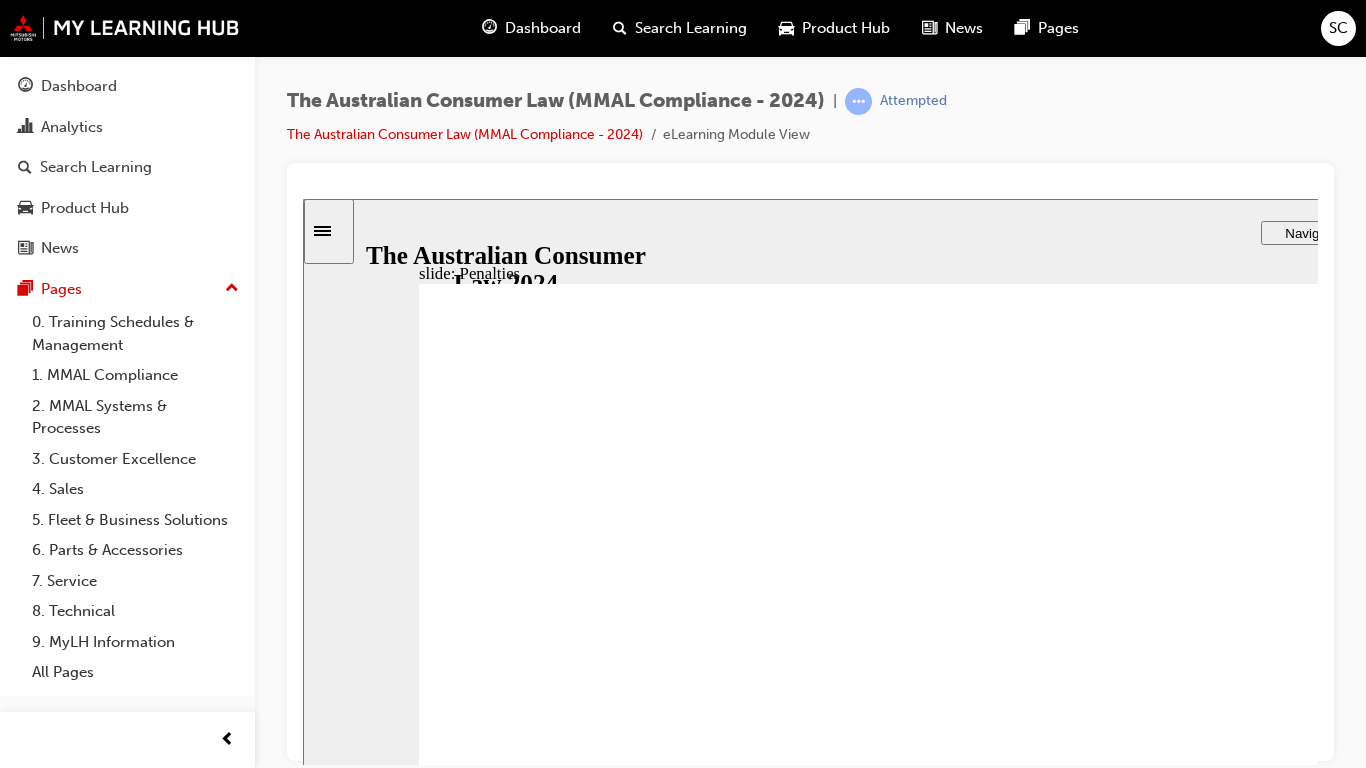 click 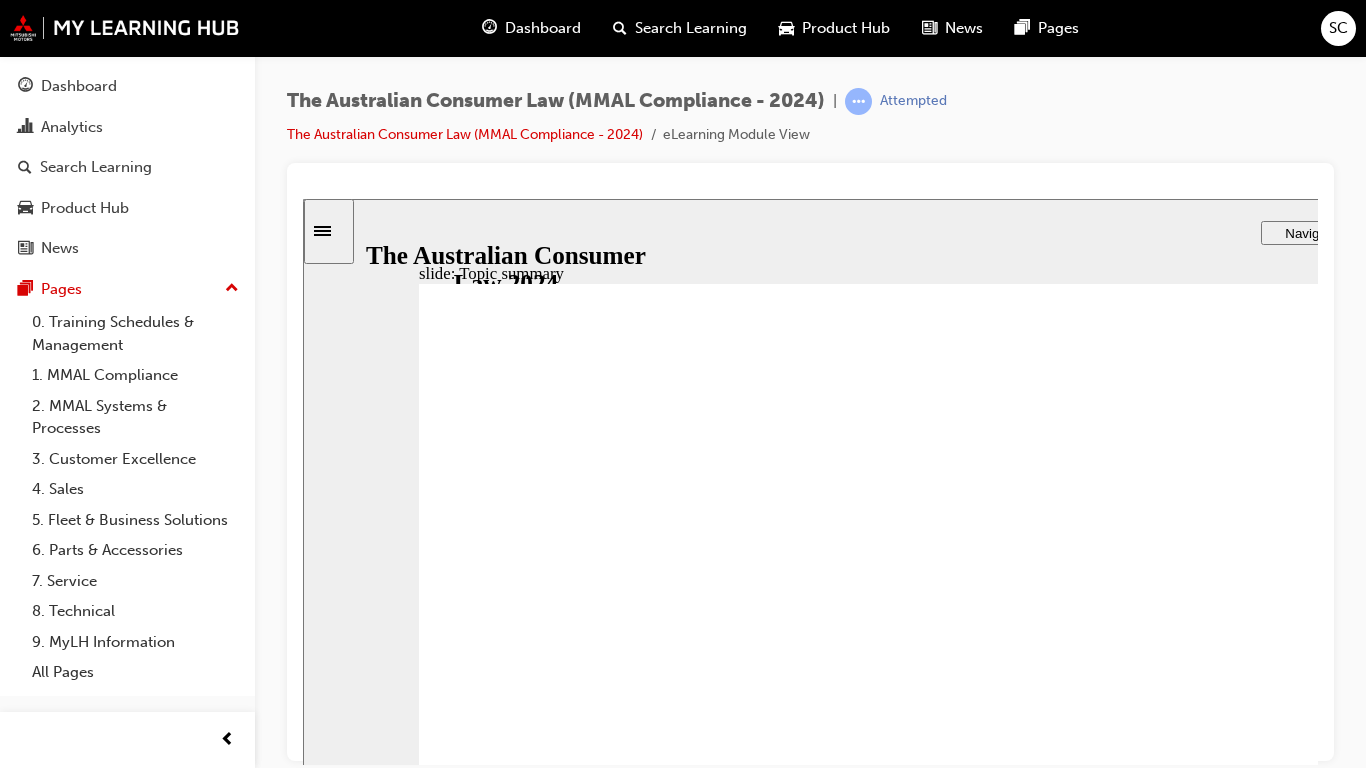 click on "Rectangle 1 Be transparent   Ensure key terms are clearly drawn to your Customers’ attention during the sign-up process and any renewal process.                     Click  x  to close. Freeform 2 Oval 1 Oval 1 Rectangle 1 Be clear   Use clear and simple language in your contracts.                     Click  x  to close. Freeform 2 Oval 1 Oval 1 Rectangle 1 Meet your obligations under the law   Don’t have terms that seek to avoid your business’s obligations under the ACL.   For example - don’t include terms that seek to limit your Customers’ consumer guarantees rights, or to disclaim any representations your business may have made outside of the contract.               Click  x  to close. Freeform 2 Oval 1 Oval 1 Rectangle 1 Avoid broad terms   Make sure terms are only as broad as reasonably necessary to protect the legitimate interests of your business.                 Click  x  to close. Freeform 2 Oval 1 Oval 1 Rectangle 1 Include counter-balancing terms" at bounding box center (986, 602) 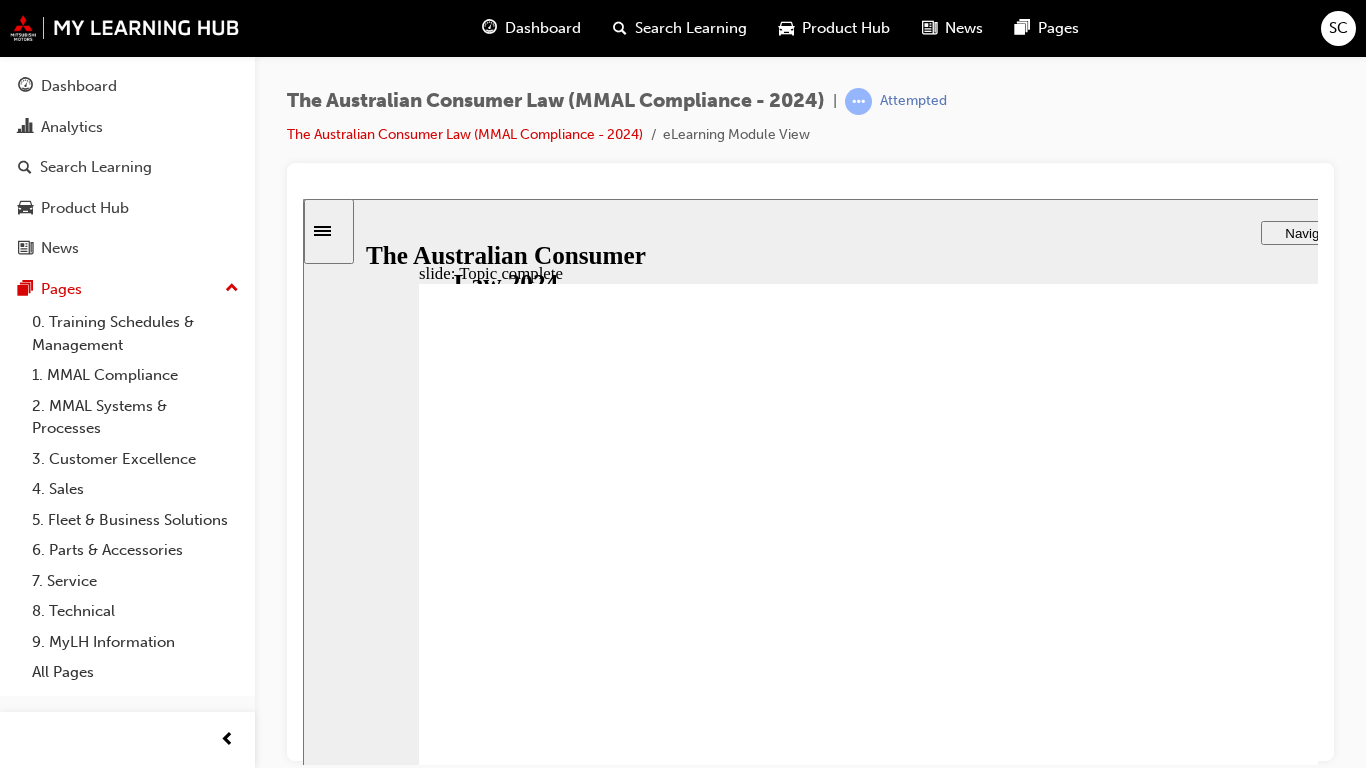 click 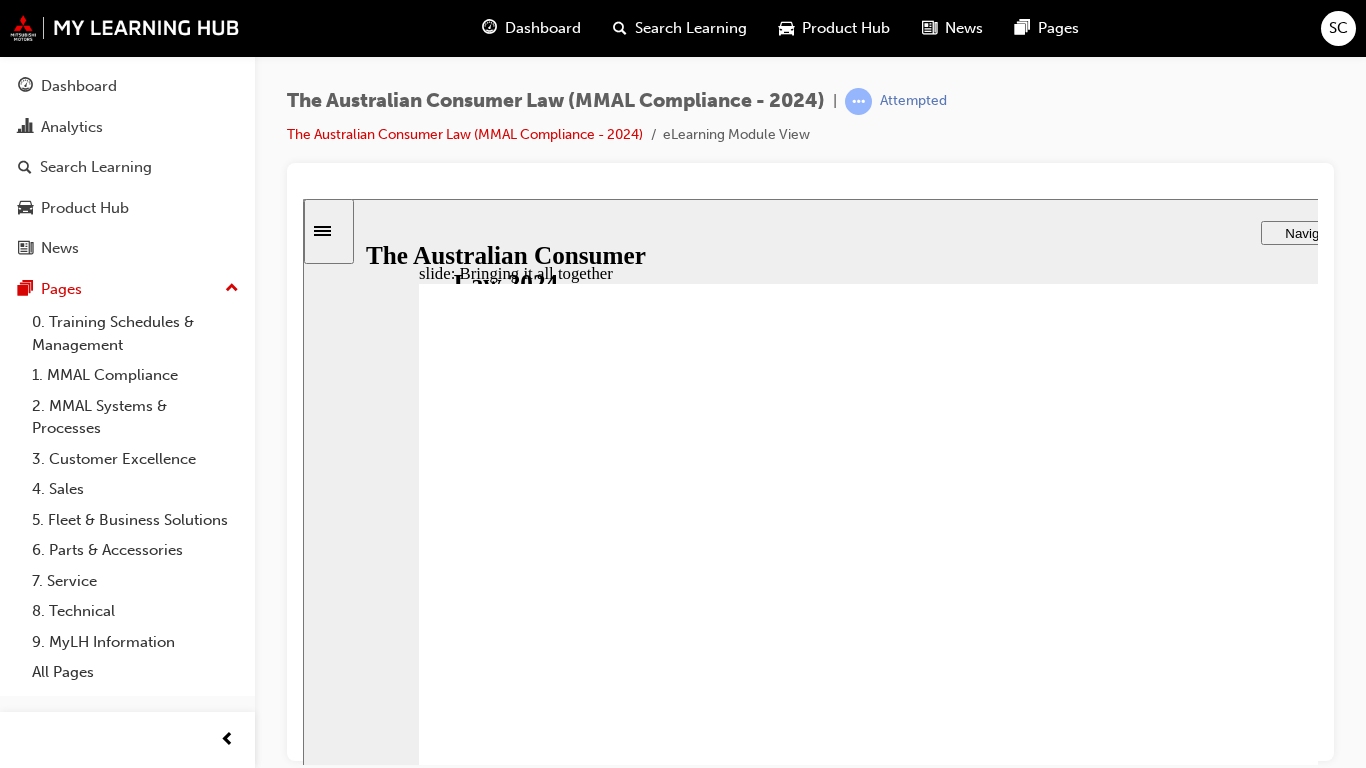 click 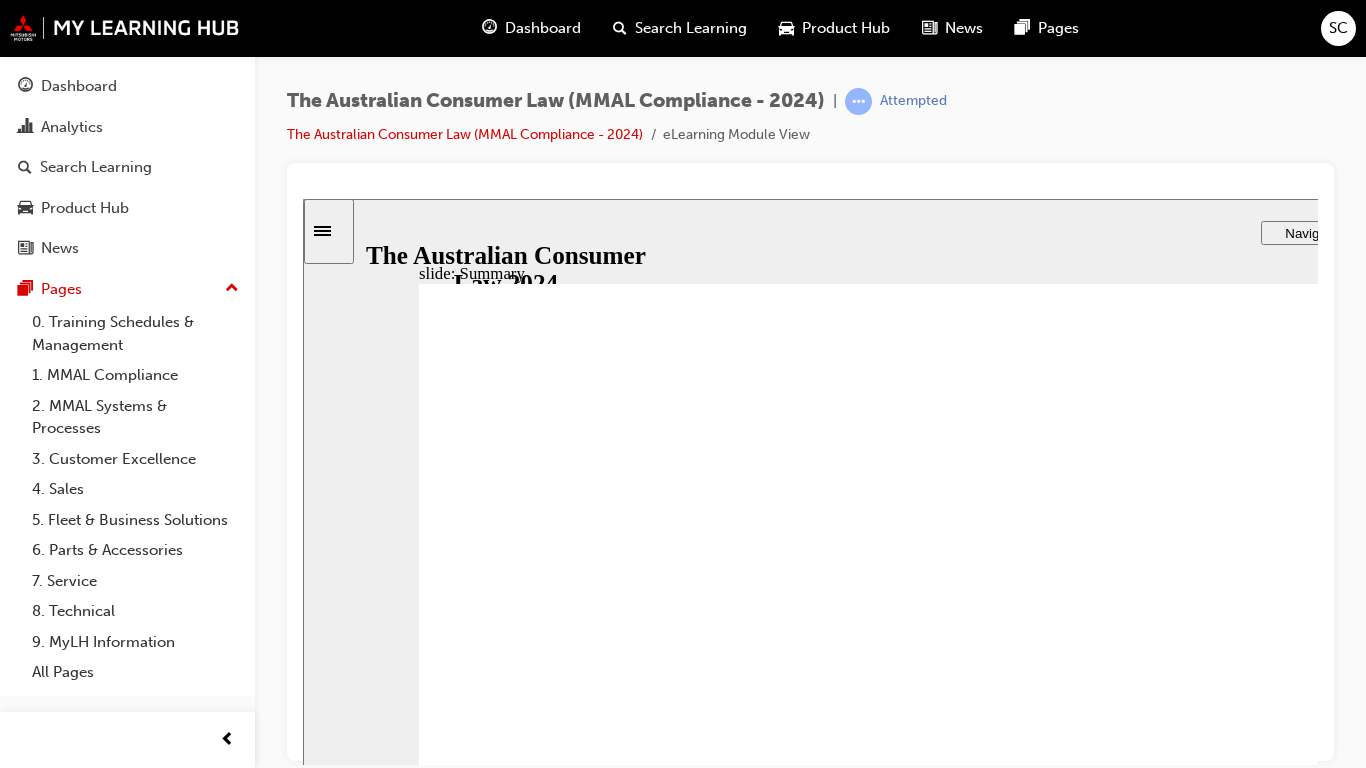 click 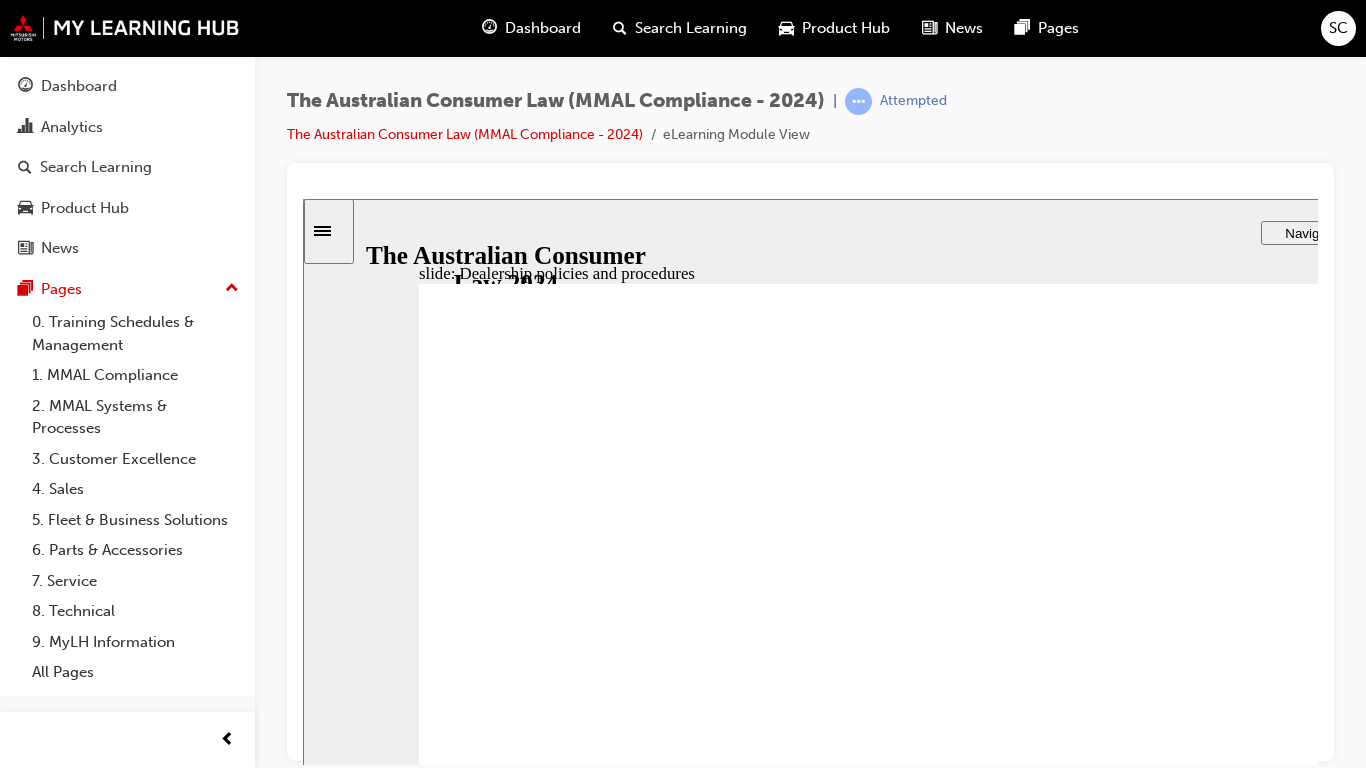 click at bounding box center [986, 1663] 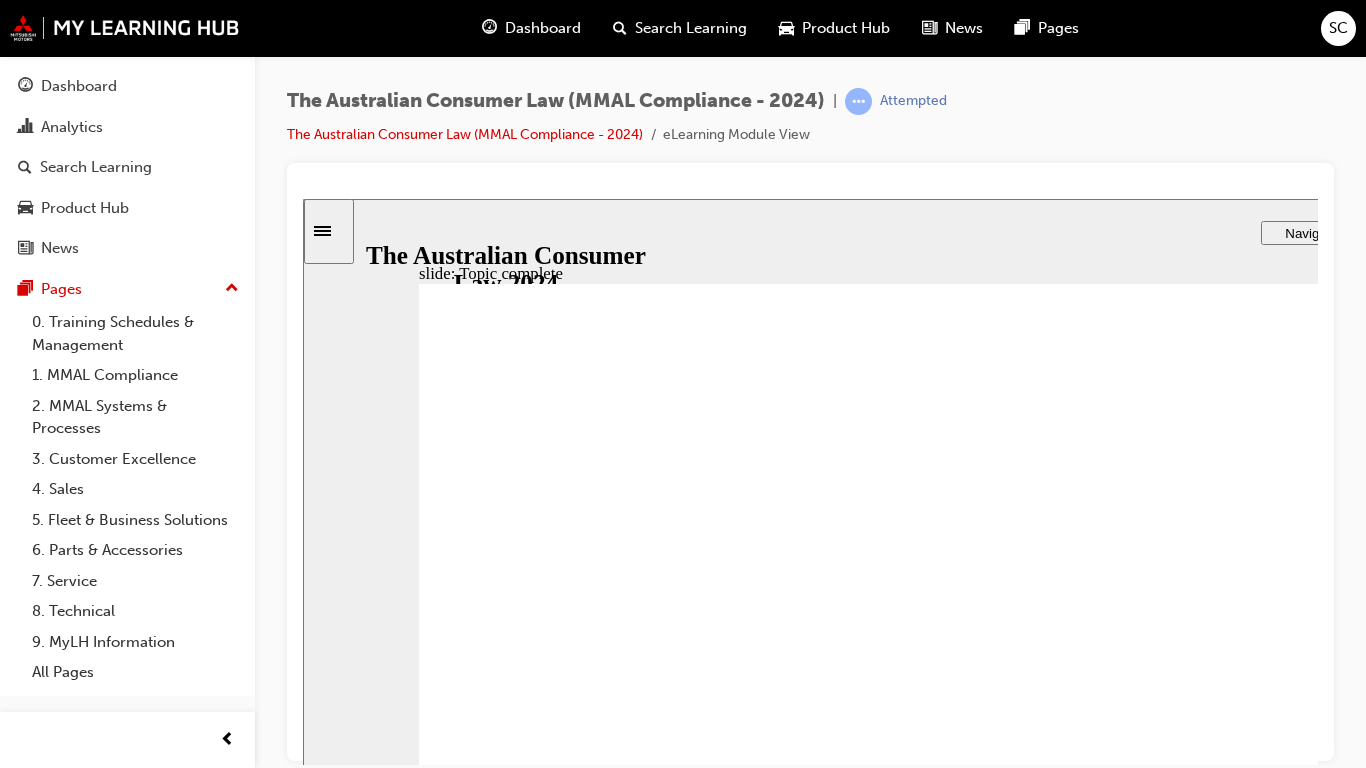click 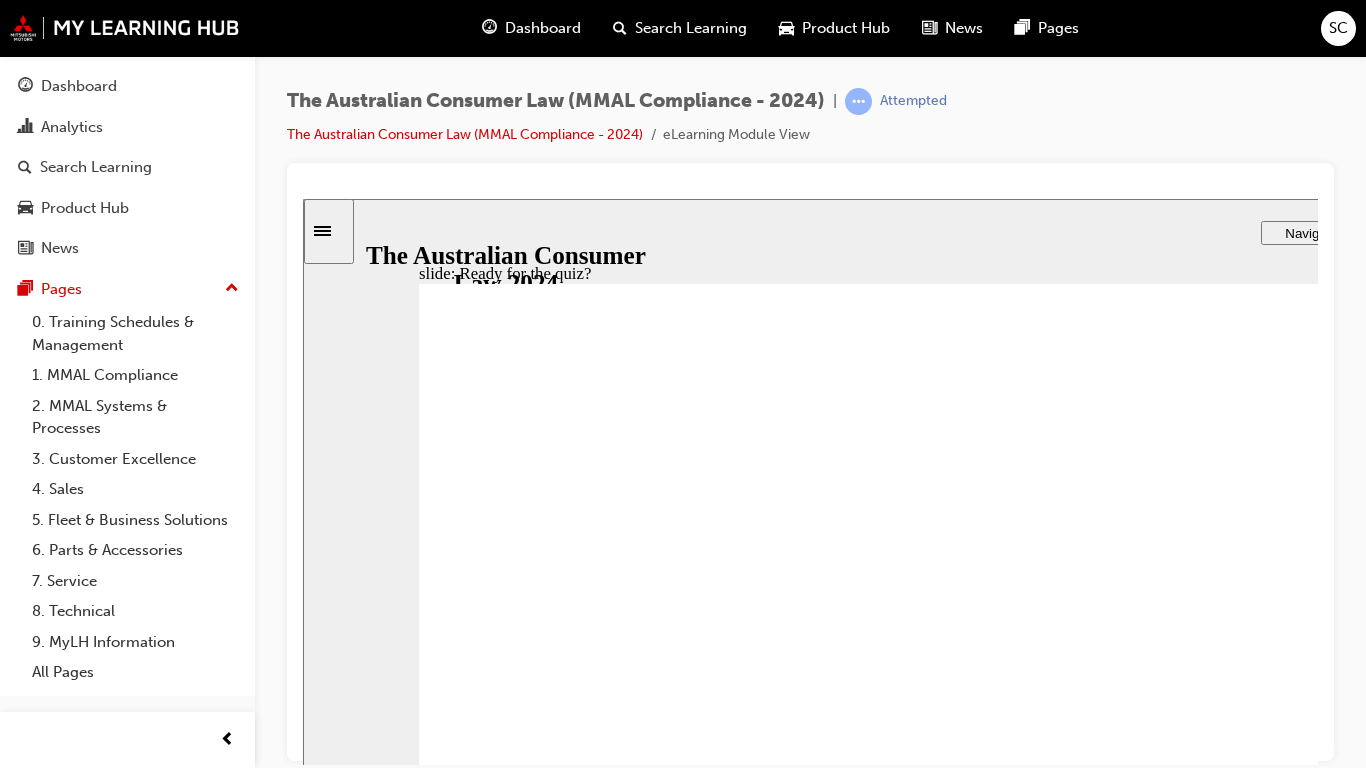 click 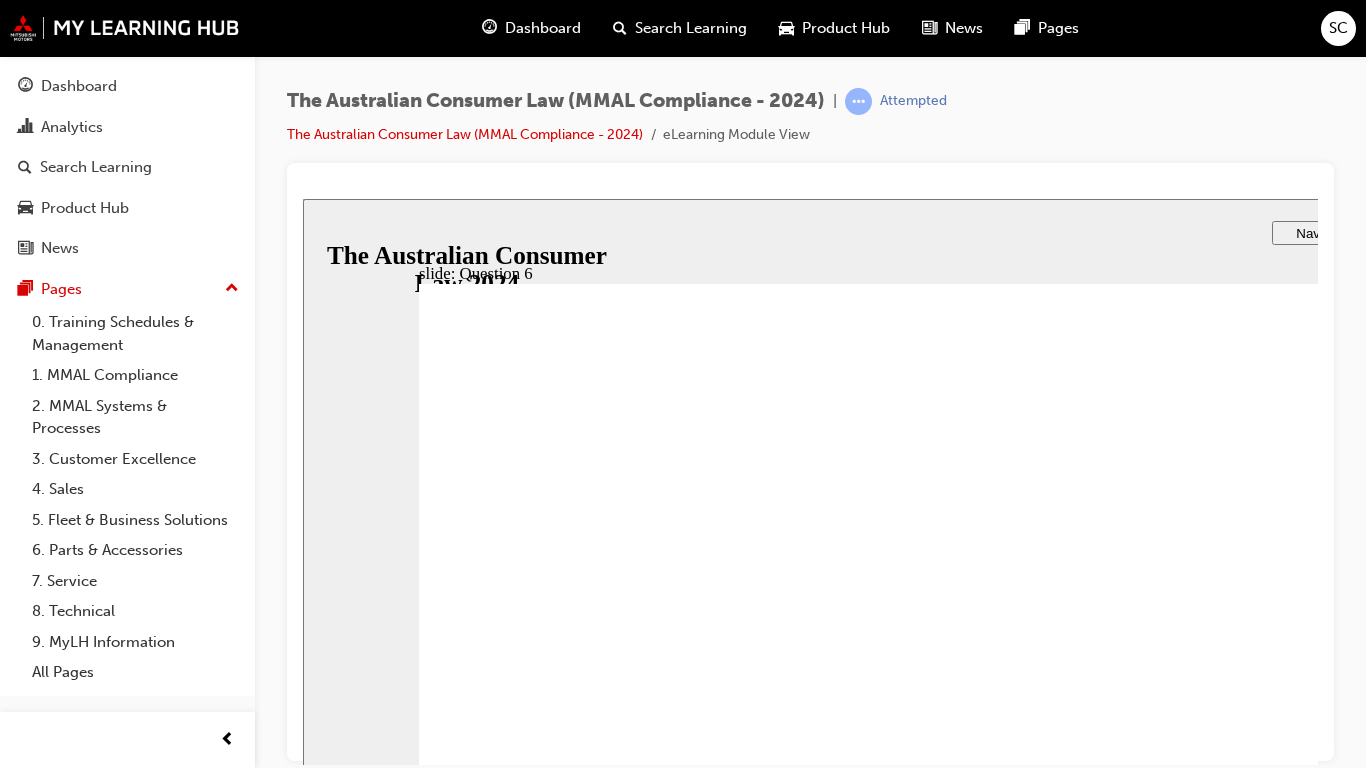 radio on "true" 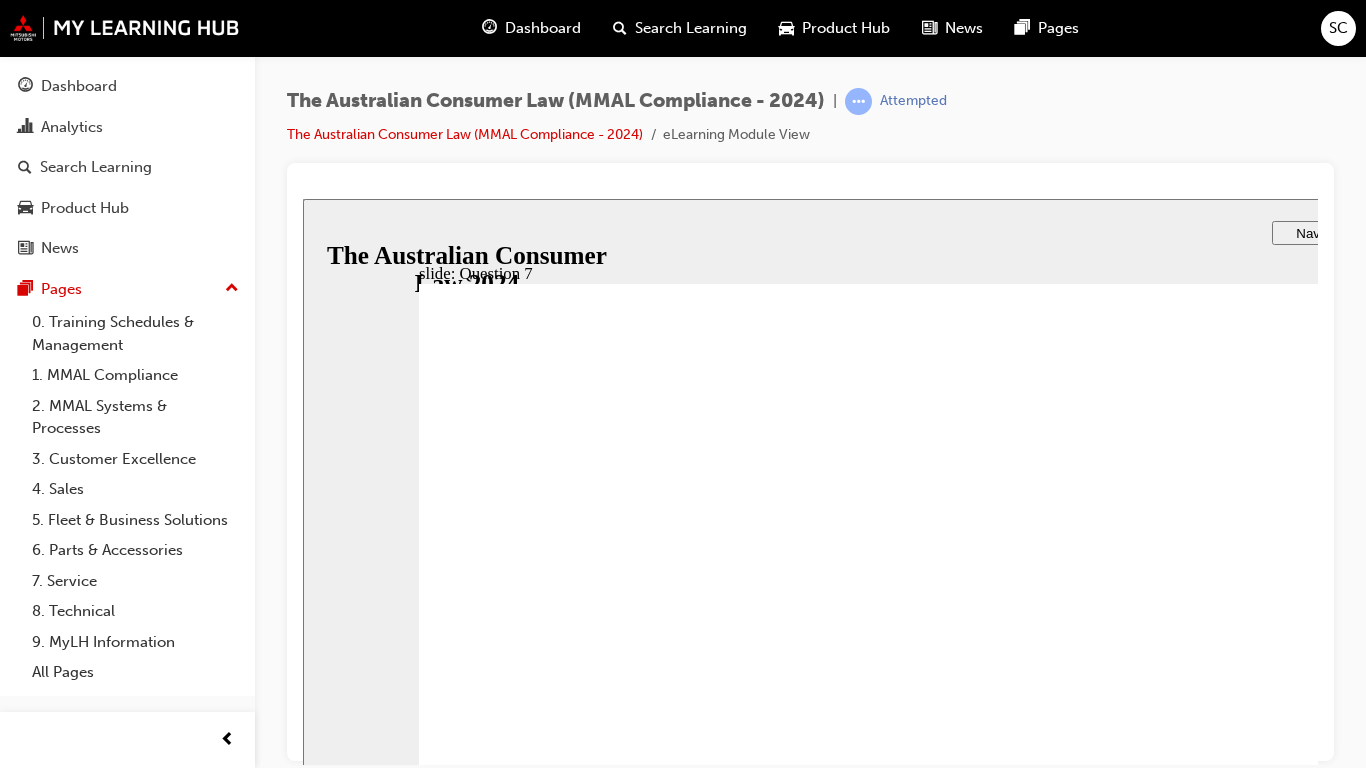 checkbox on "true" 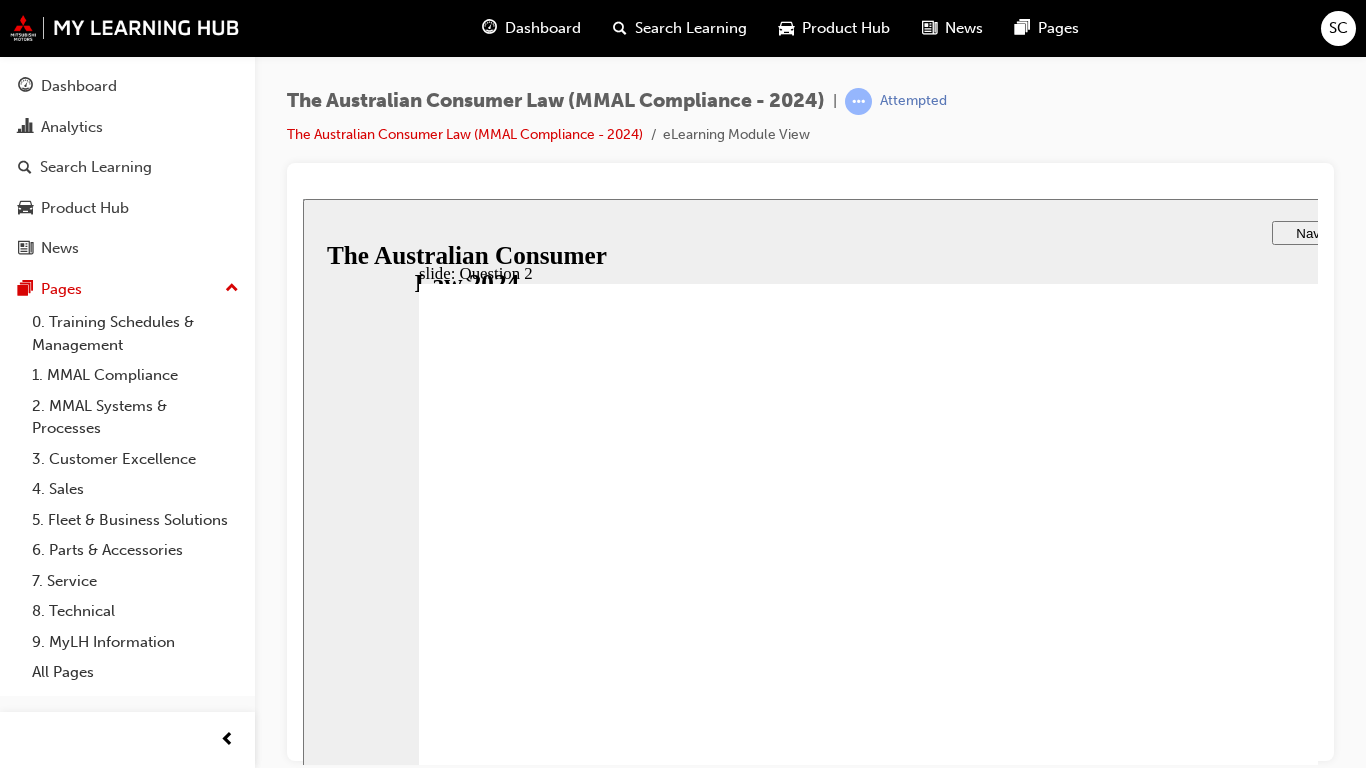 radio on "true" 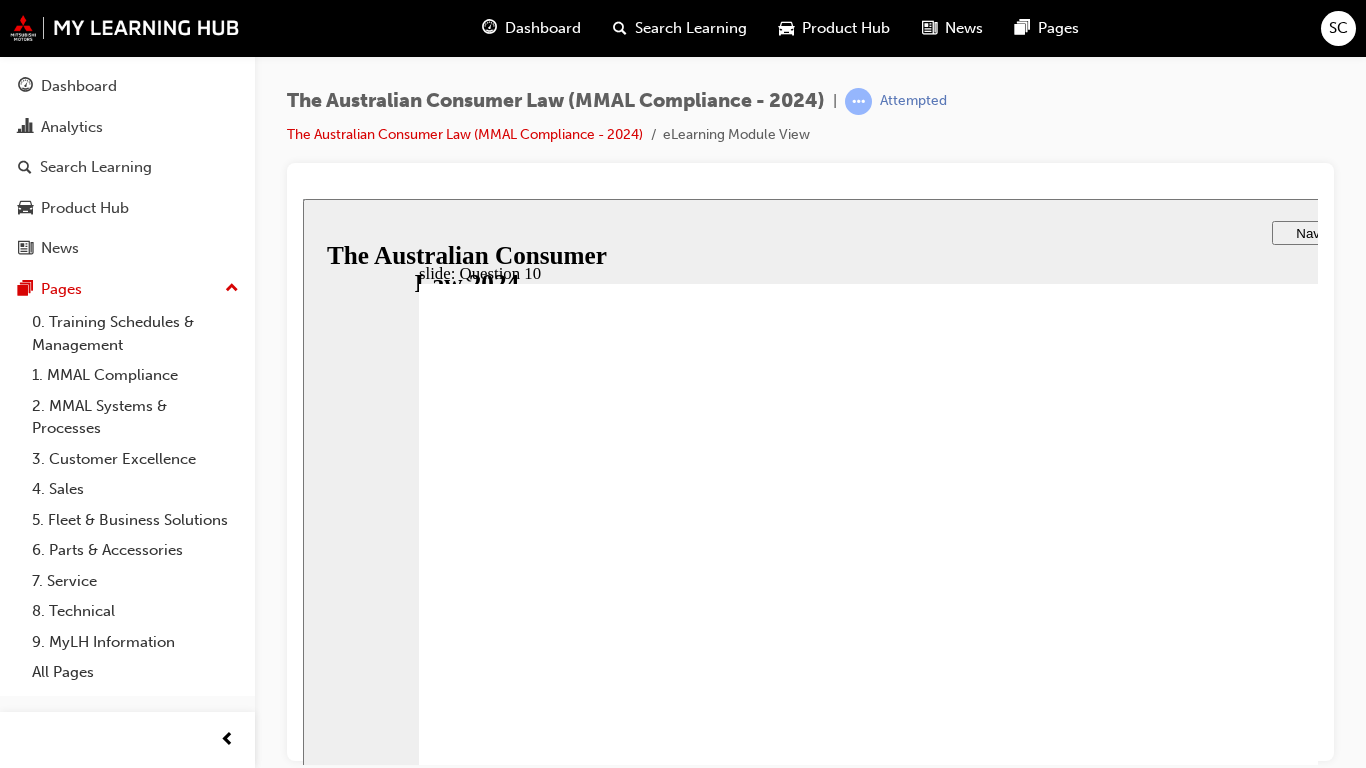 checkbox on "true" 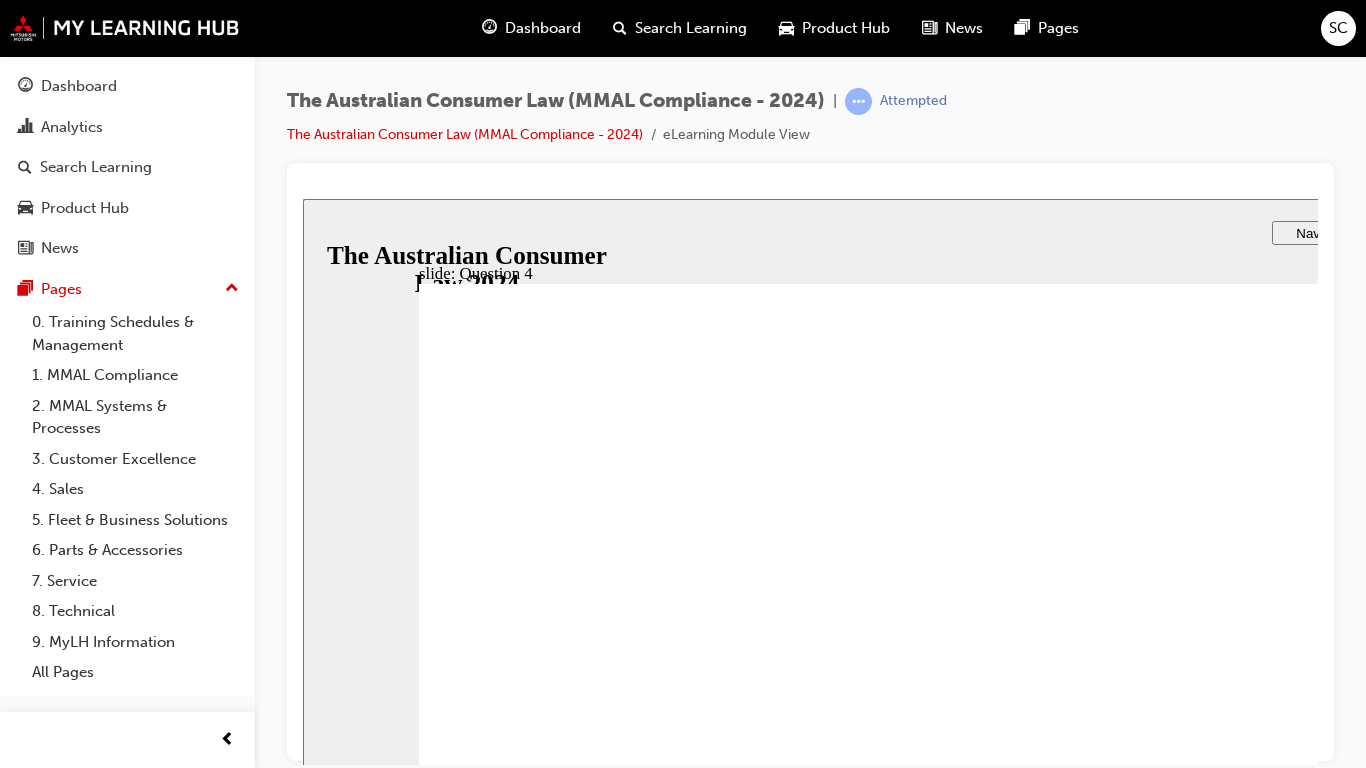 checkbox on "true" 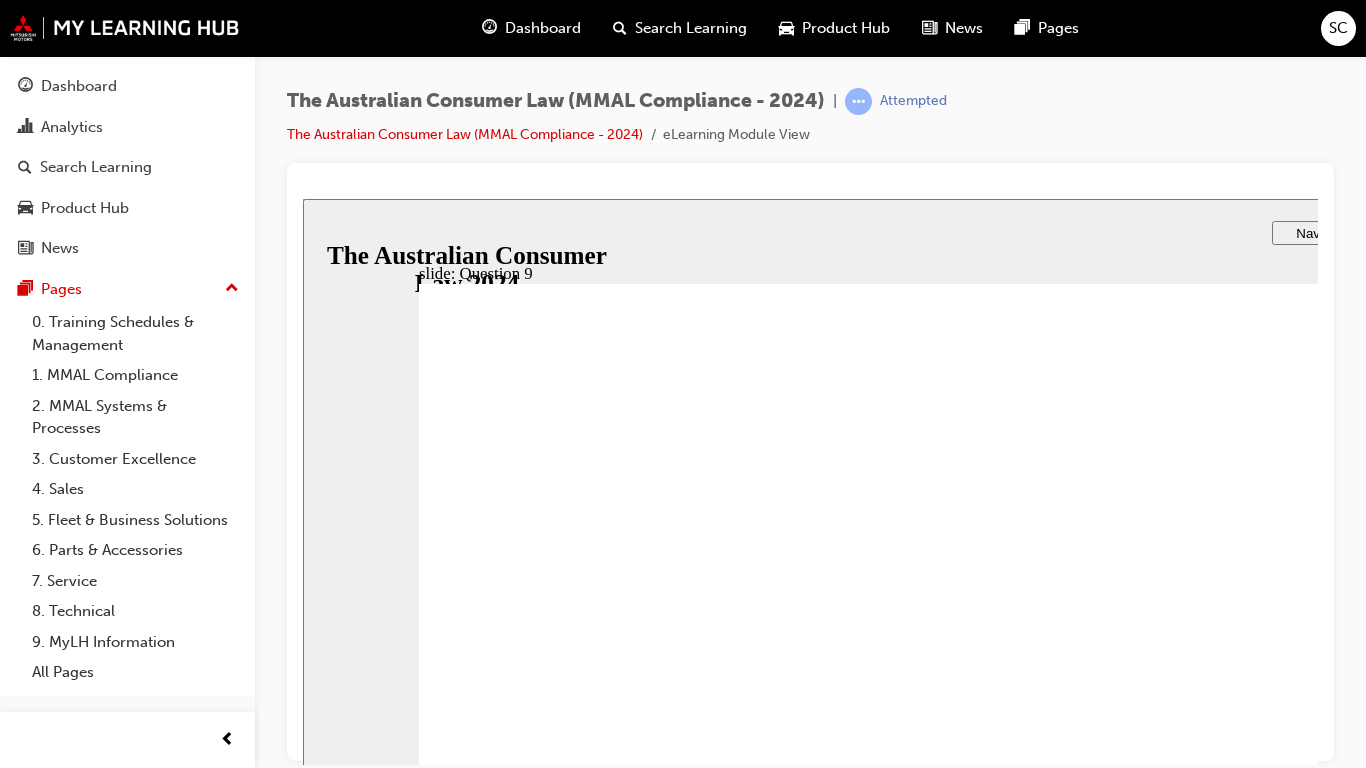 checkbox on "true" 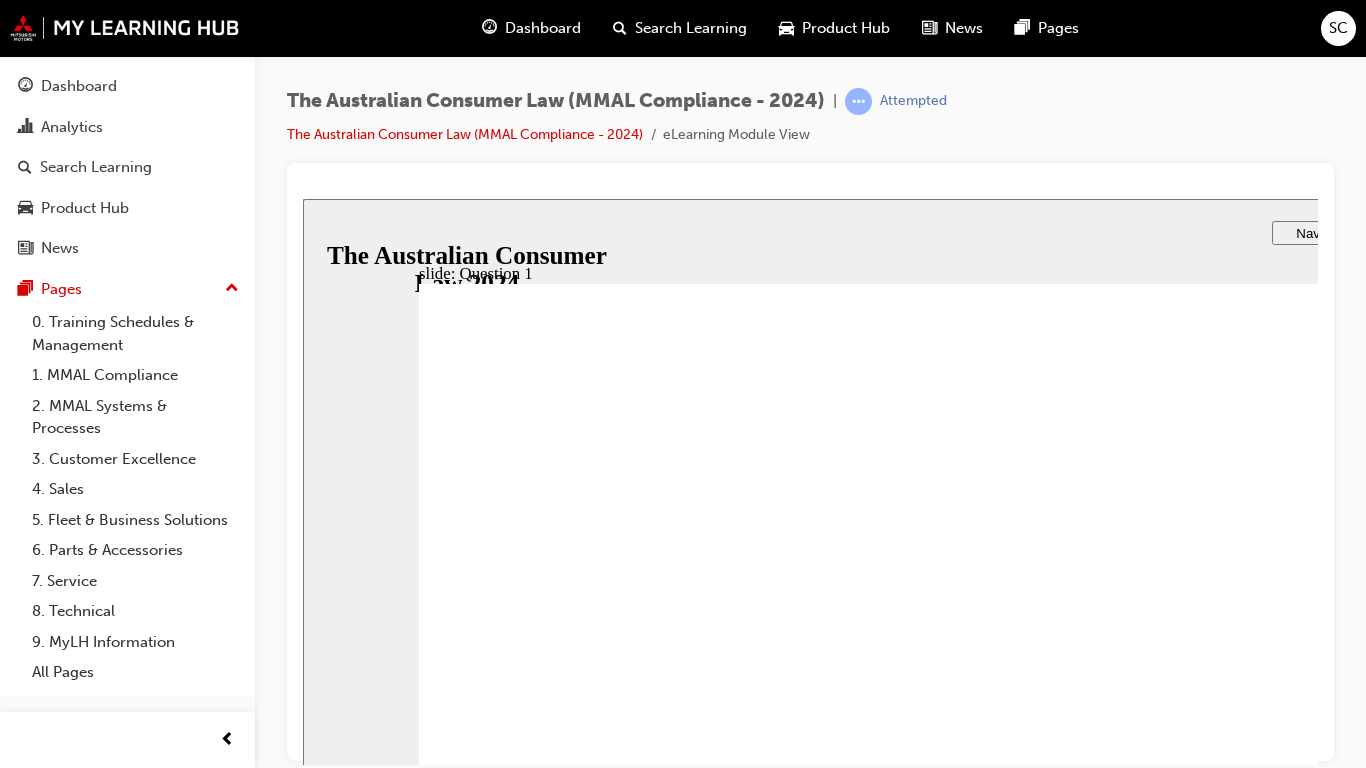 radio on "true" 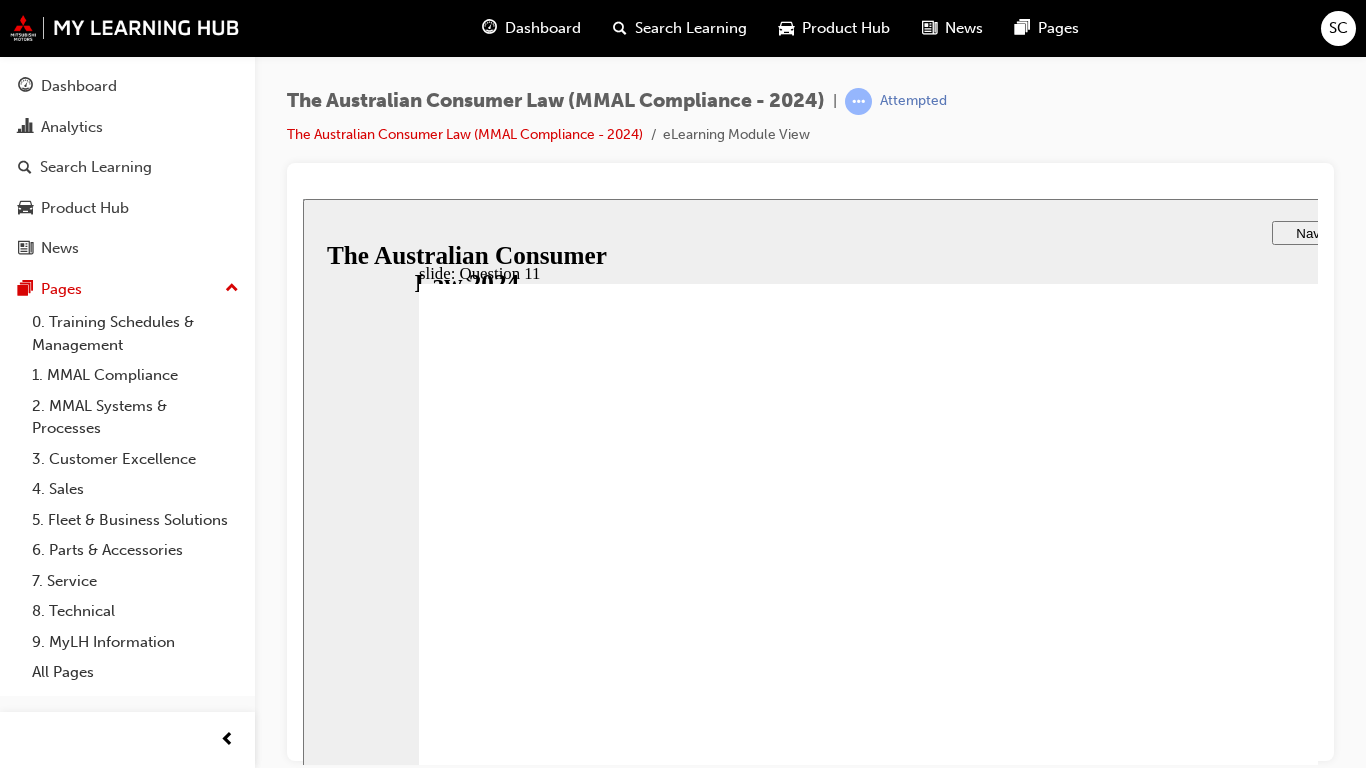 checkbox on "true" 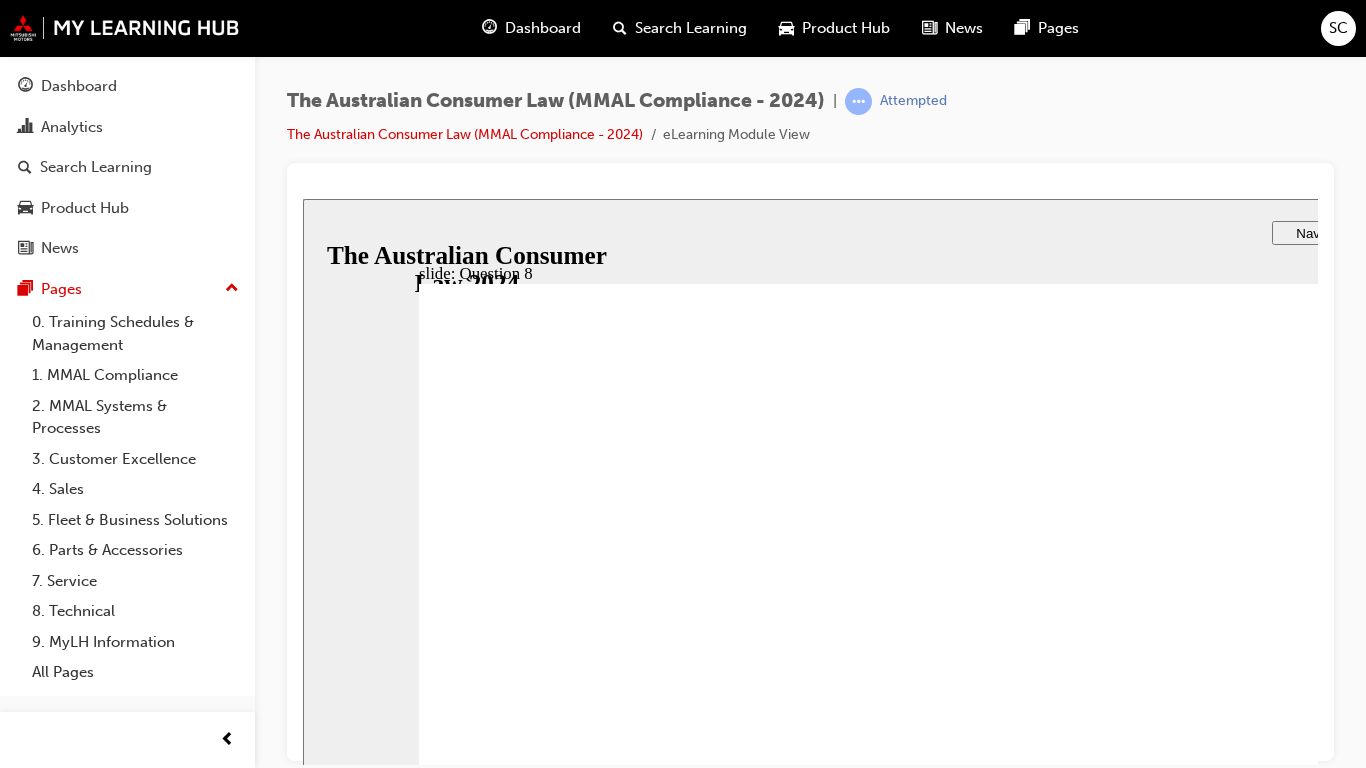 drag, startPoint x: 1406, startPoint y: 814, endPoint x: 1391, endPoint y: 793, distance: 25.806976 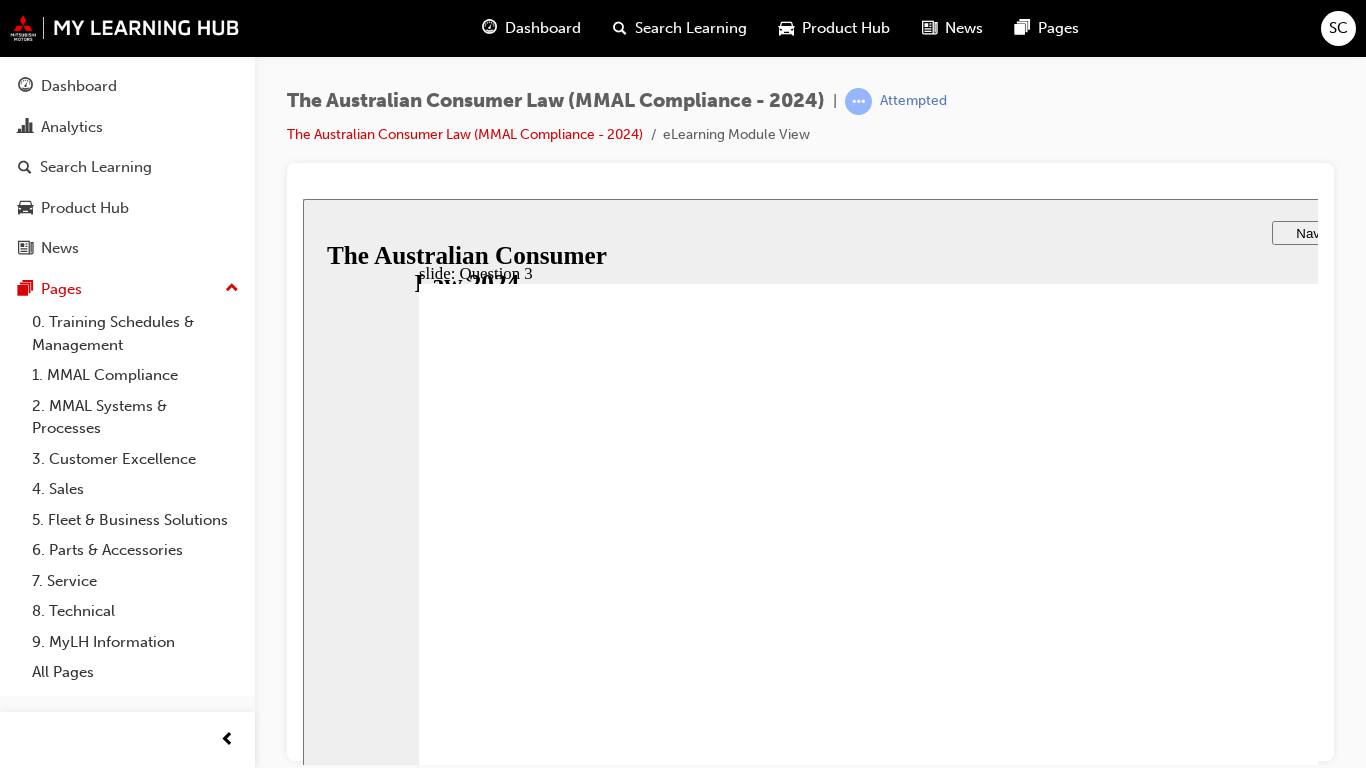 radio on "true" 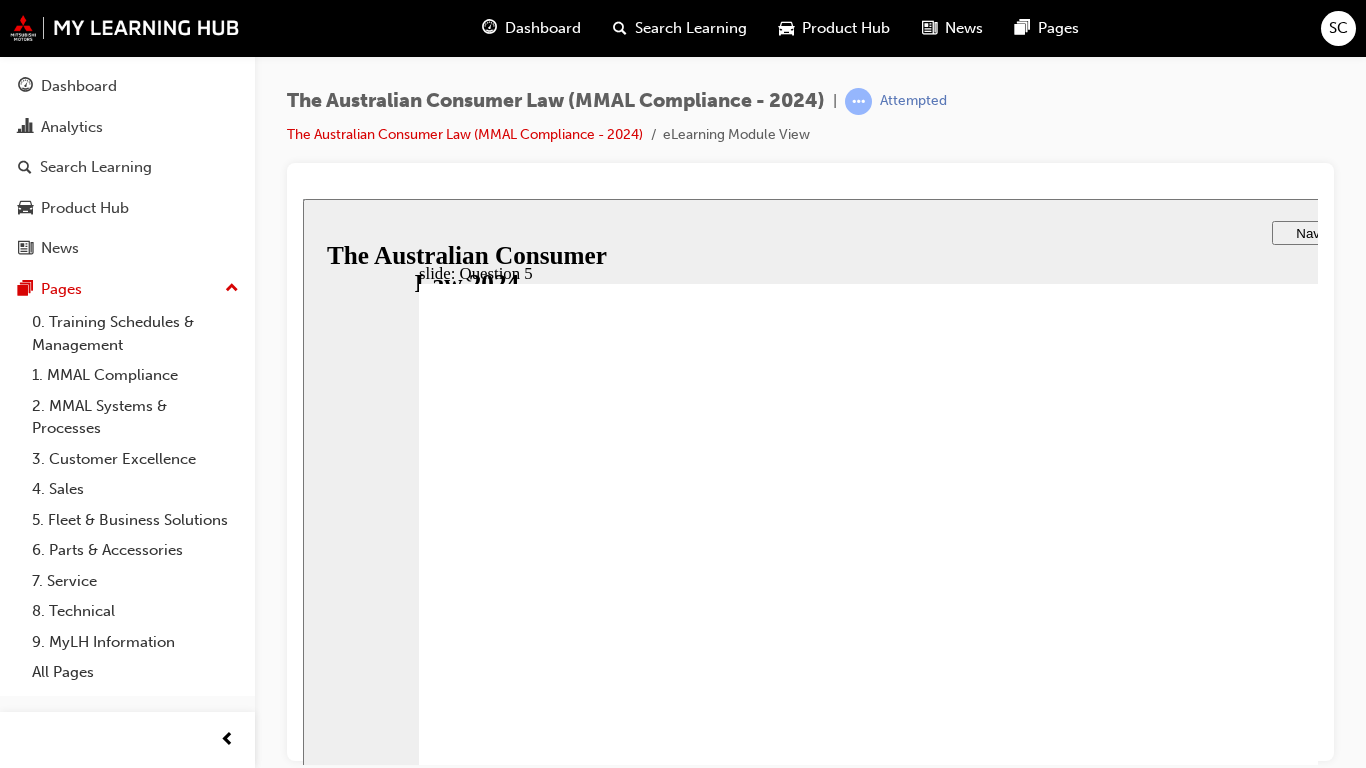 radio on "true" 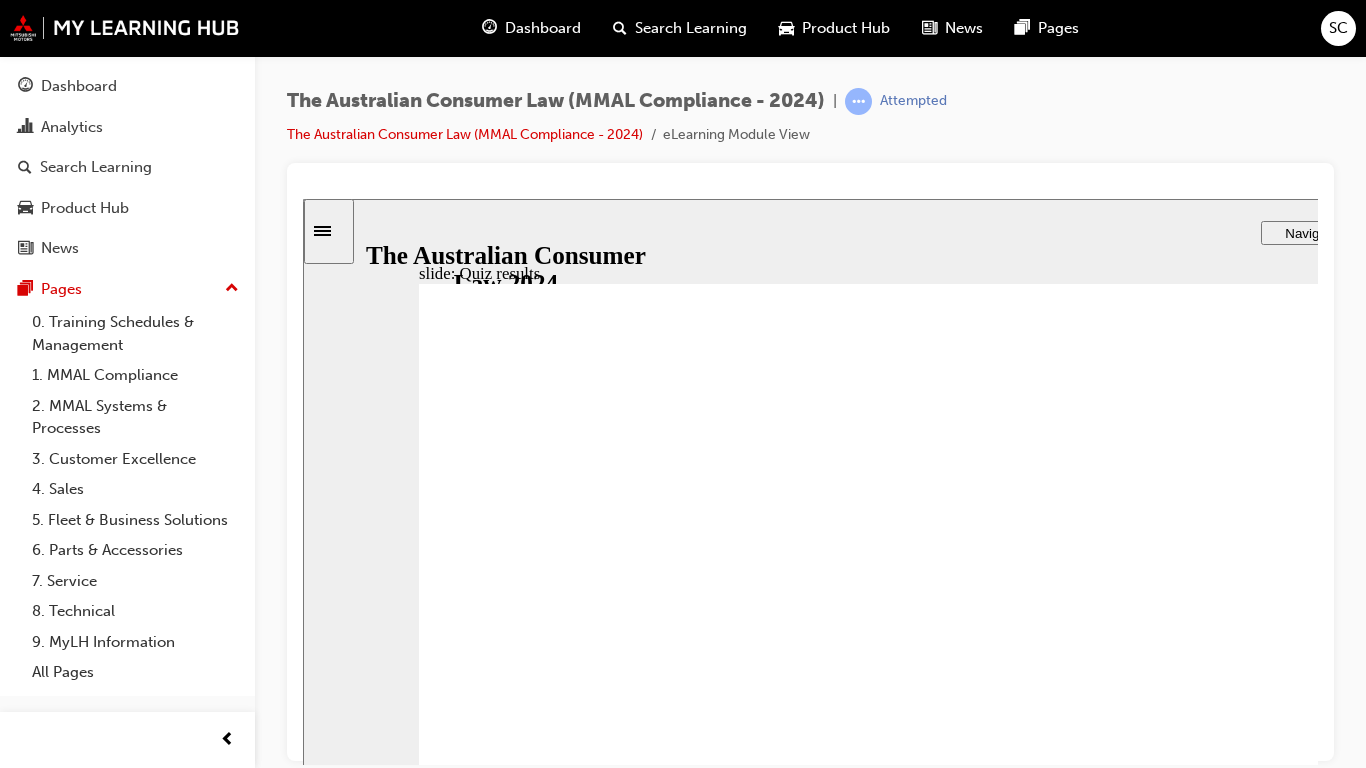 click on "Retry quiz Retry quiz" at bounding box center [1157, 2867] 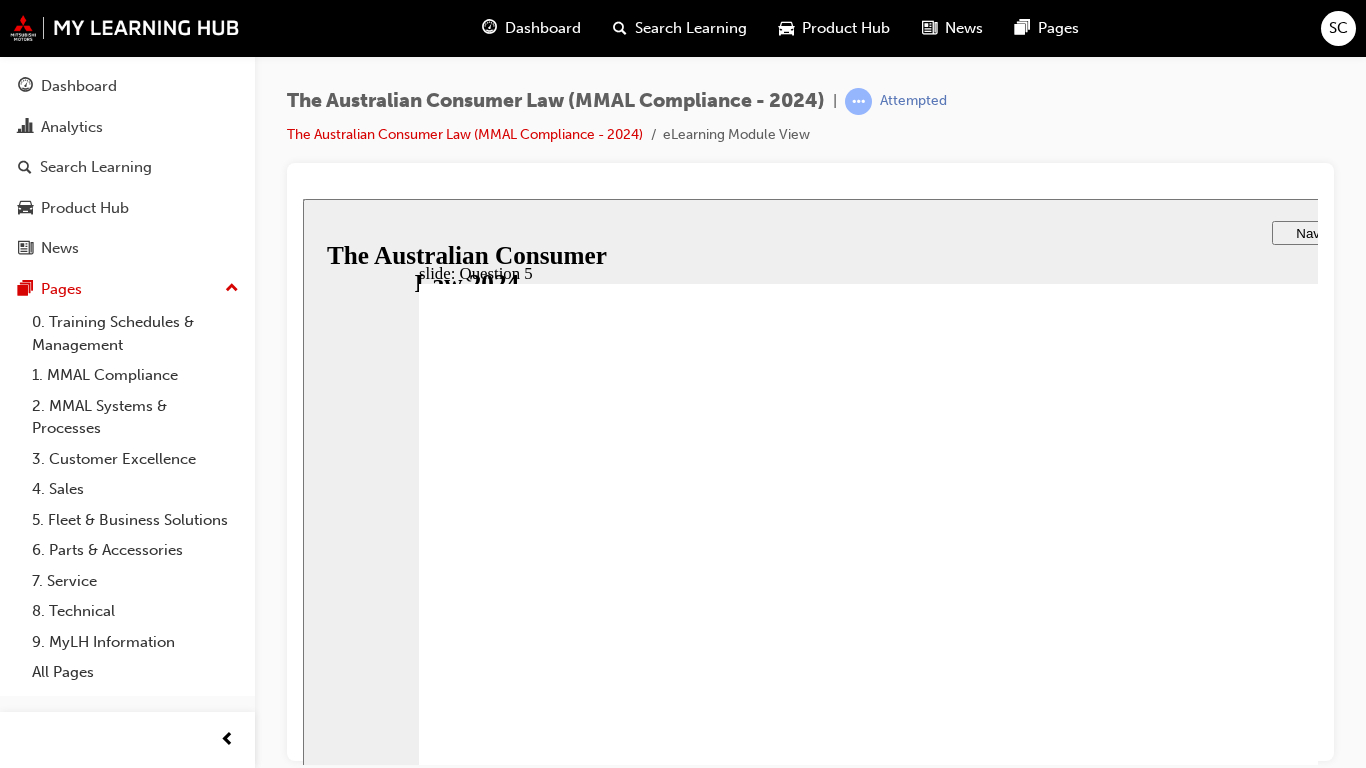 radio on "true" 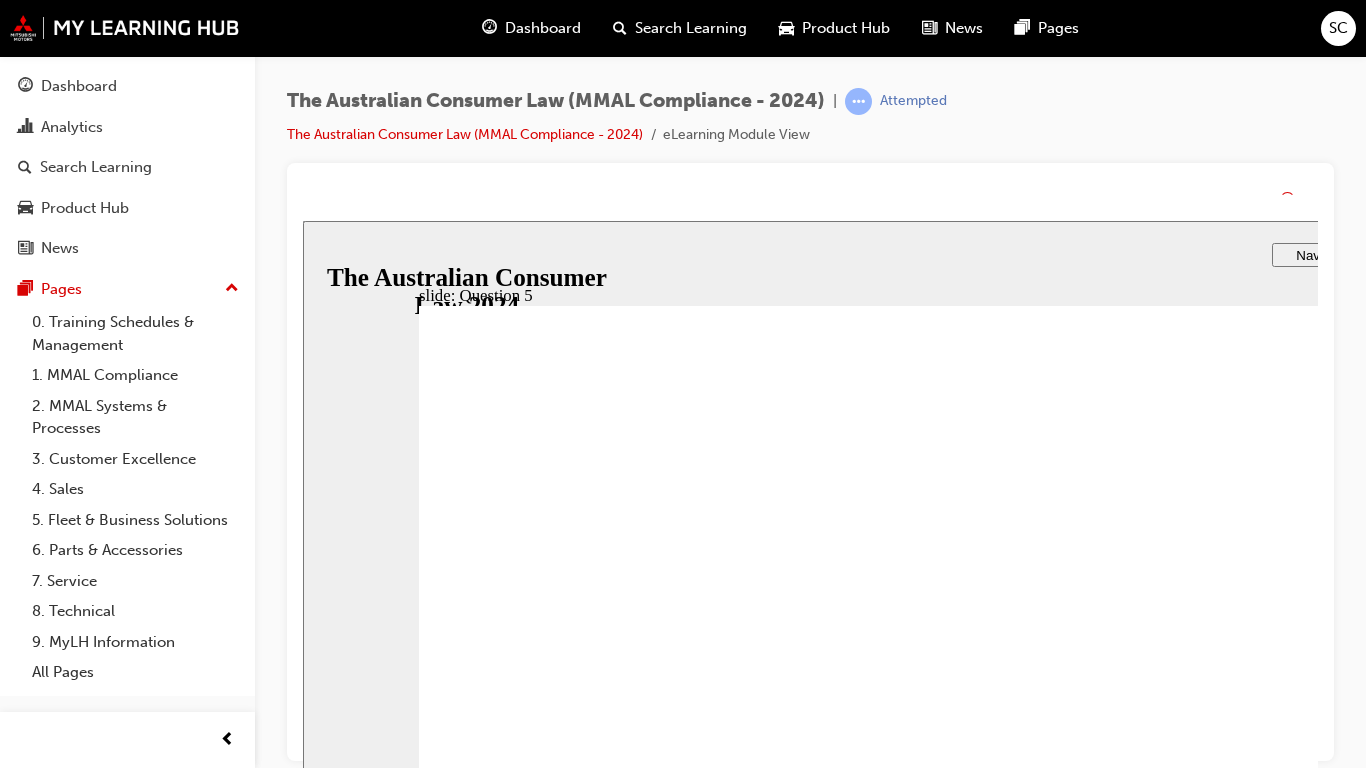 click 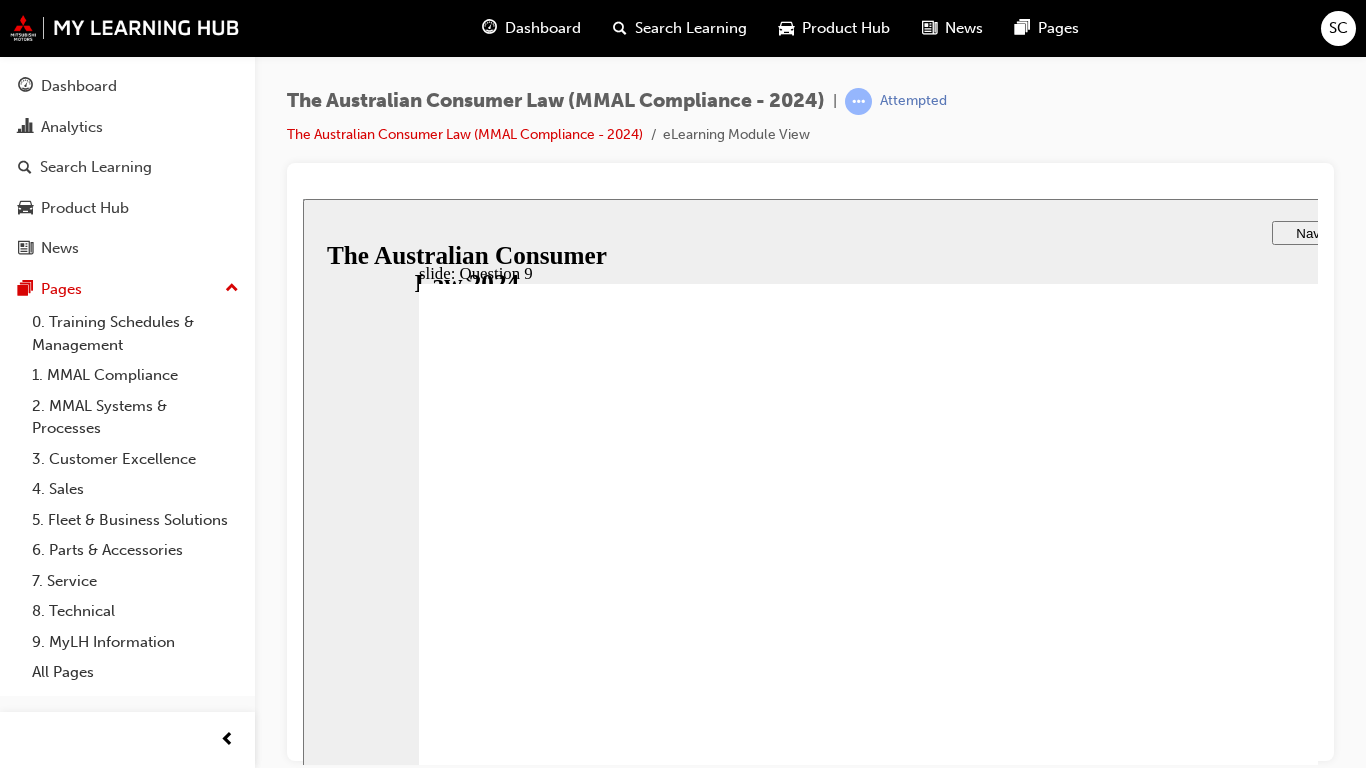 checkbox on "true" 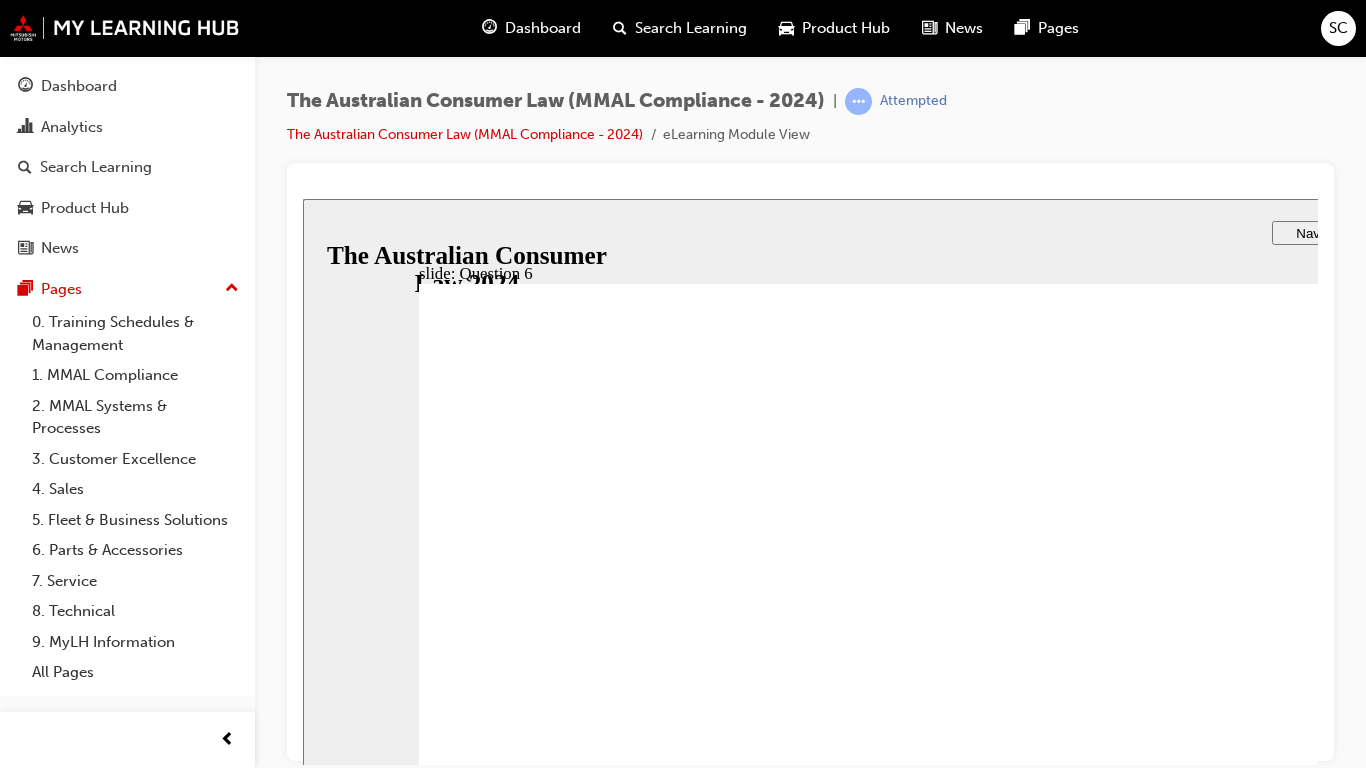 radio on "true" 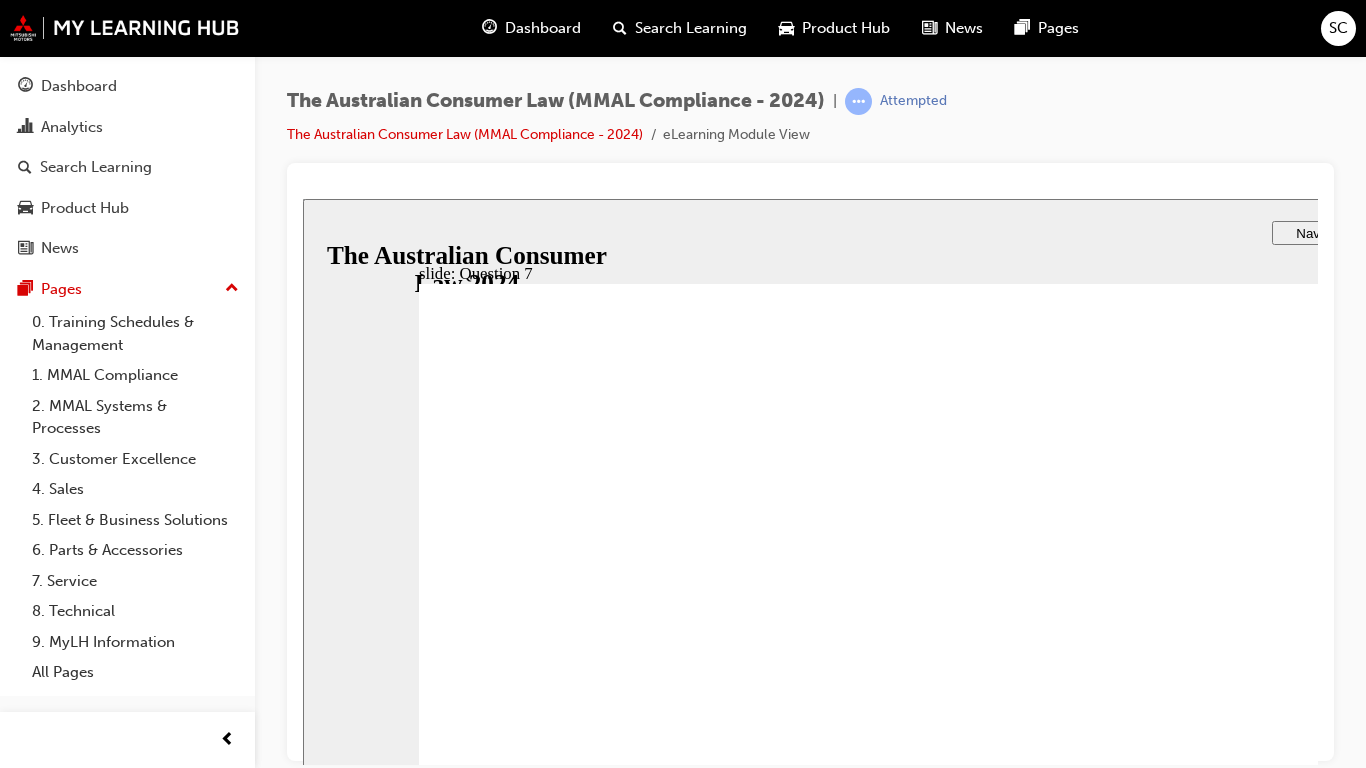 checkbox on "true" 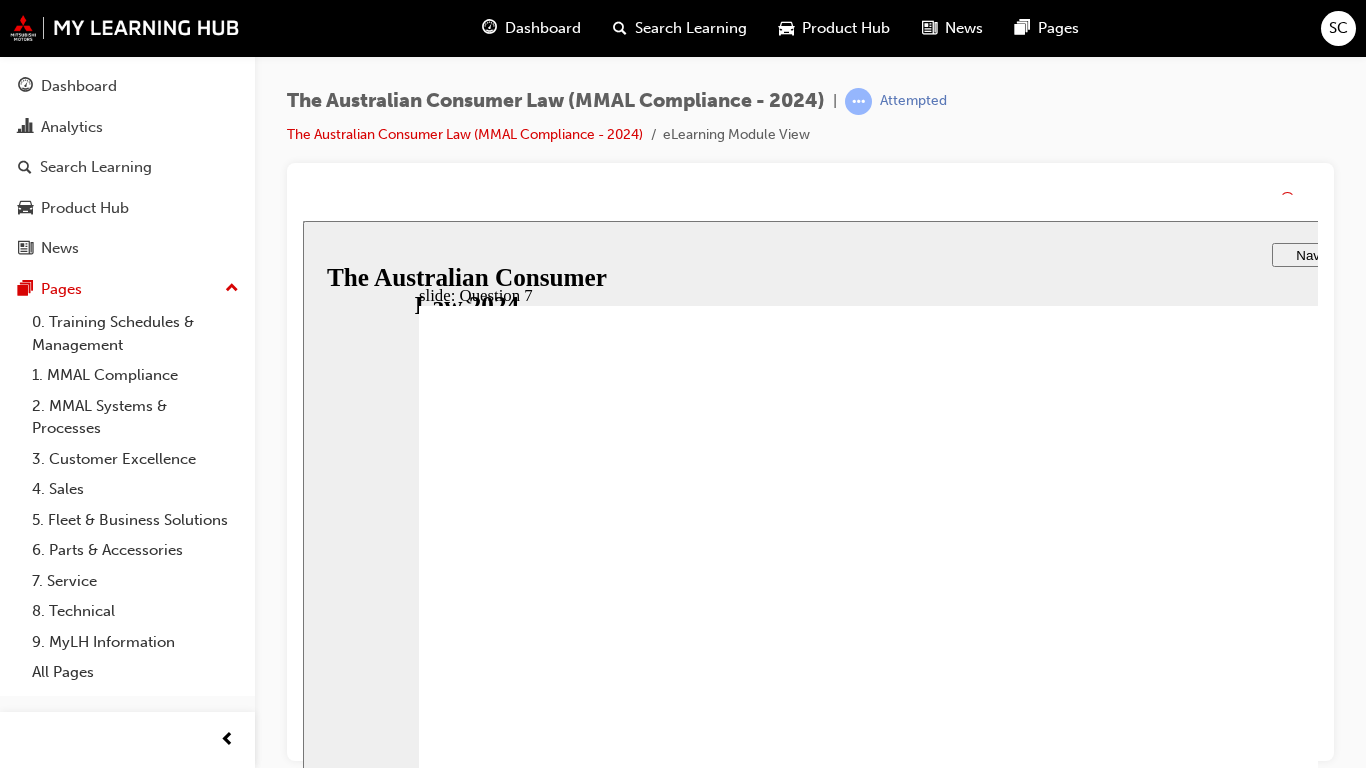 click 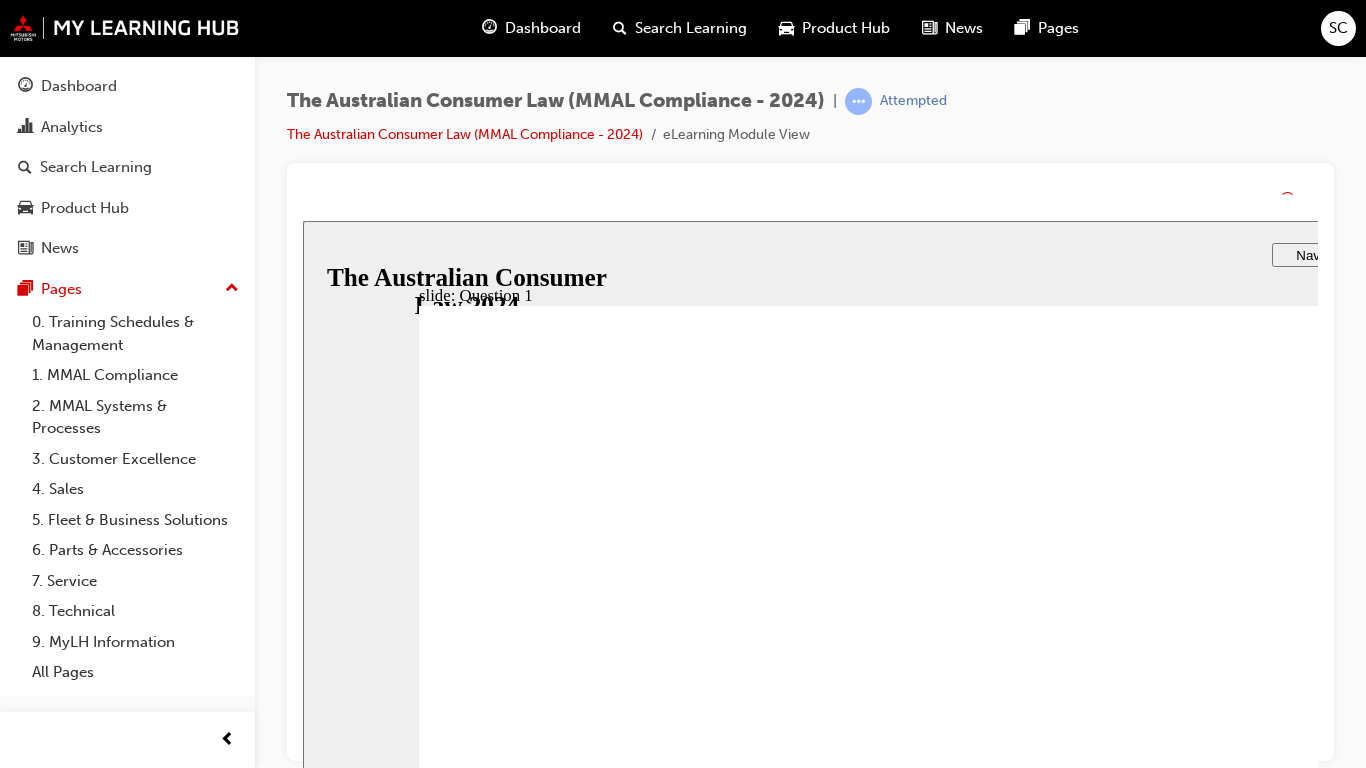 click at bounding box center [986, 4238] 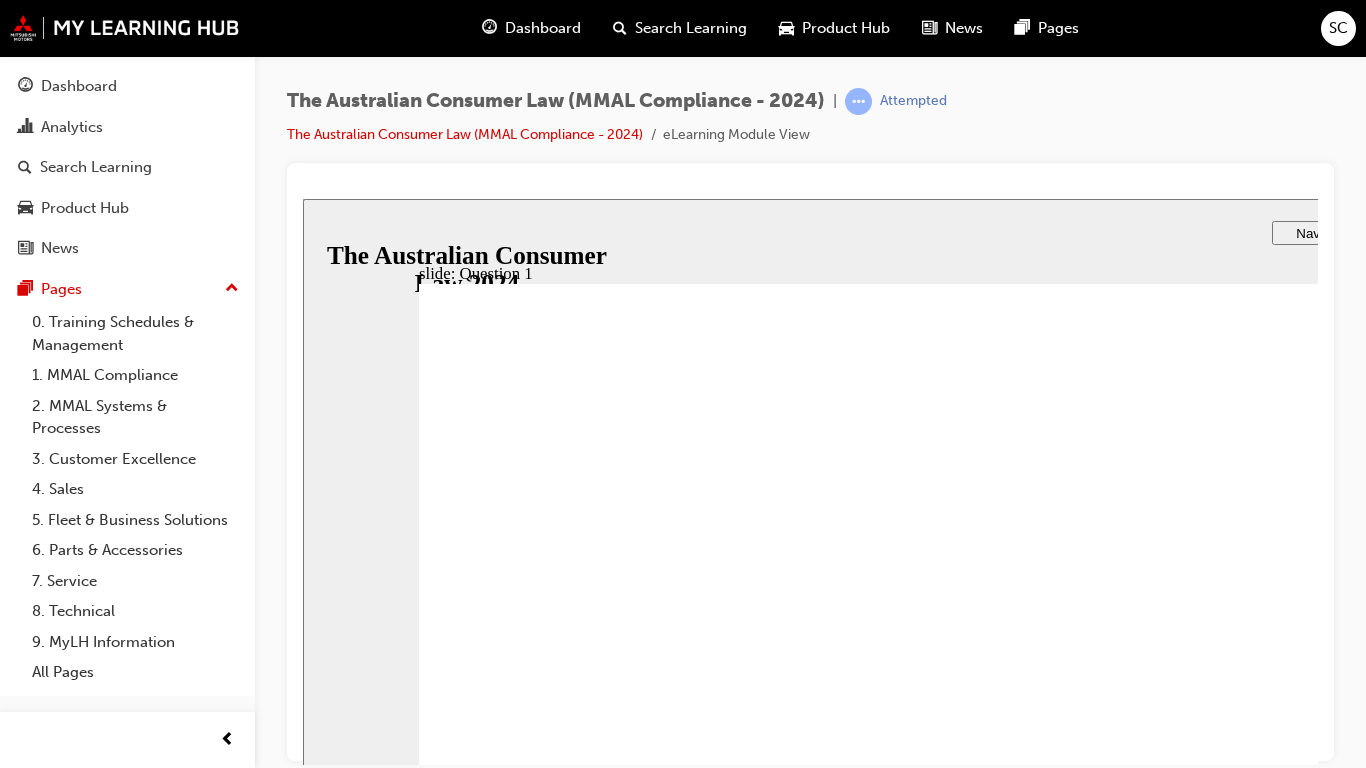 radio on "true" 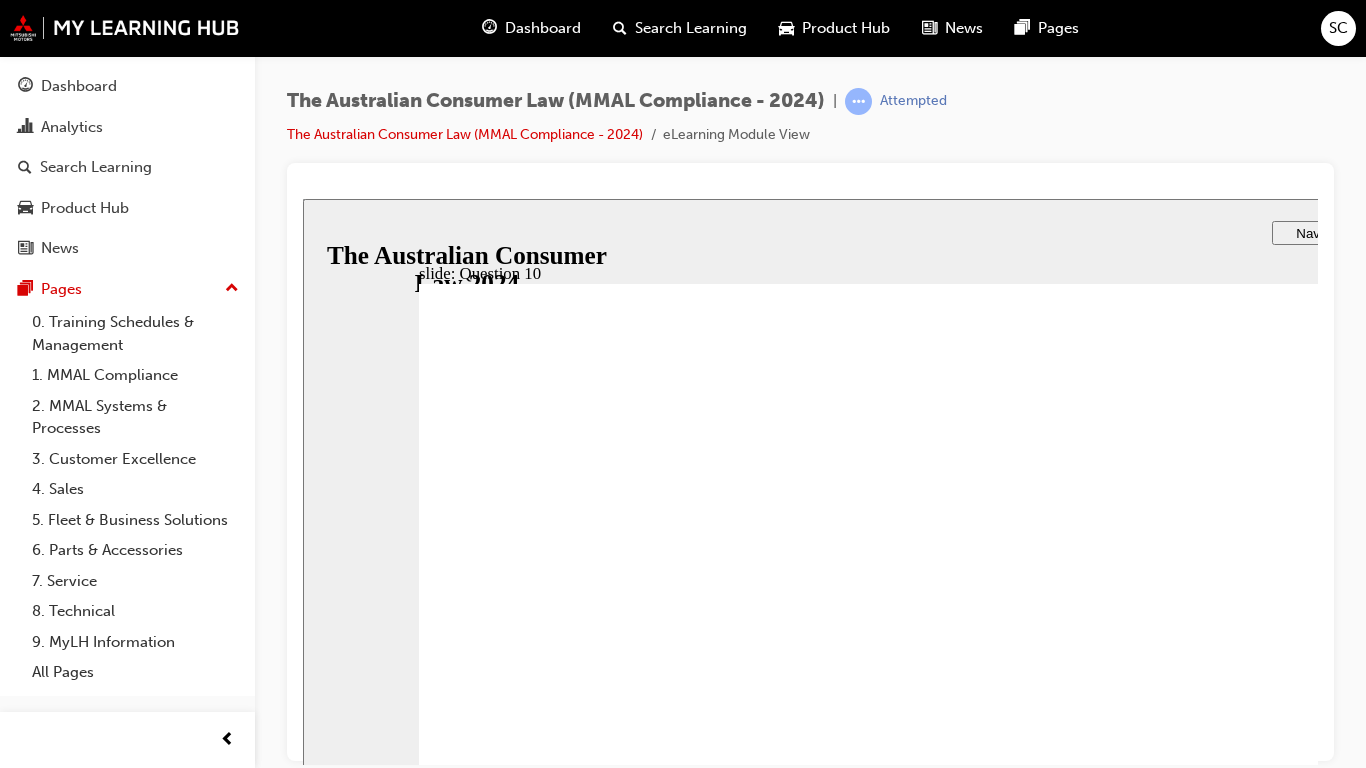 click at bounding box center [986, 4215] 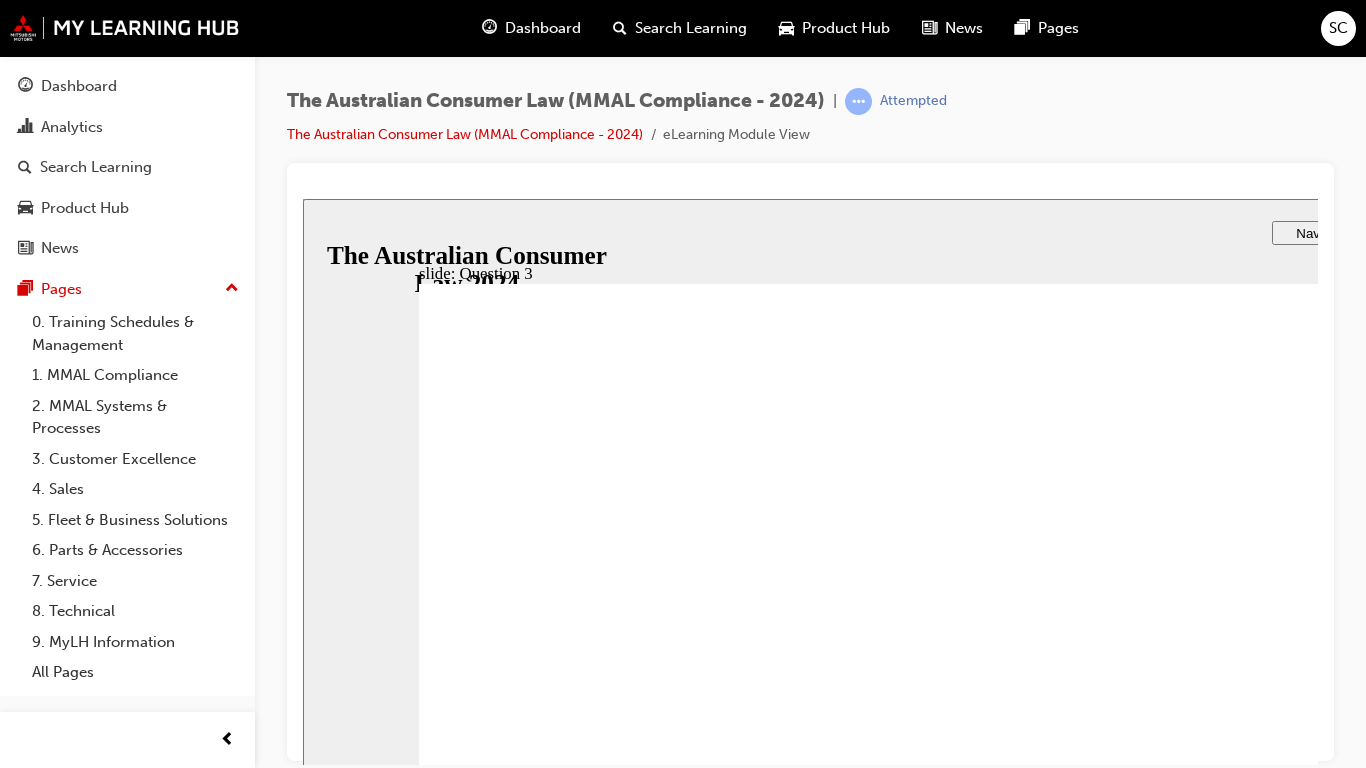 radio on "true" 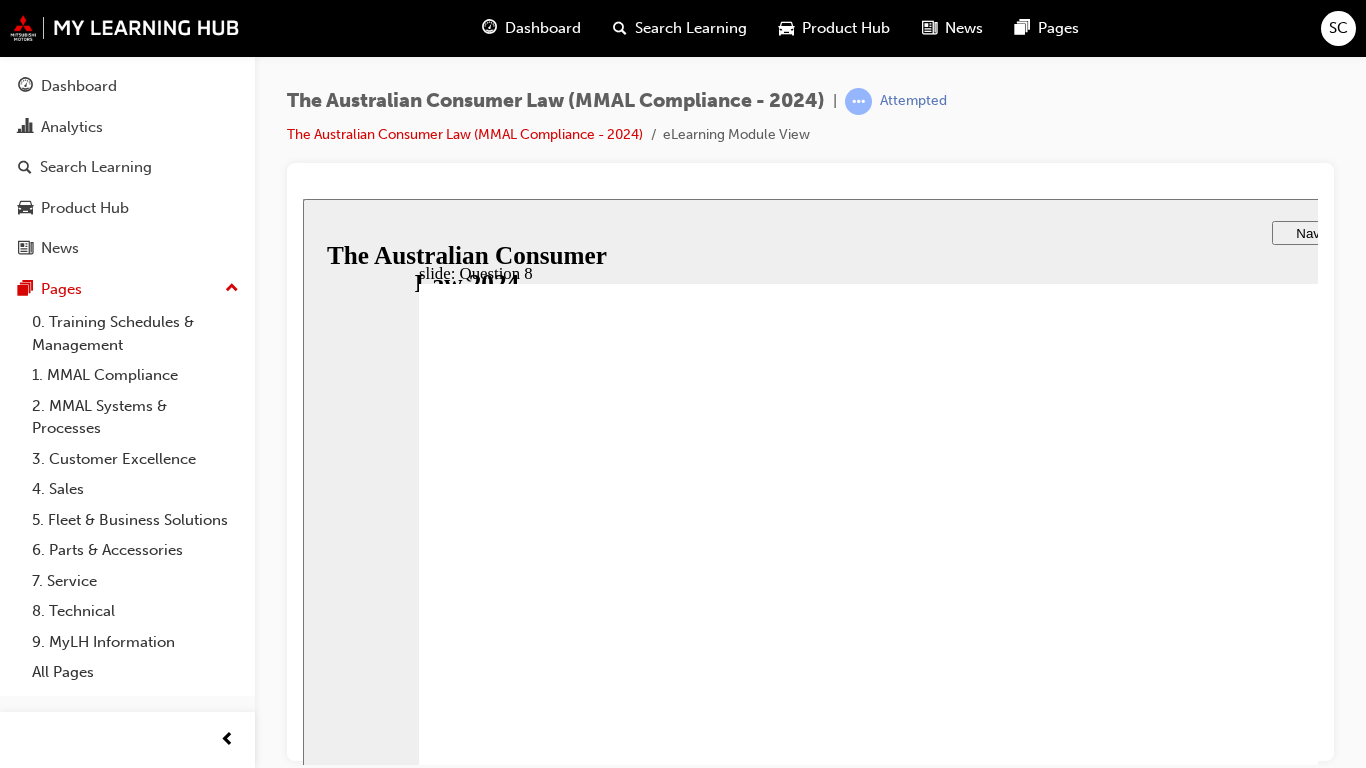 radio on "true" 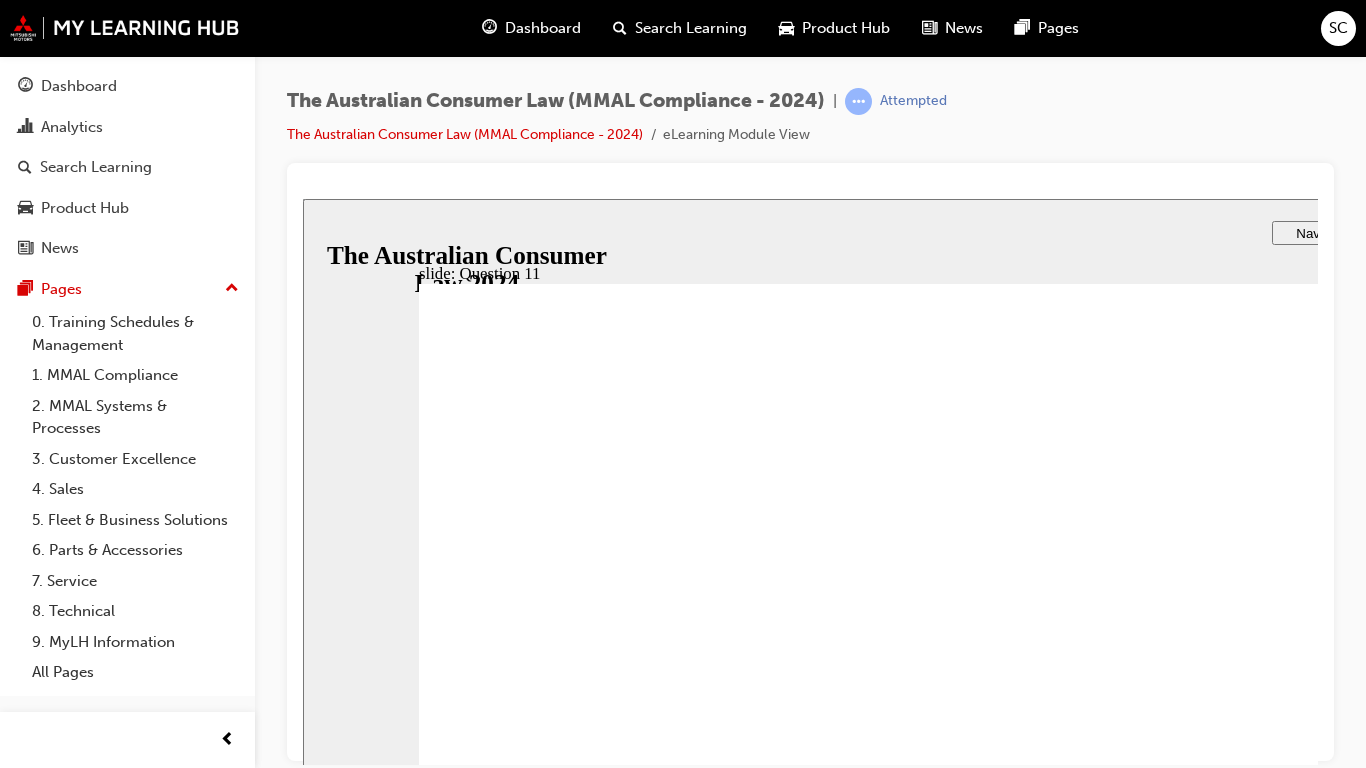 checkbox on "true" 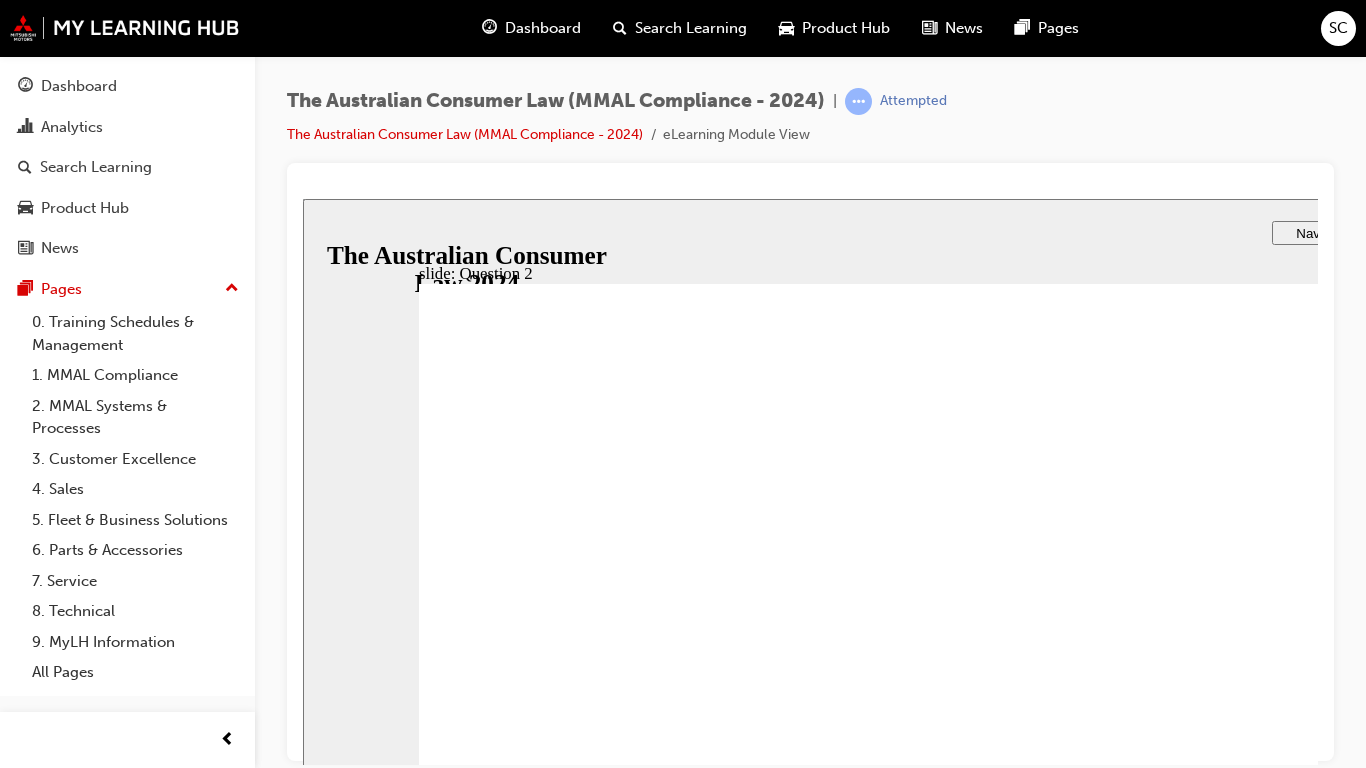 radio on "true" 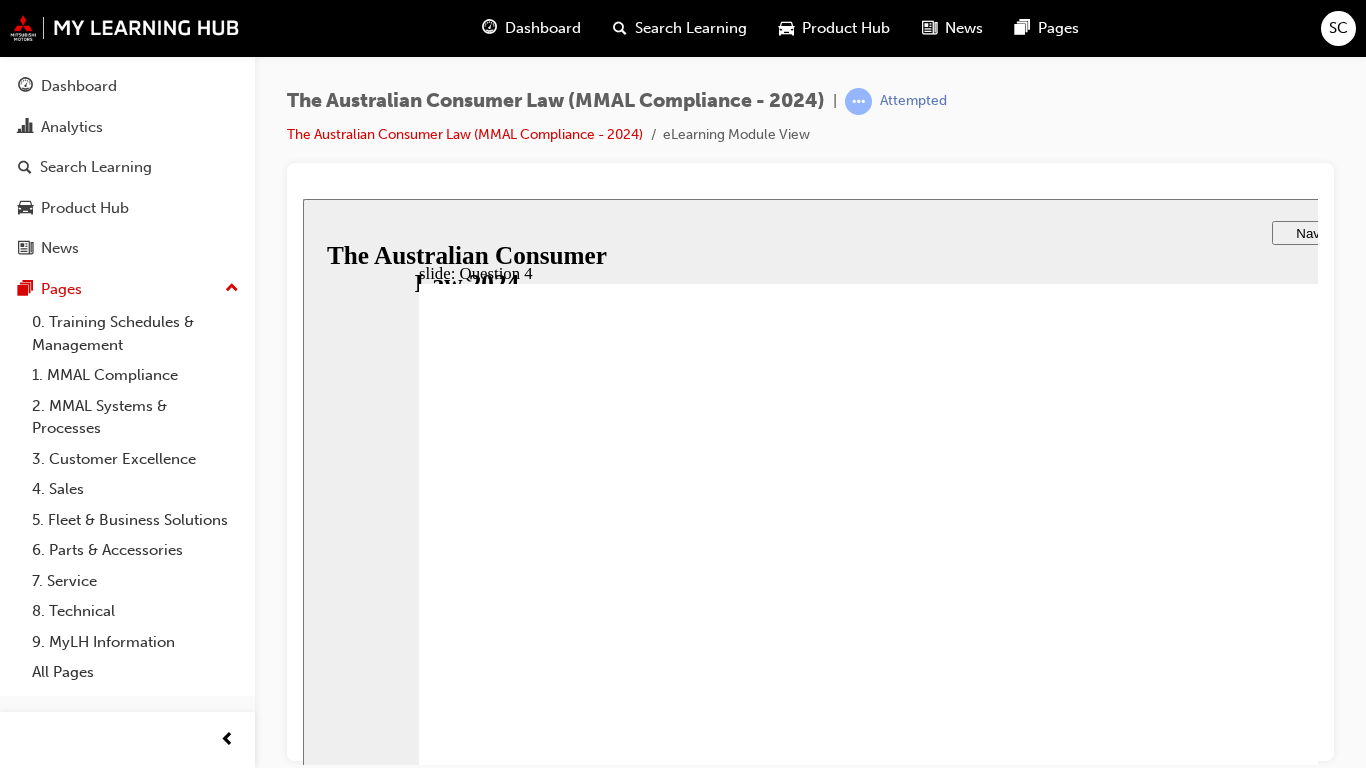 checkbox on "true" 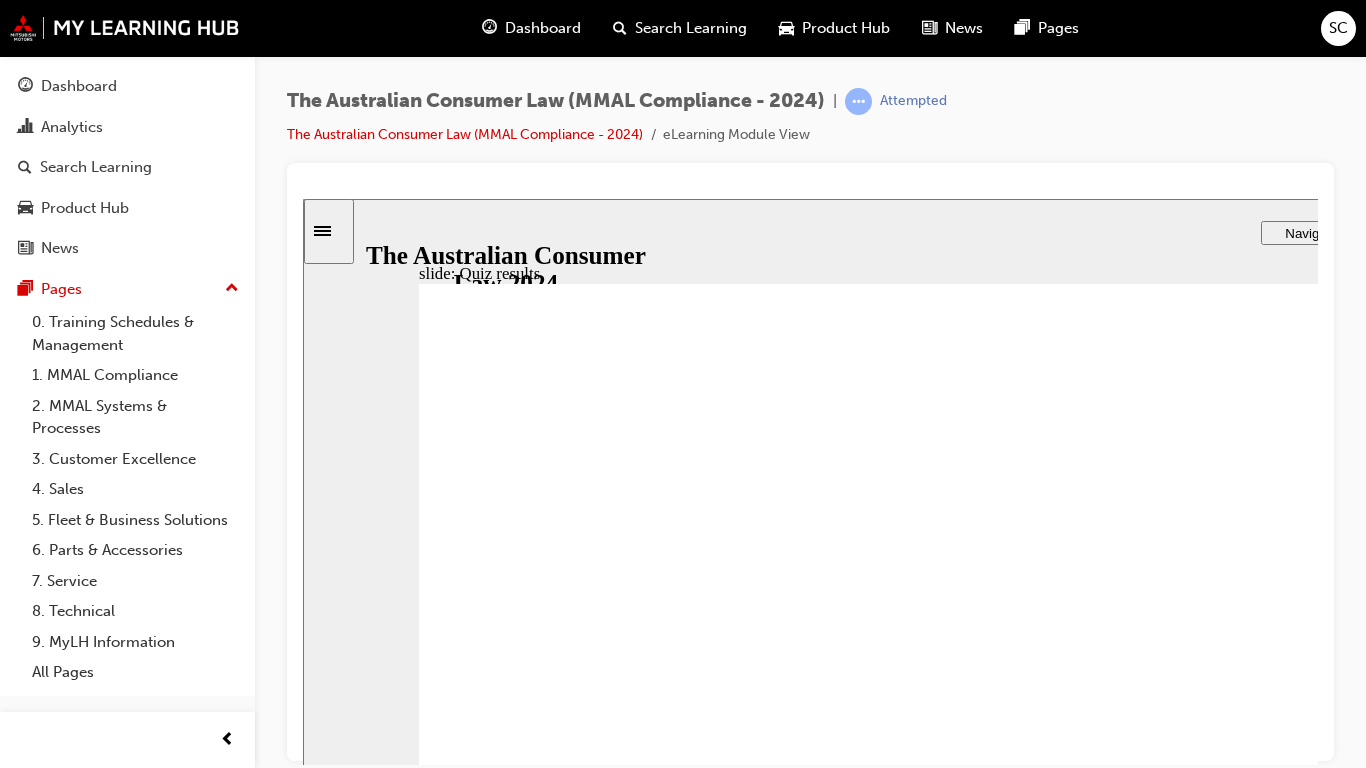 click 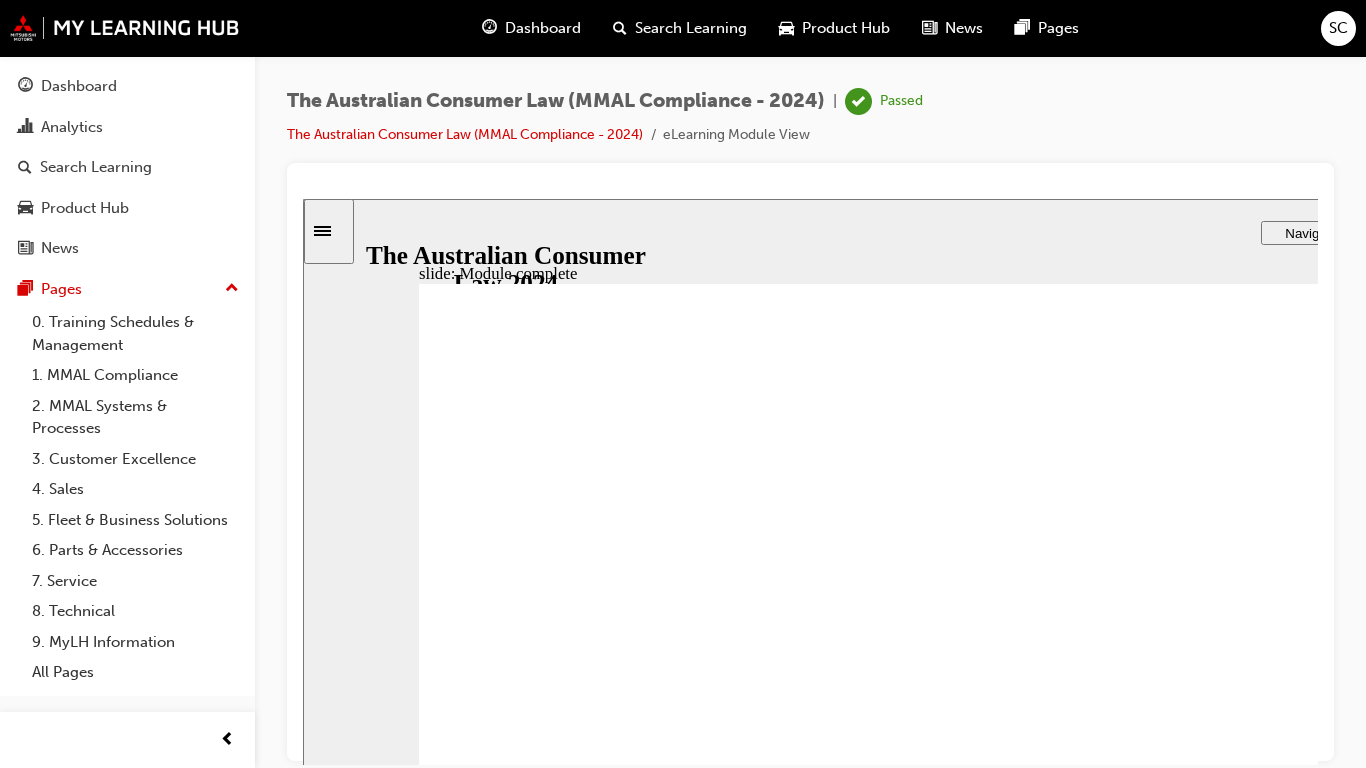 click on "Exit Exit Exit" at bounding box center (1117, 3349) 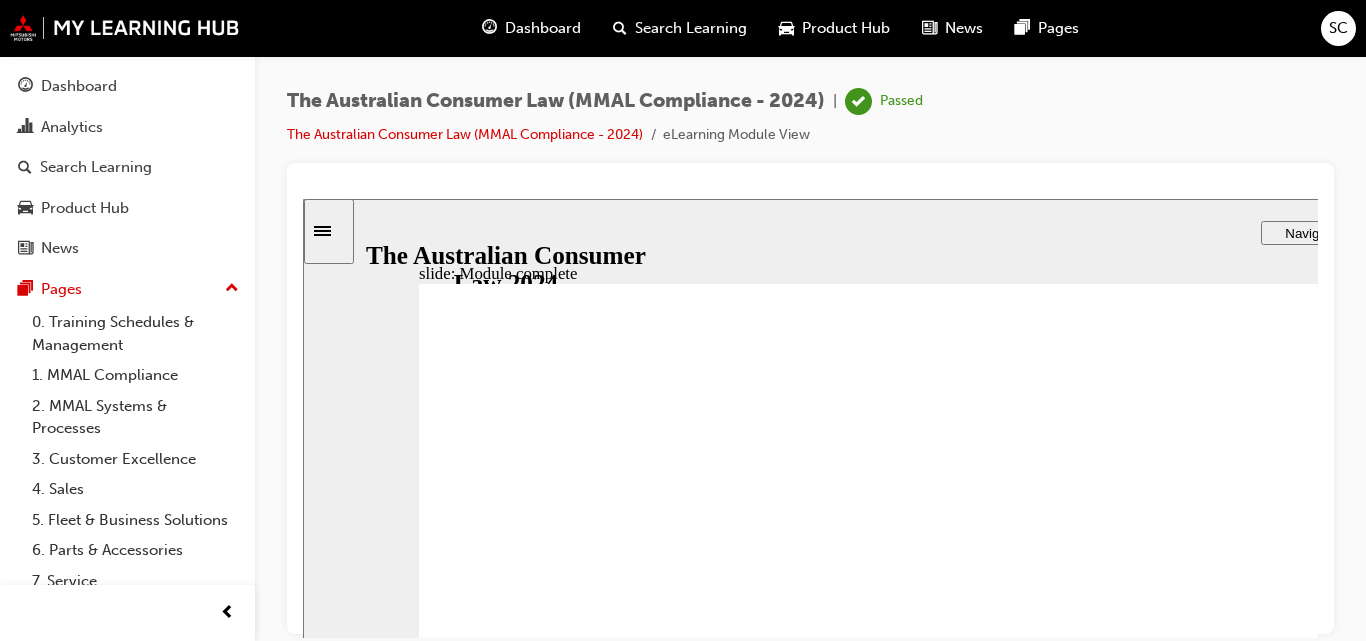 click on "Dashboard Search Learning Product Hub News Pages SC" at bounding box center (683, 28) 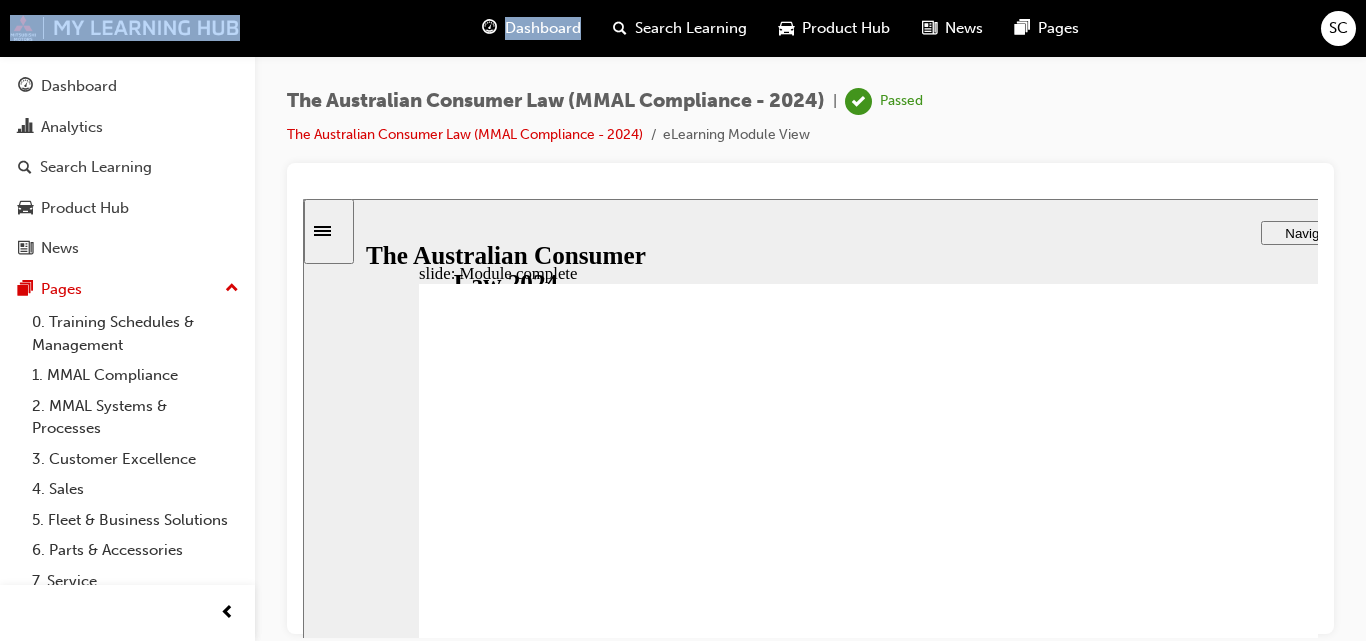 click on "Dashboard Search Learning Product Hub News Pages SC" at bounding box center (683, 28) 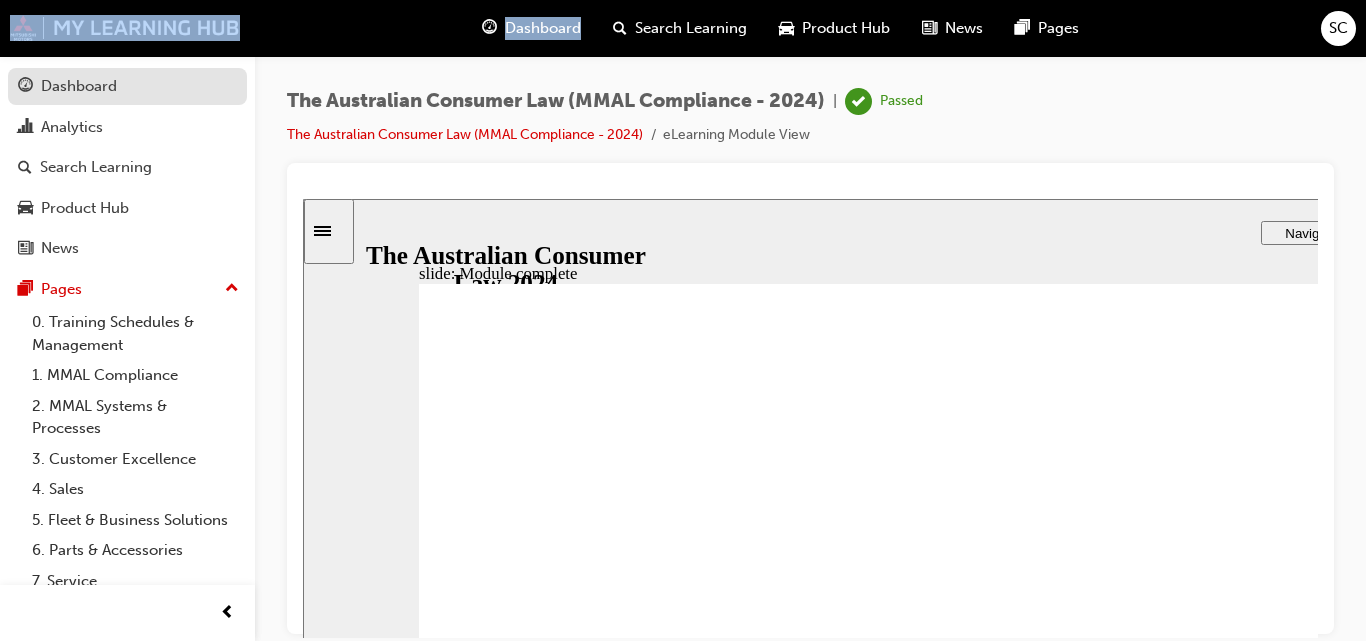 click on "Dashboard" at bounding box center [127, 86] 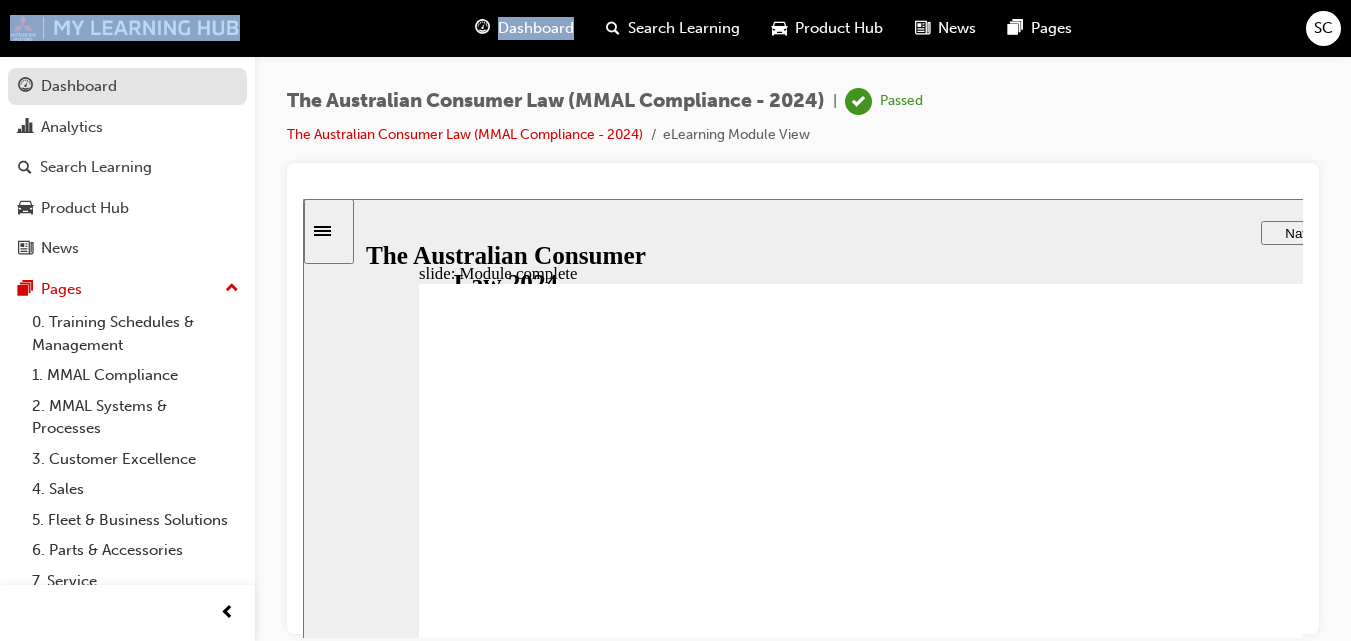 click on "Dashboard" at bounding box center [127, 86] 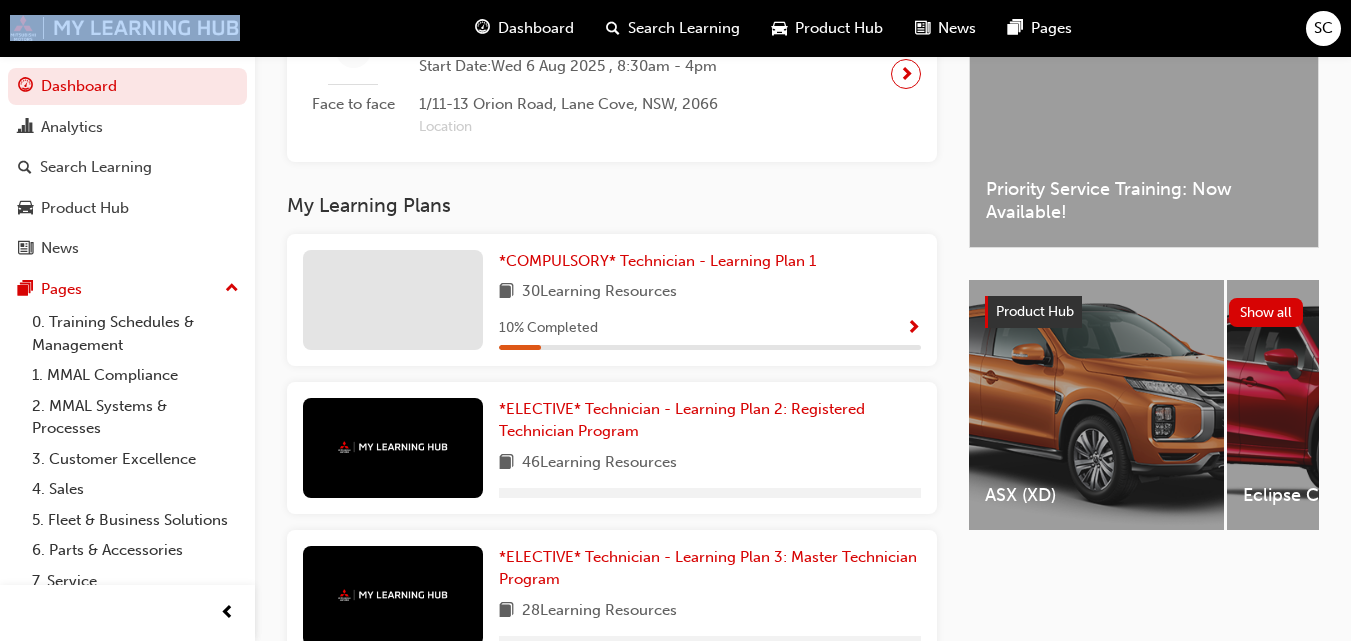 scroll, scrollTop: 567, scrollLeft: 0, axis: vertical 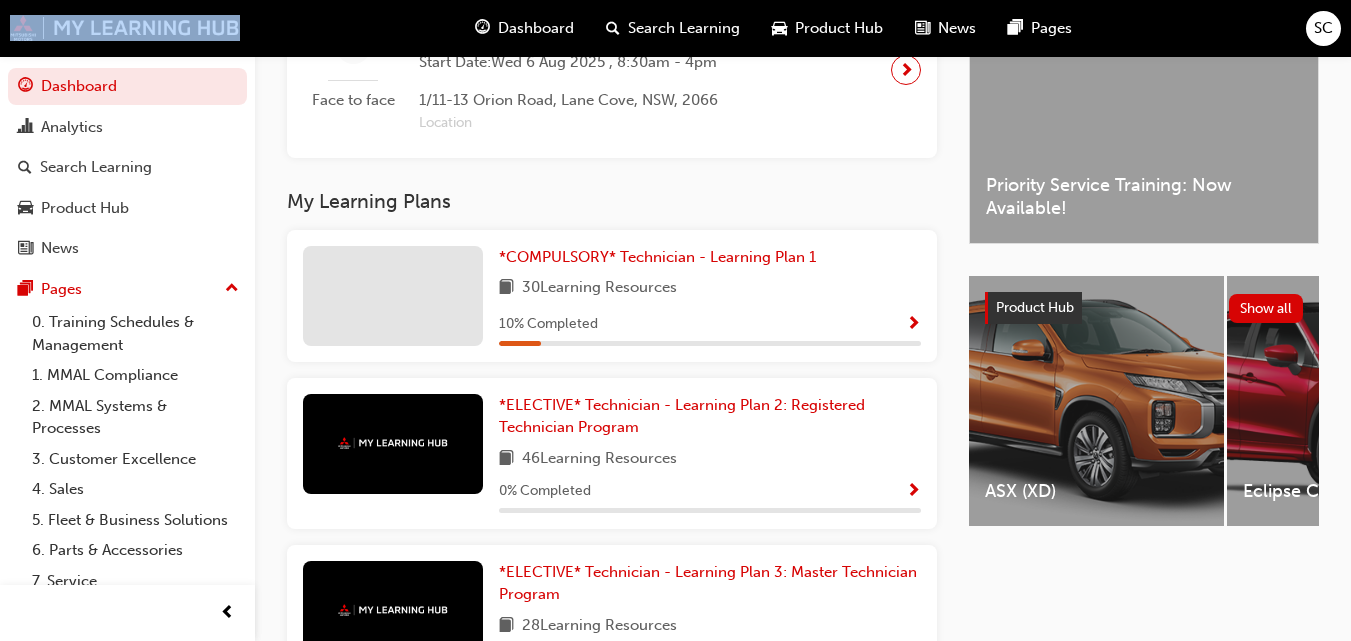 click at bounding box center (913, 325) 